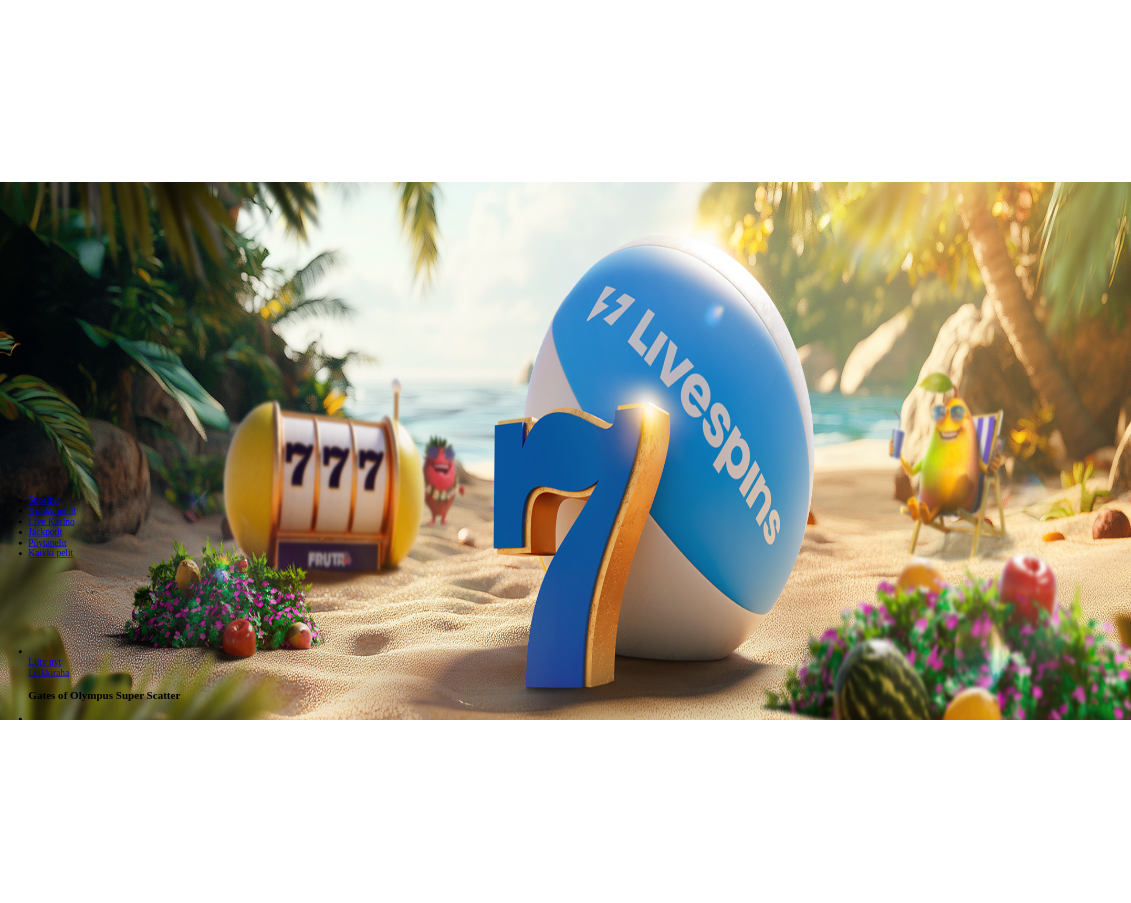scroll, scrollTop: 0, scrollLeft: 0, axis: both 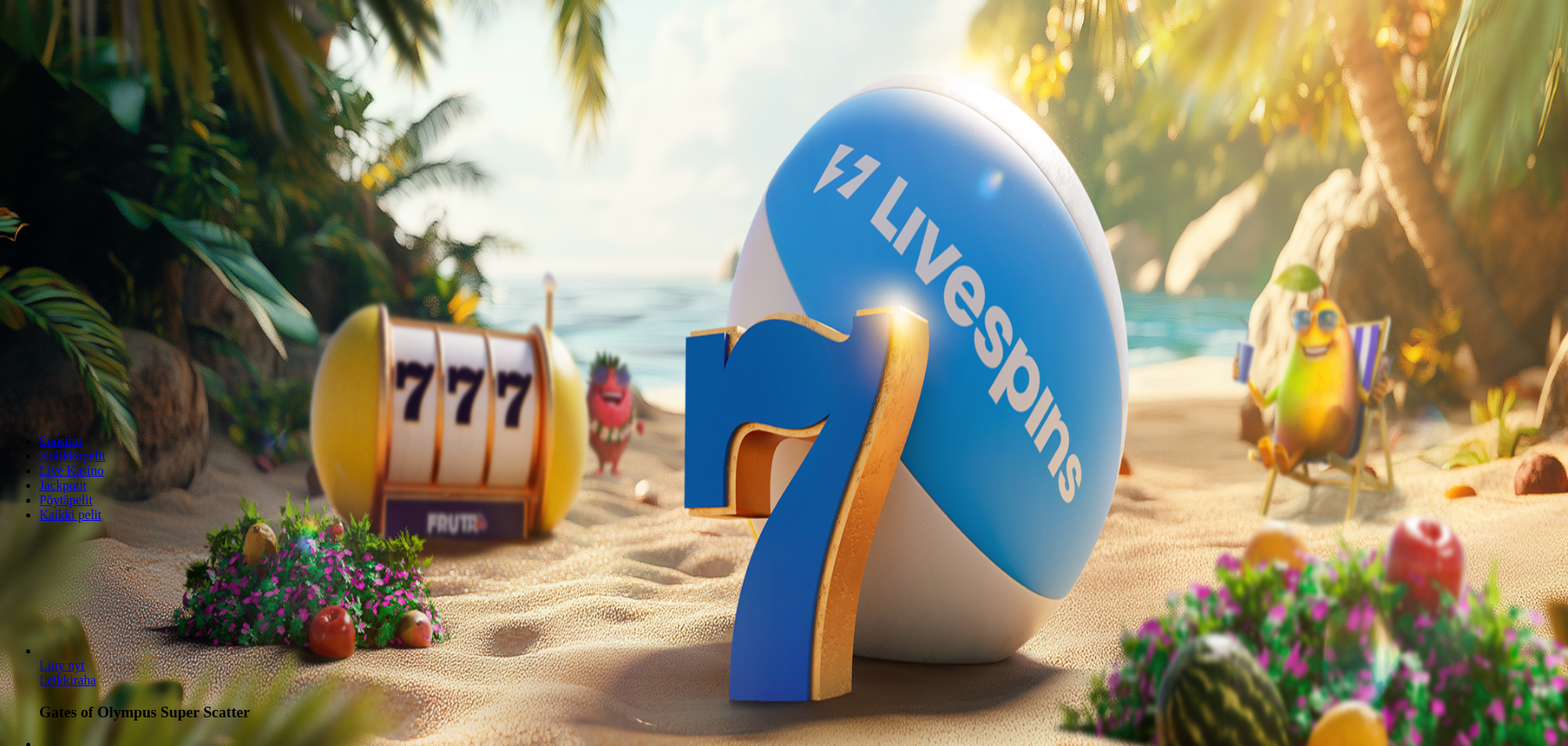click on "Talletus" at bounding box center [31, 59] 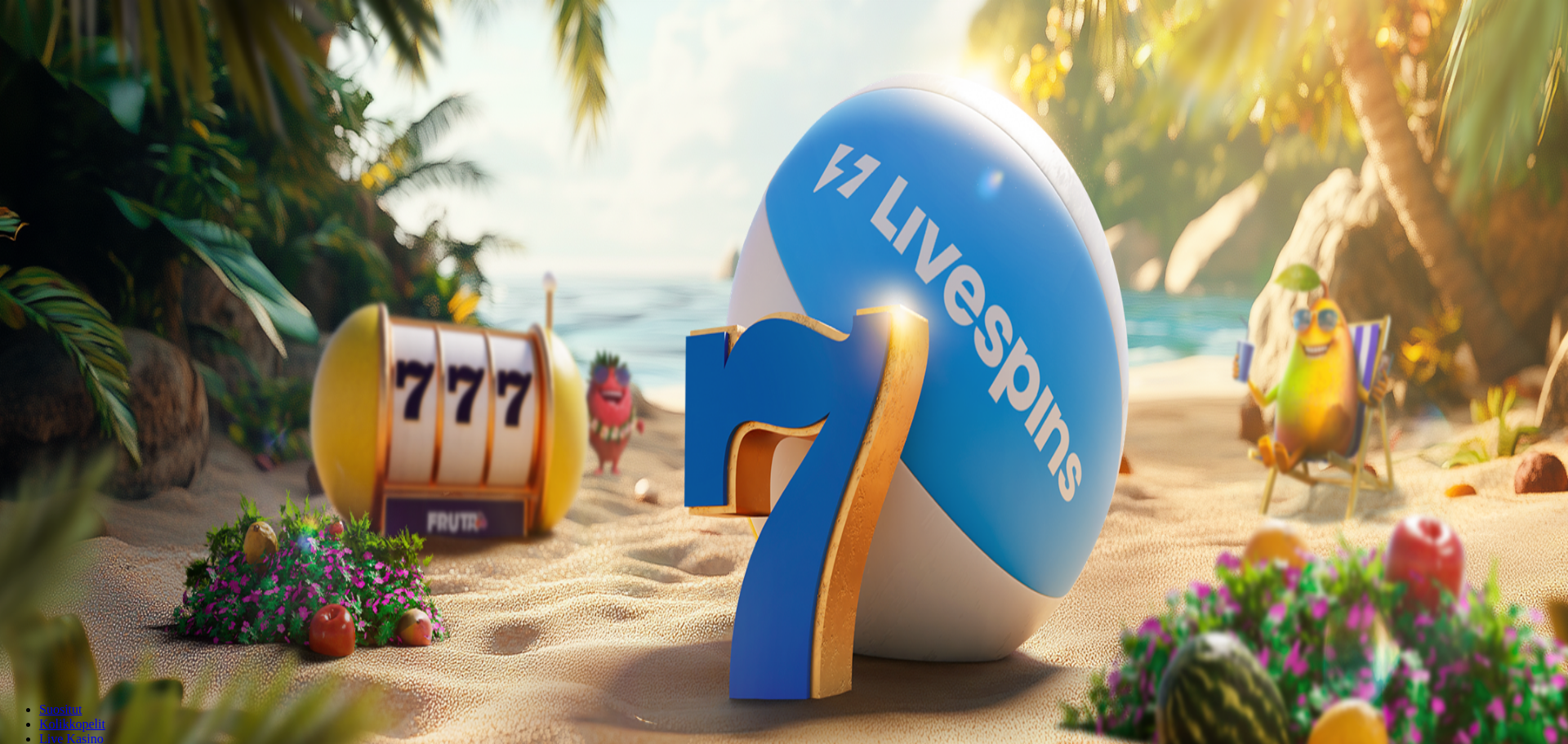 click on "€250" at bounding box center (174, 352) 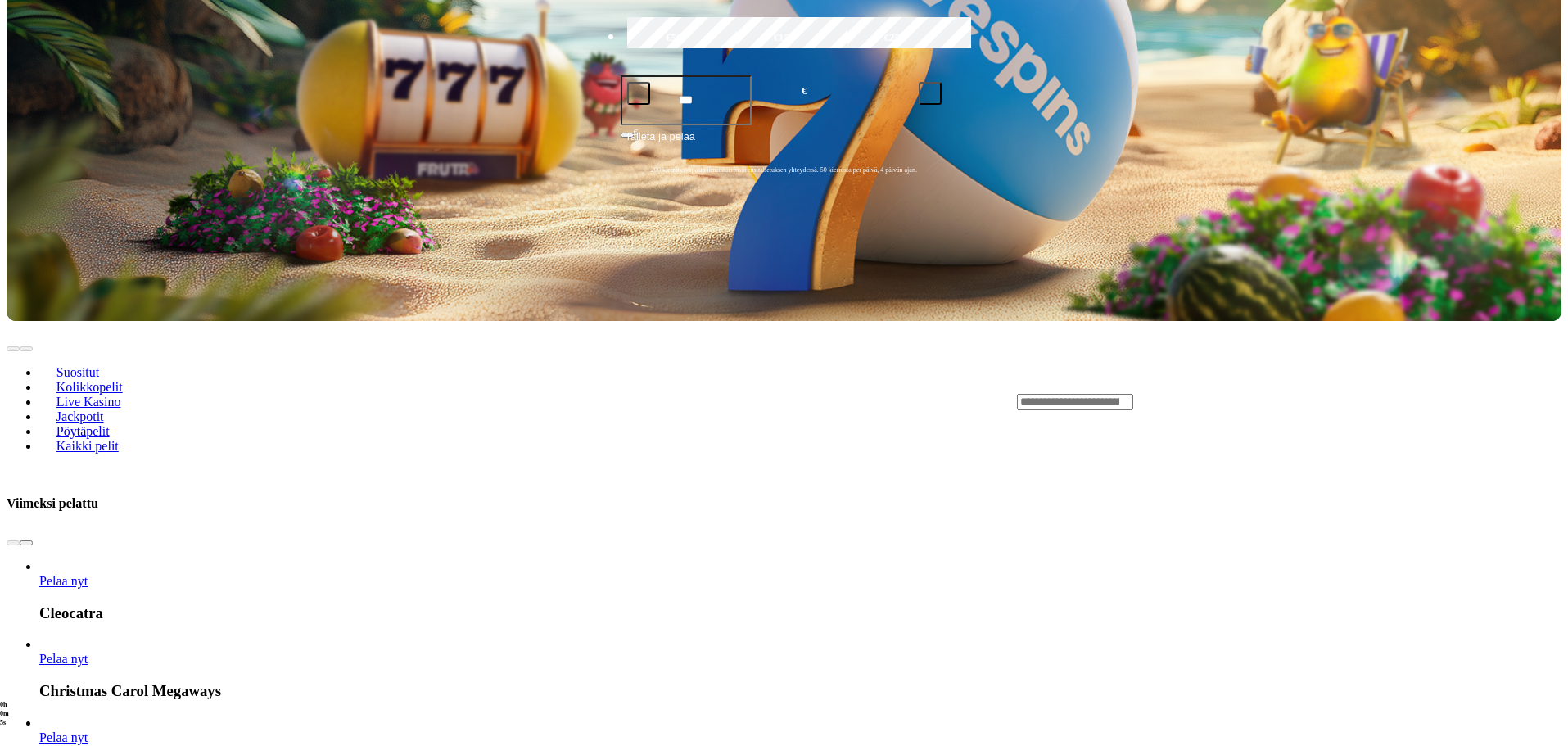 scroll, scrollTop: 573, scrollLeft: 0, axis: vertical 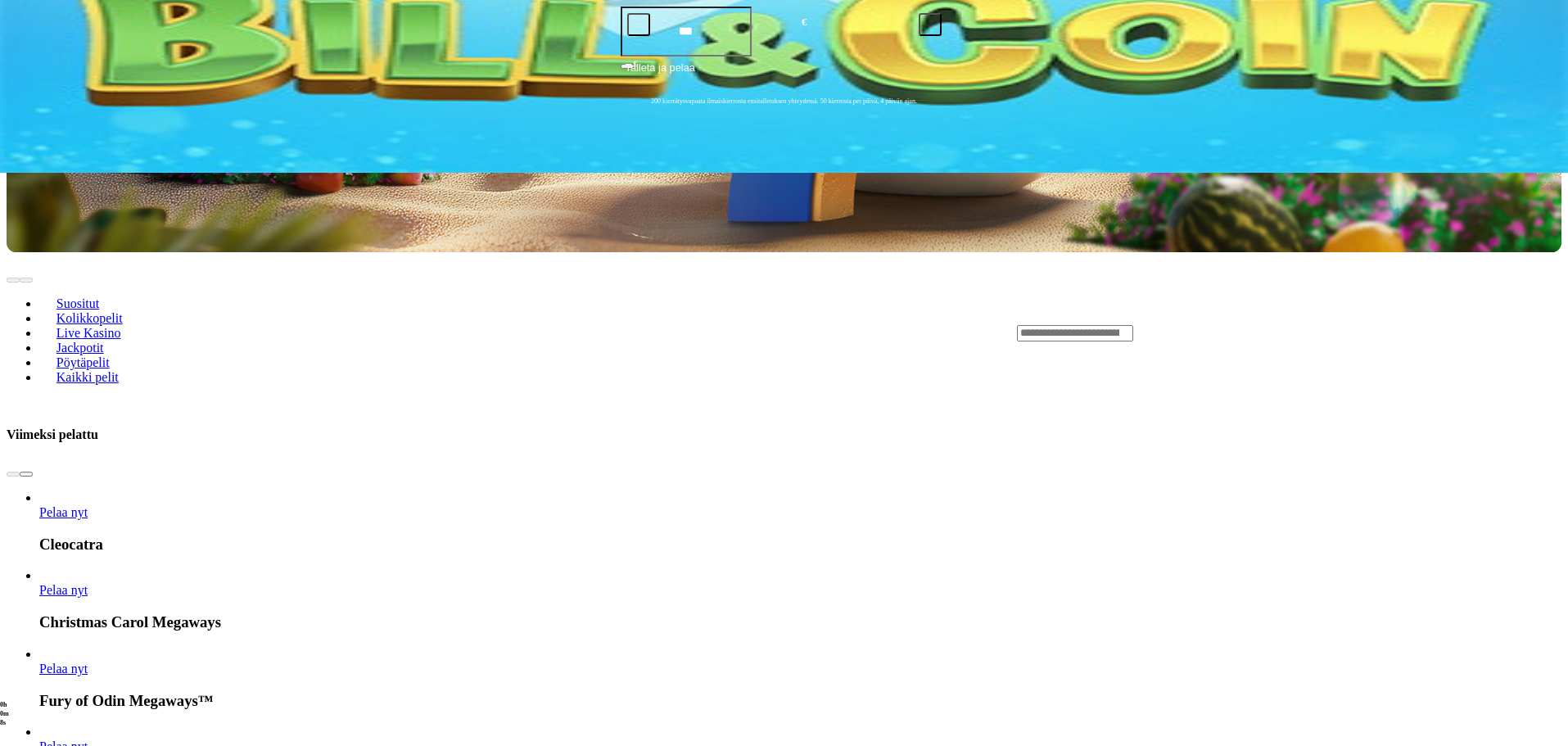 drag, startPoint x: 646, startPoint y: 551, endPoint x: 627, endPoint y: 551, distance: 19 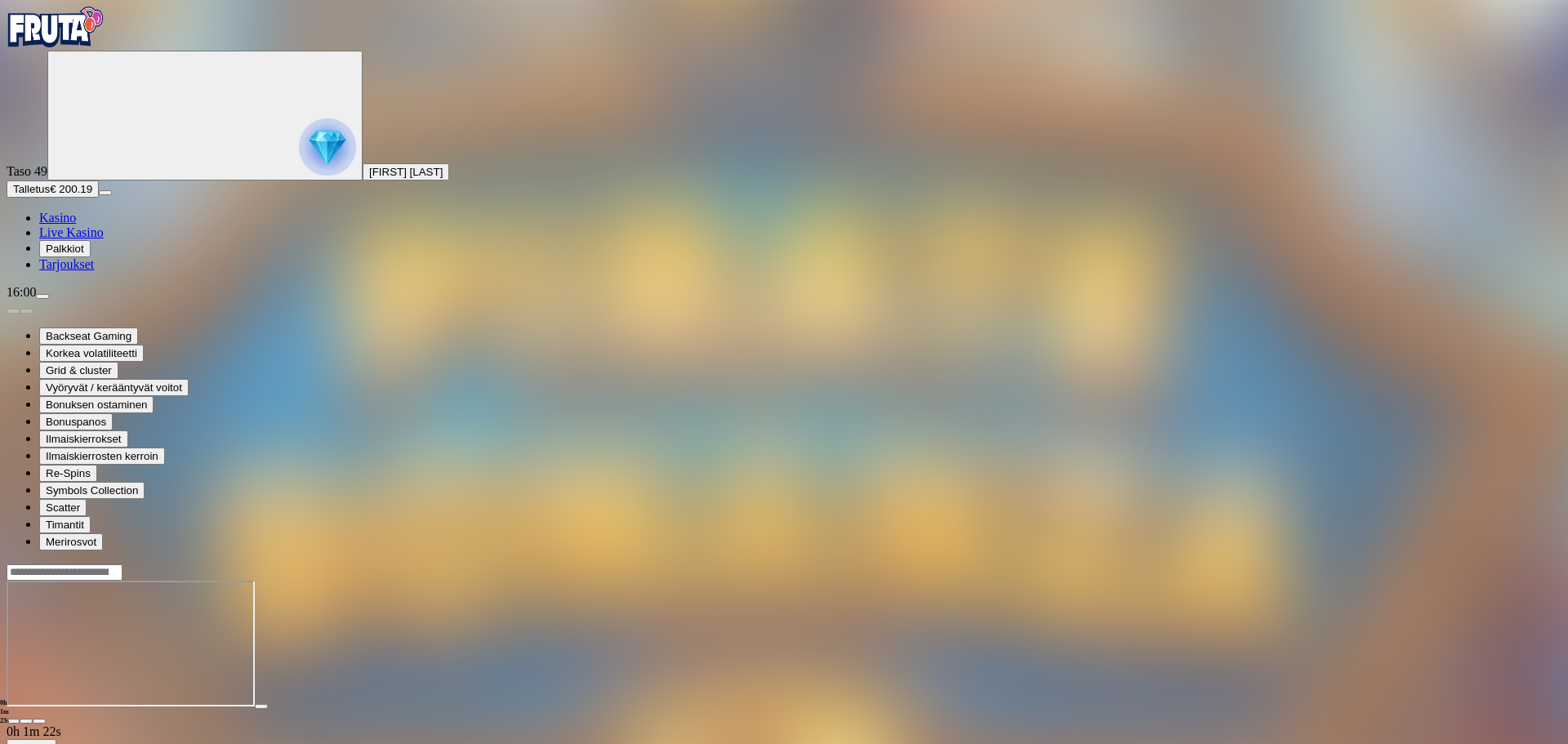 drag, startPoint x: 1120, startPoint y: 59, endPoint x: 1122, endPoint y: 47, distance: 12.165525 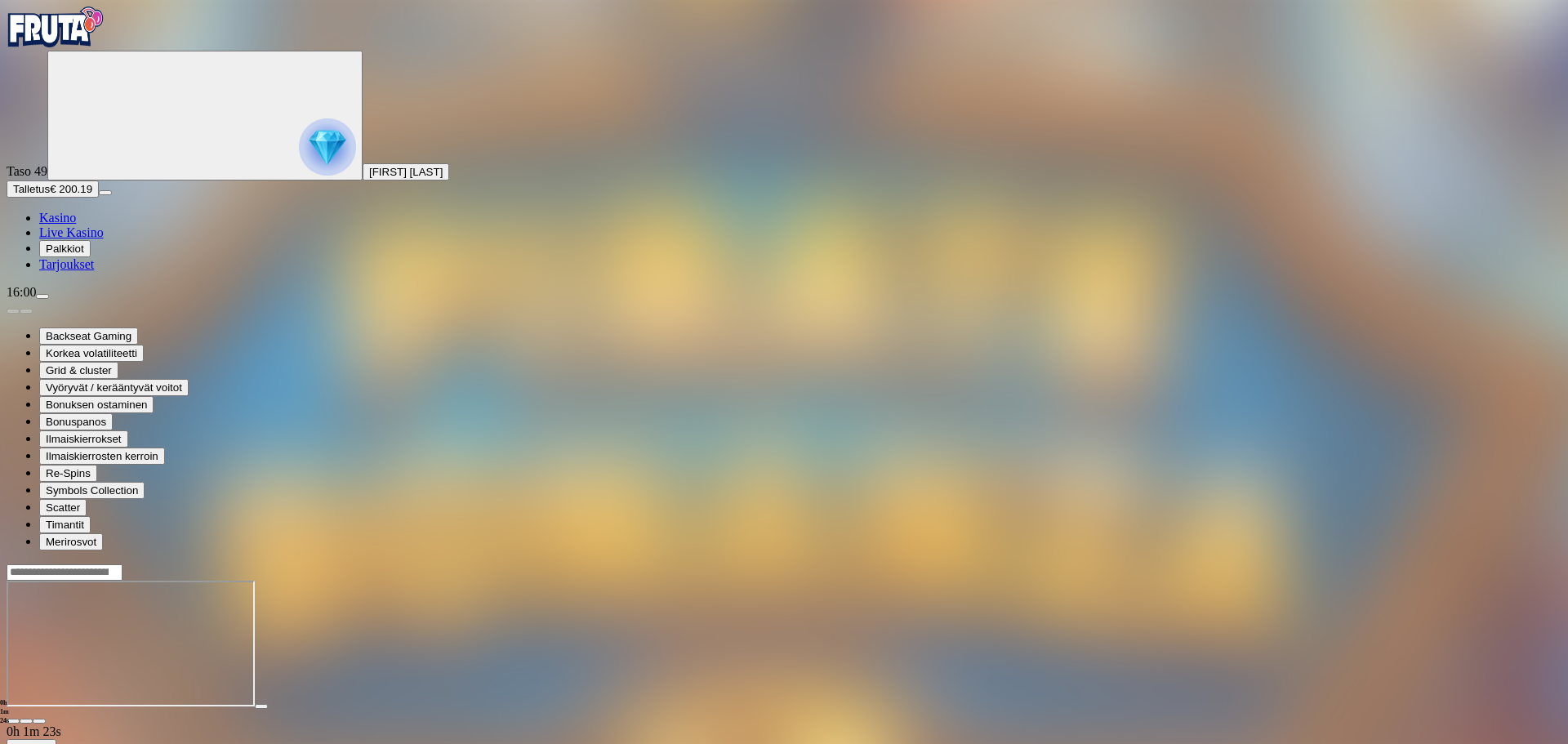 click at bounding box center [65, 572] 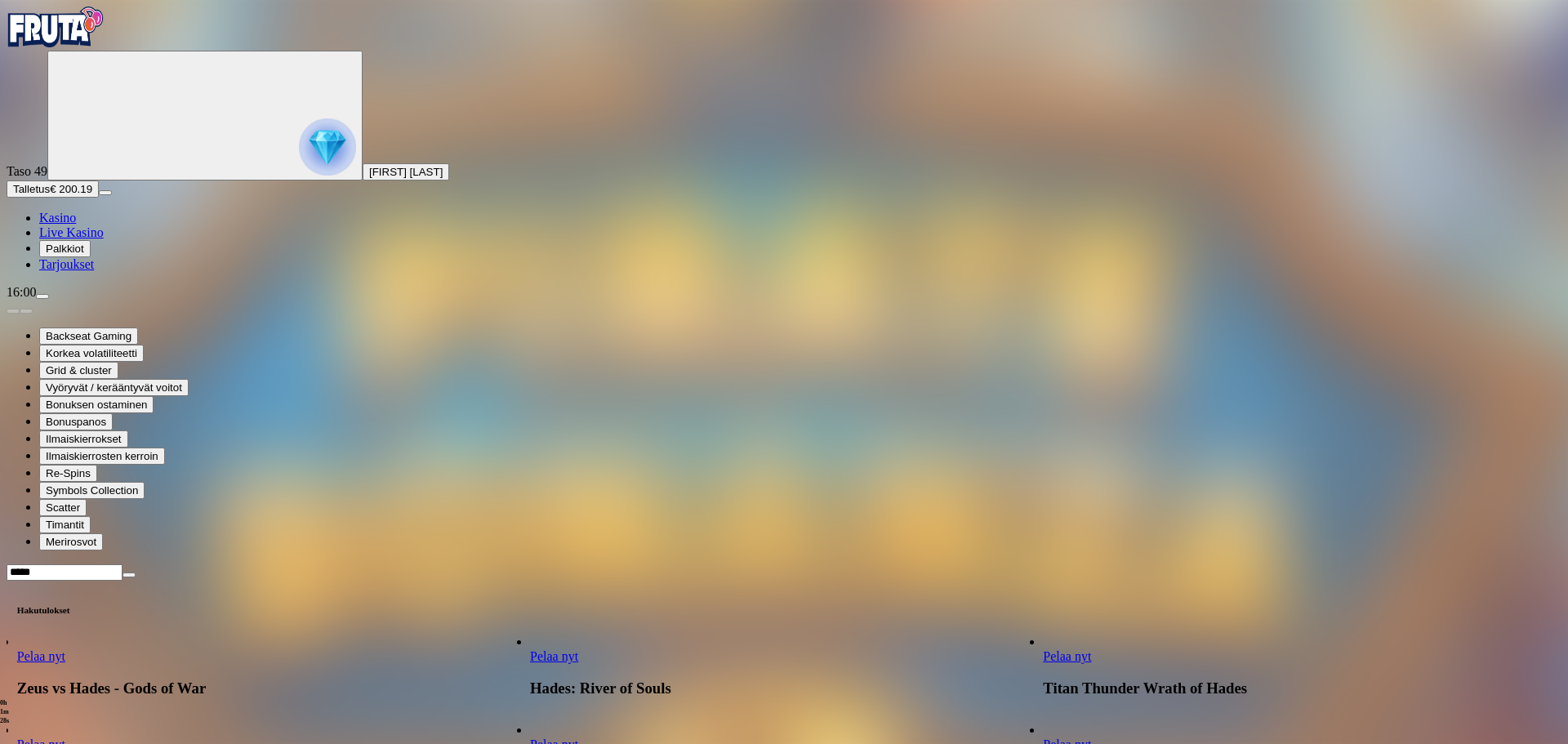 type on "*****" 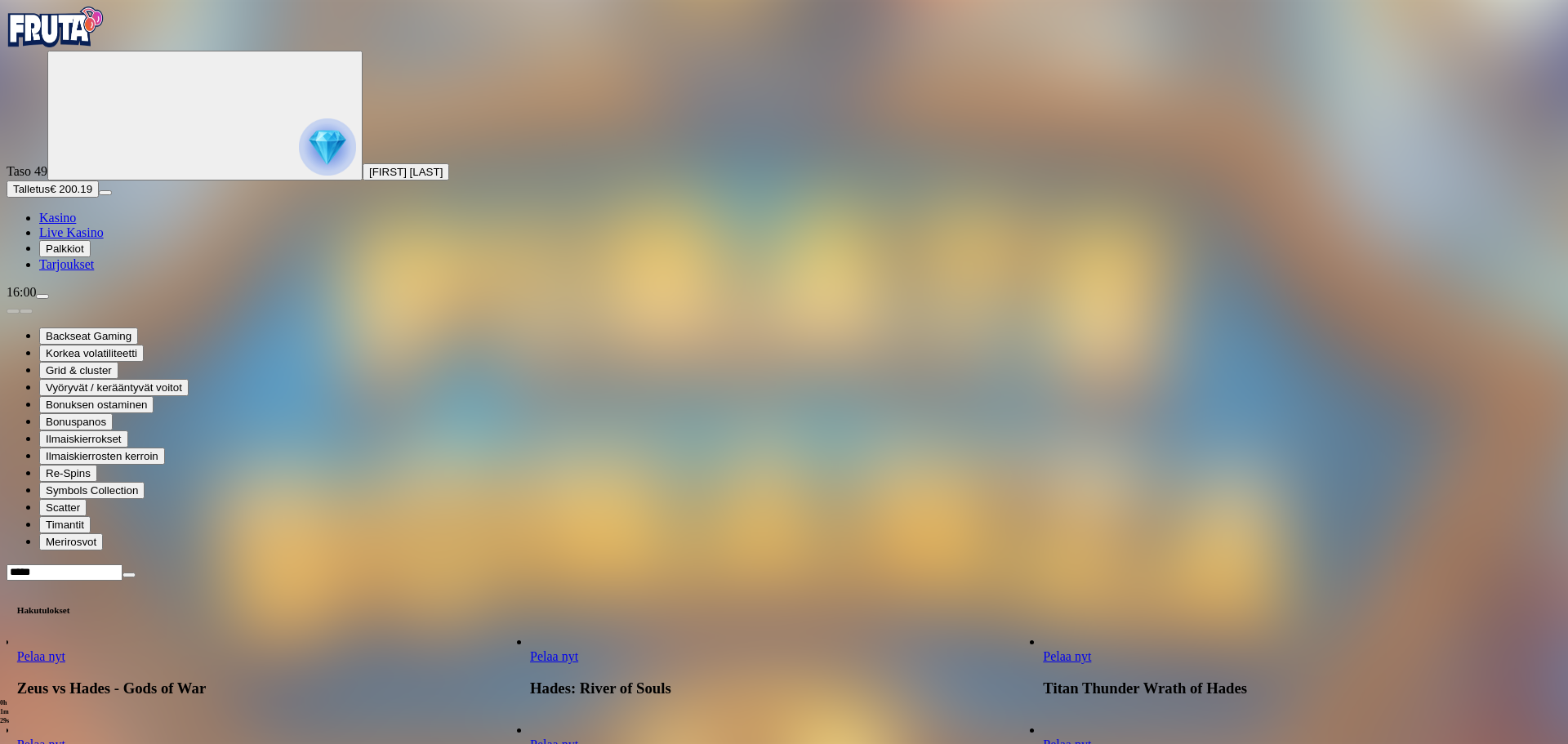 click on "Pelaa nyt" at bounding box center [1067, 744] 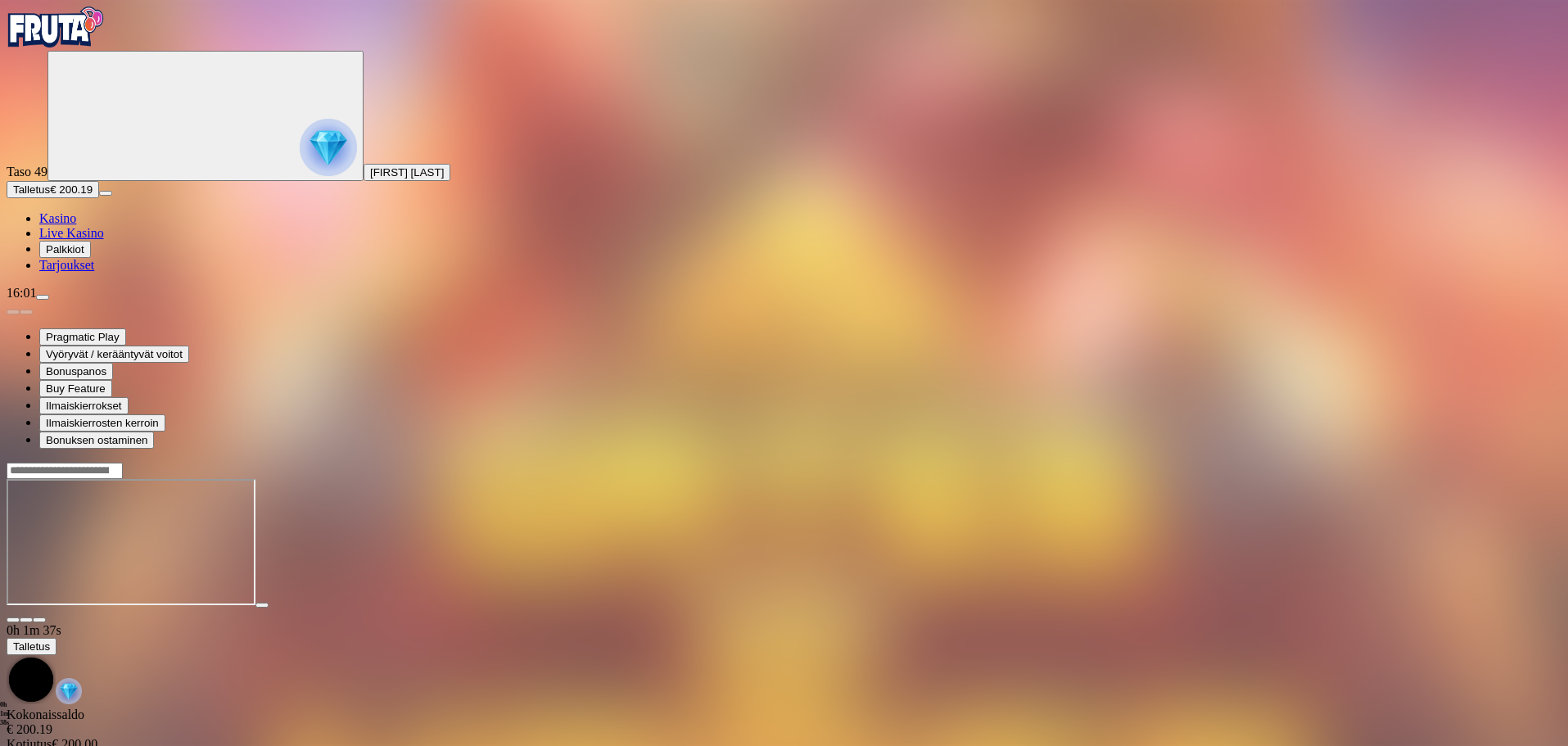 click at bounding box center [43, 297] 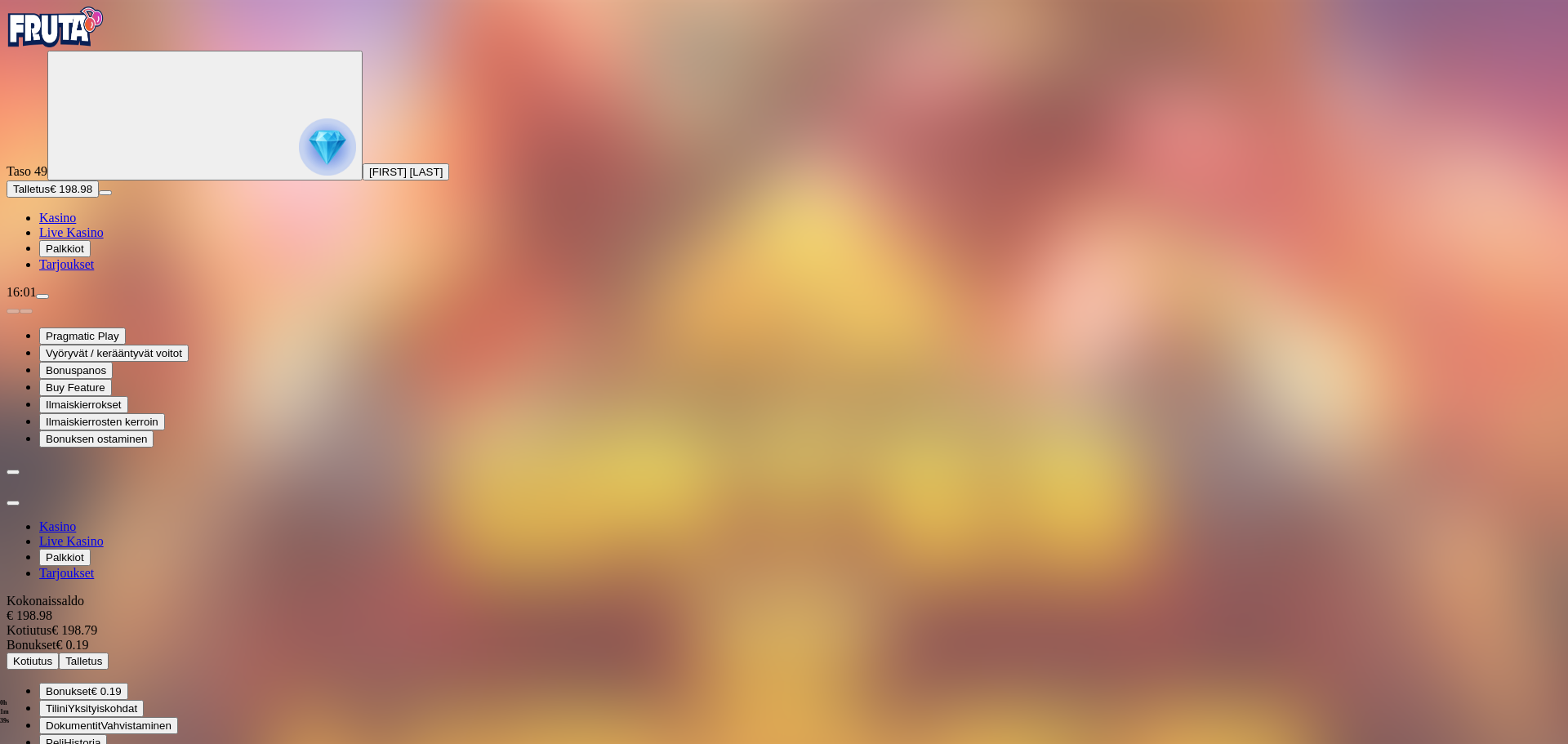 click on "Bonukset € 0.19" at bounding box center (83, 691) 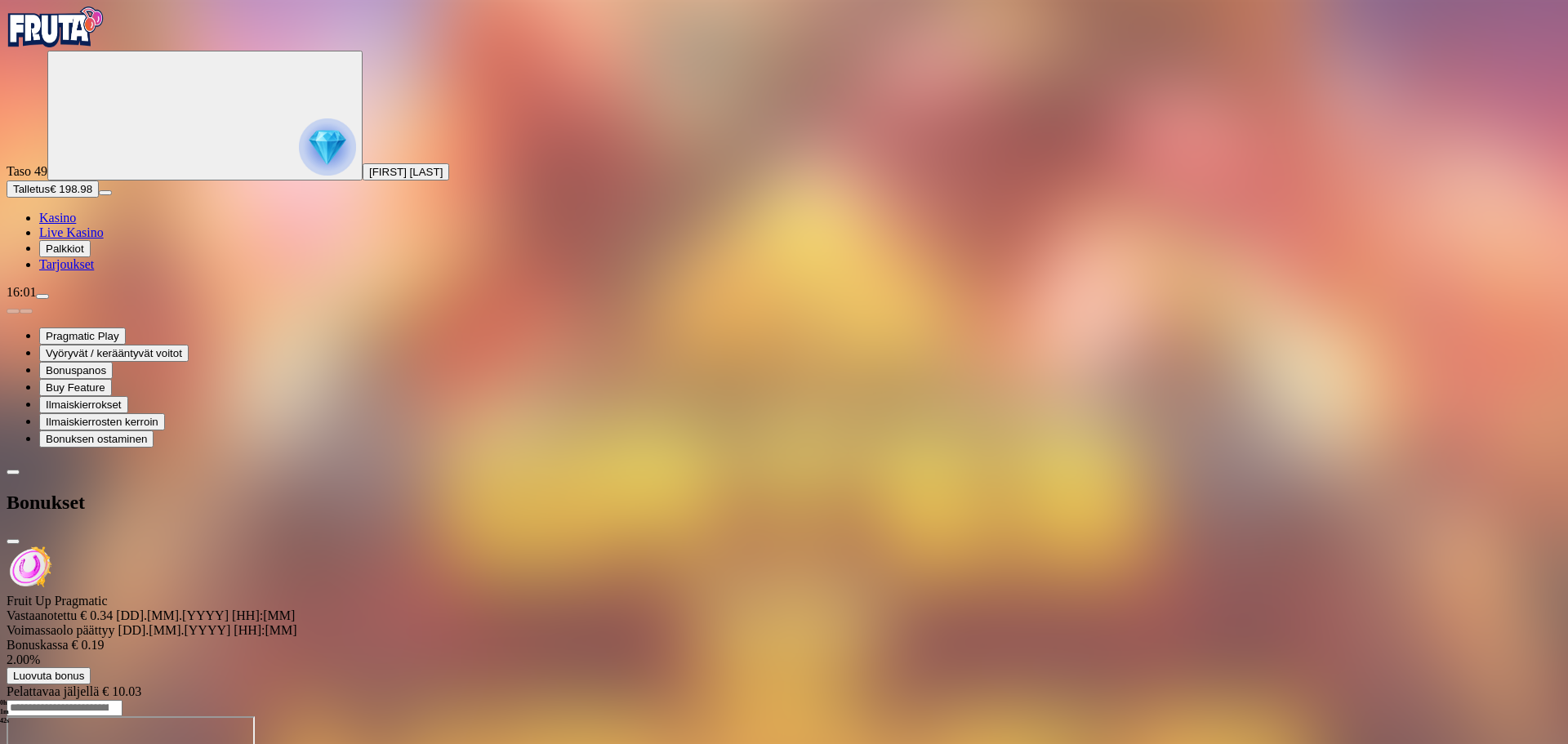 click on "Luovuta bonus" at bounding box center [48, 675] 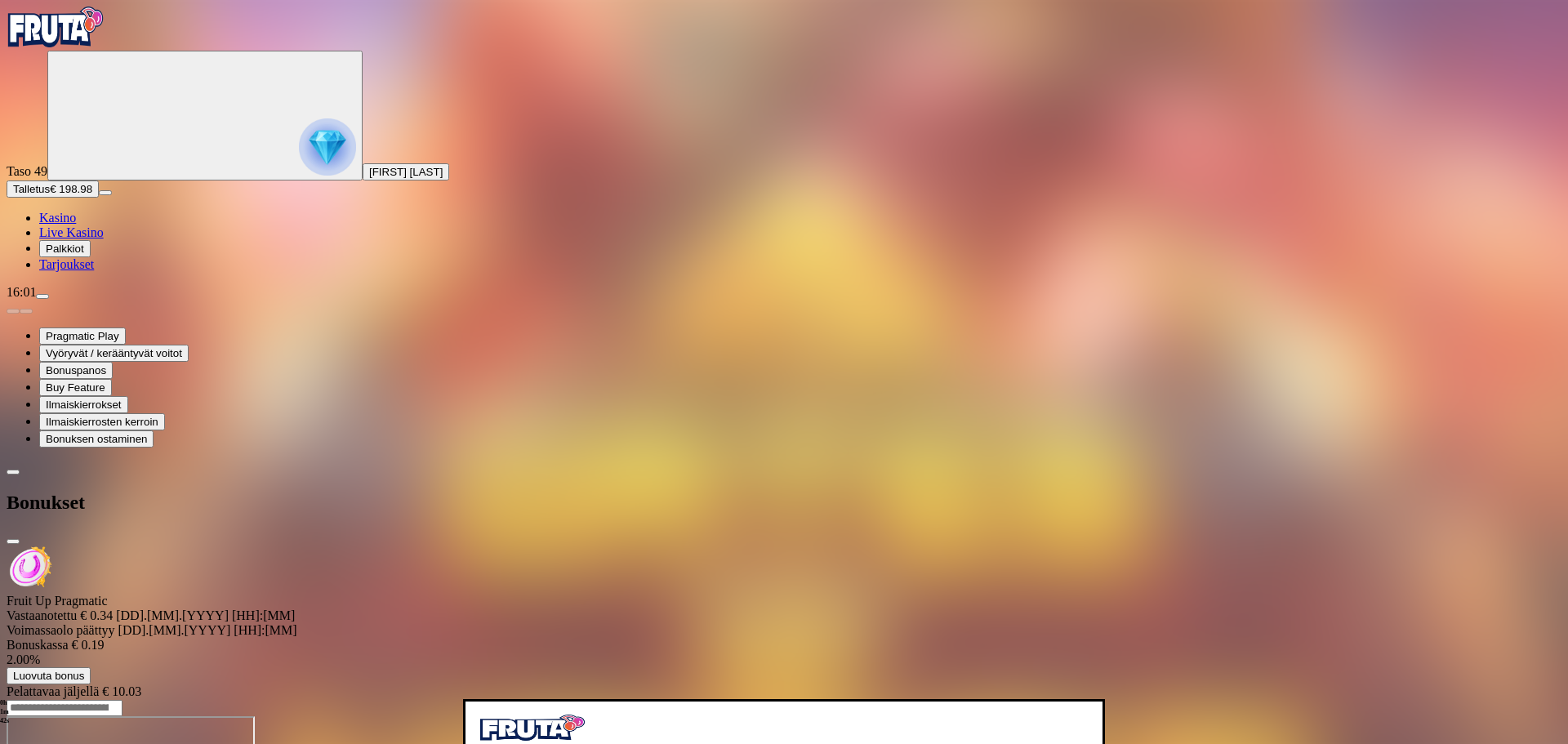 click on "Luovuta bonus" at bounding box center [588, 793] 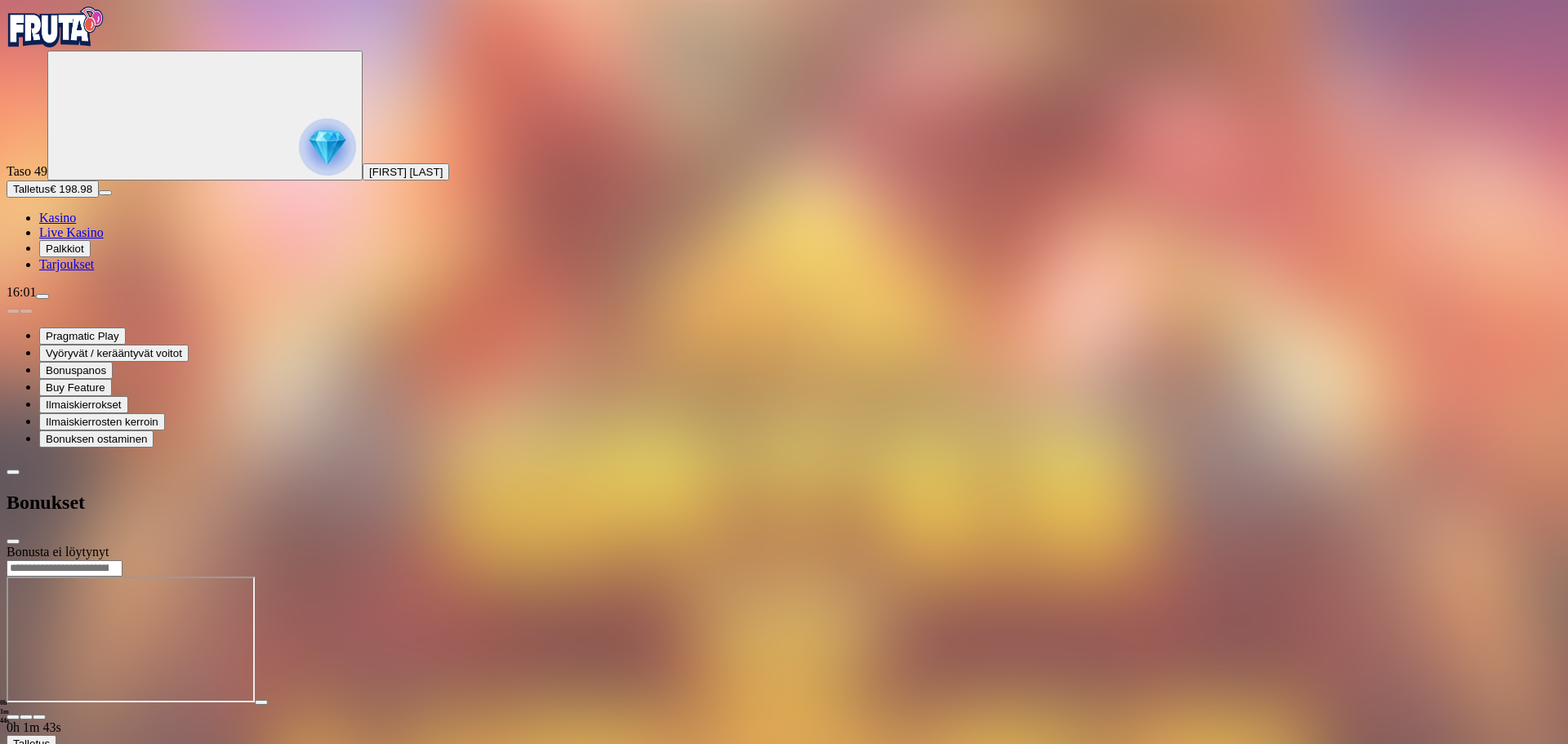 click at bounding box center [13, 541] 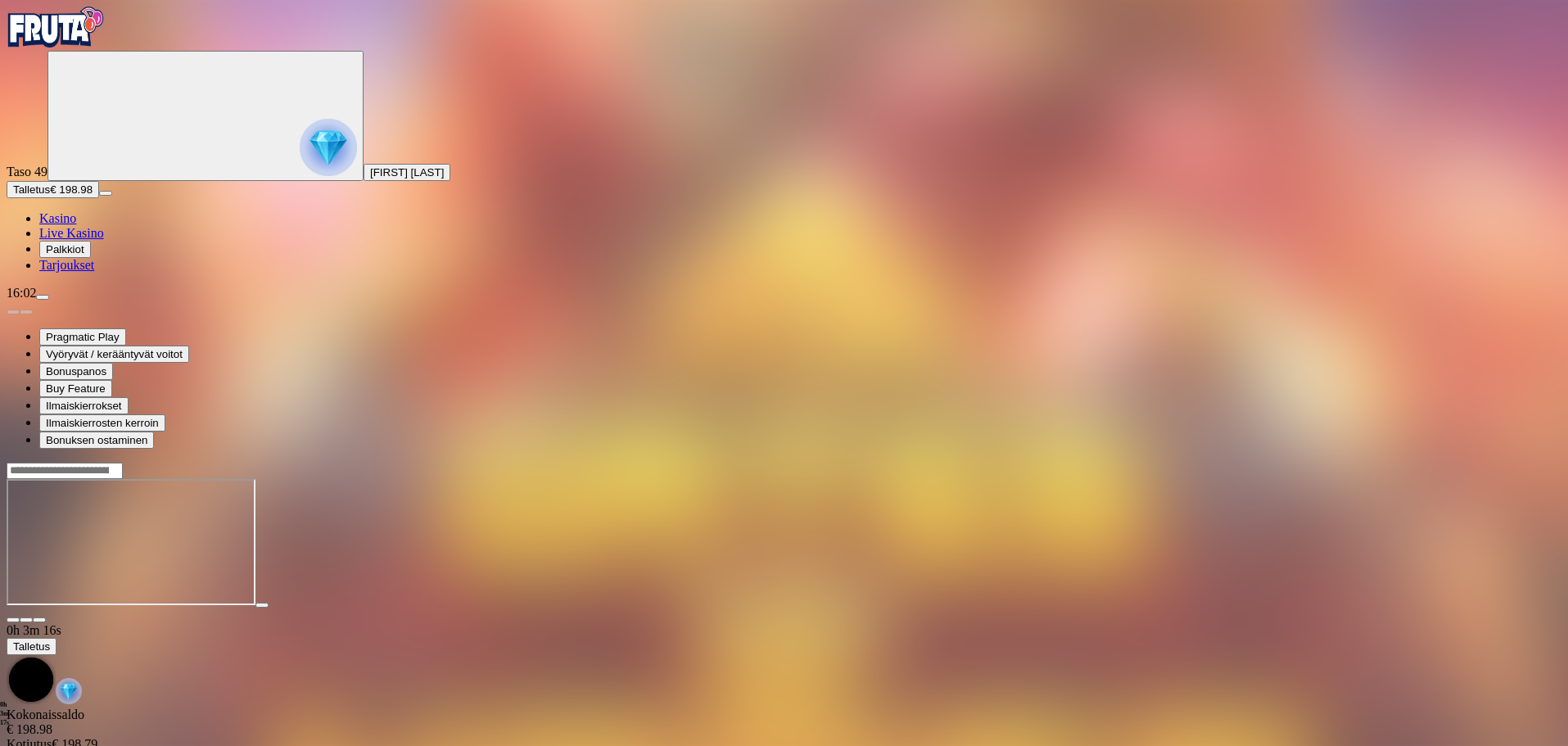 click at bounding box center (65, 471) 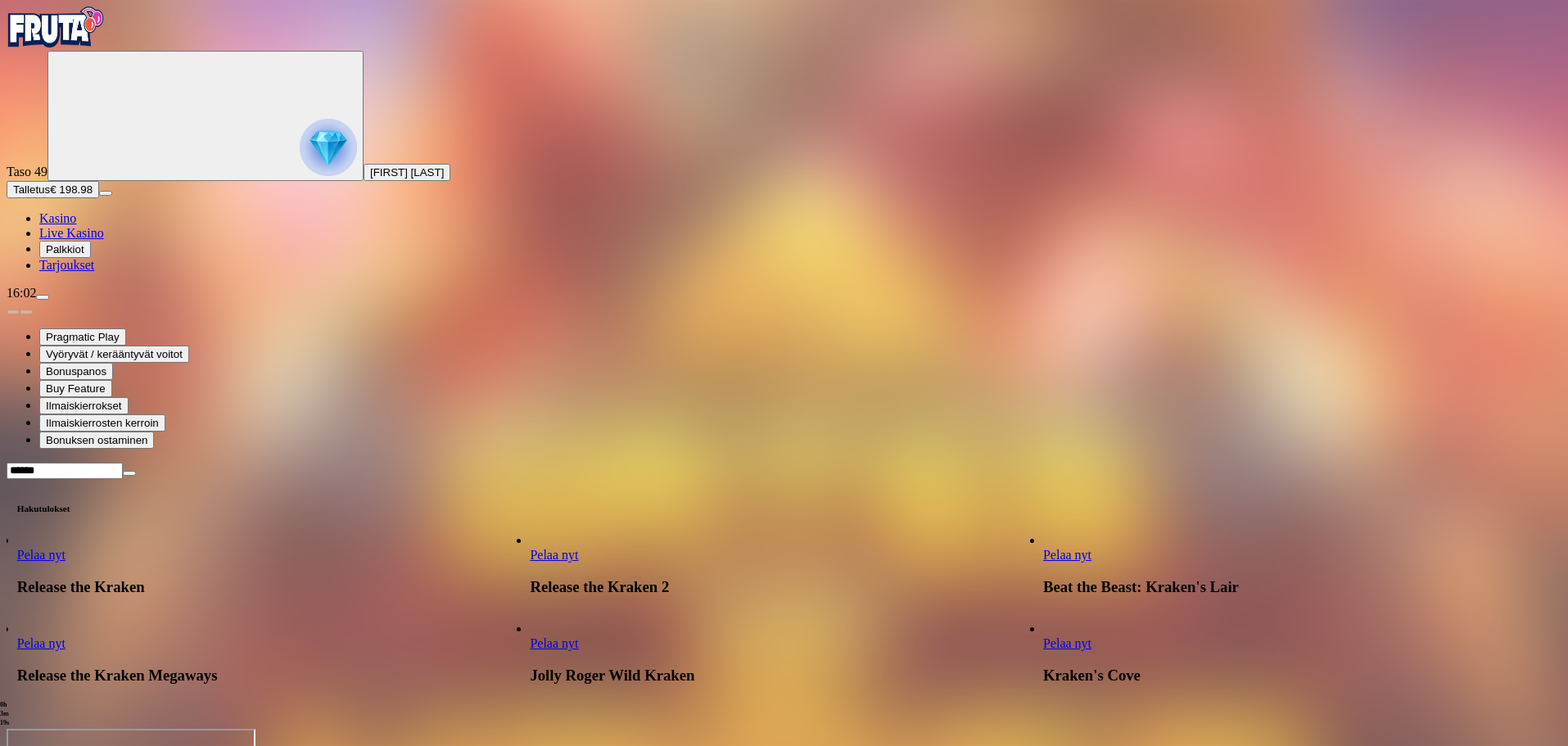 type on "******" 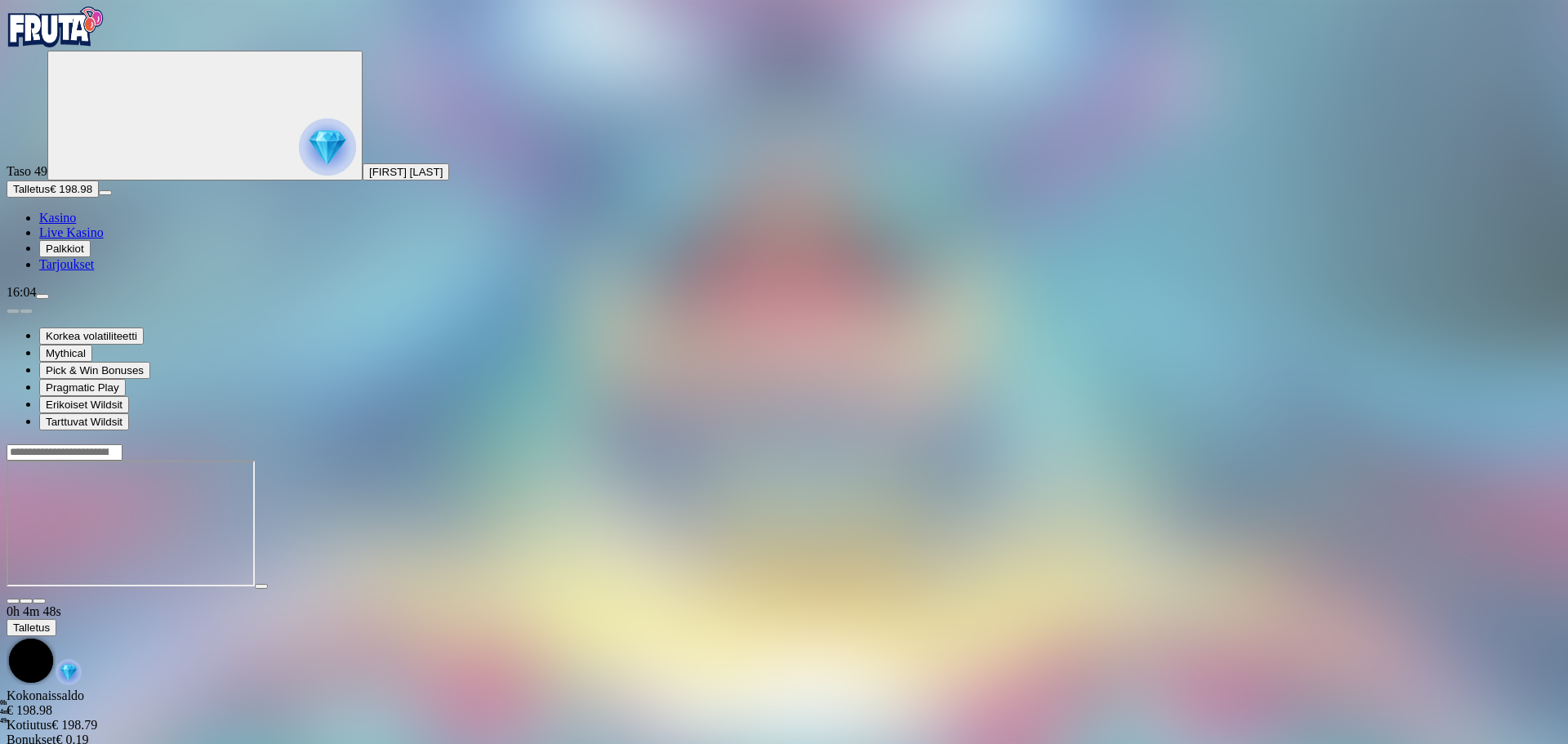 click at bounding box center (56, 27) 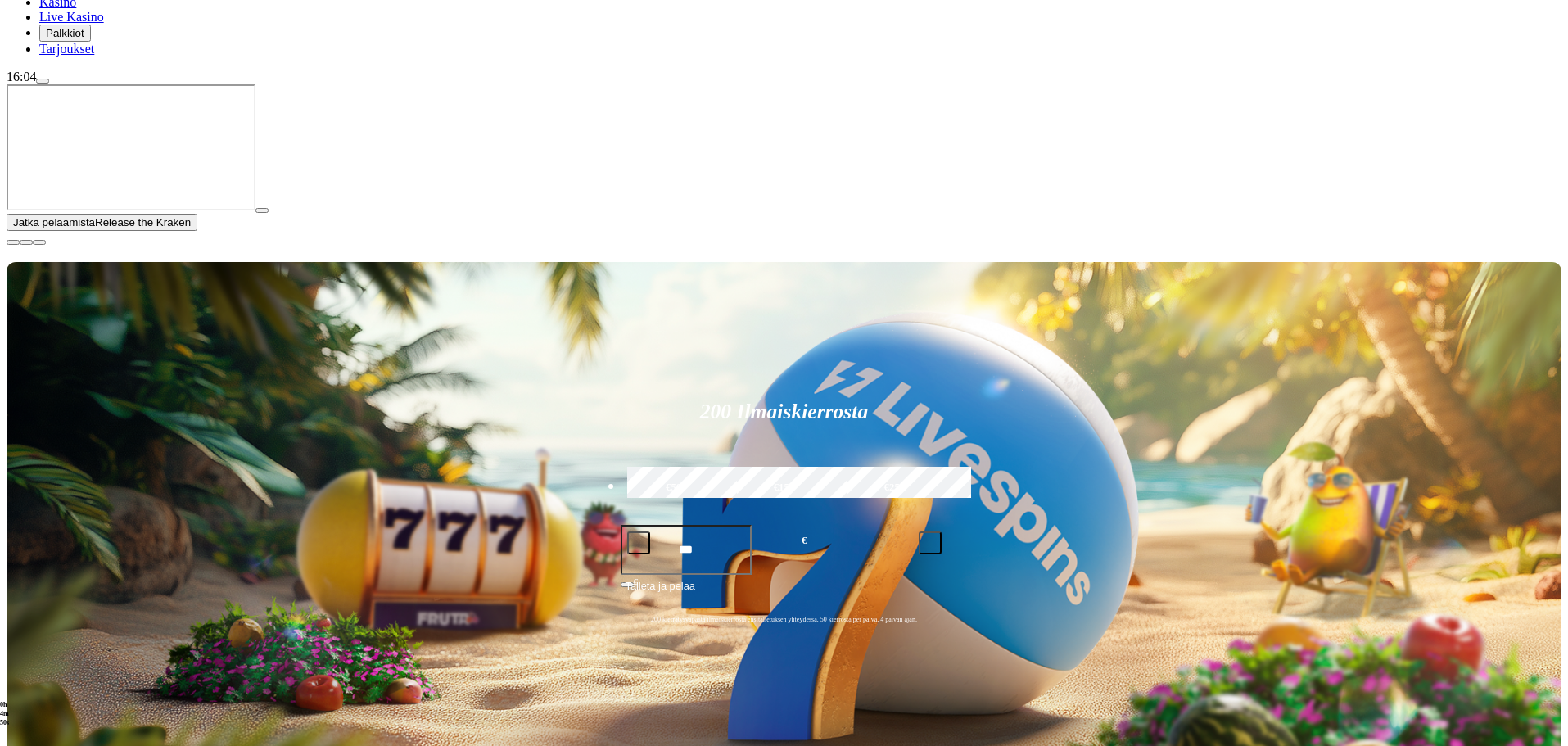 scroll, scrollTop: 246, scrollLeft: 0, axis: vertical 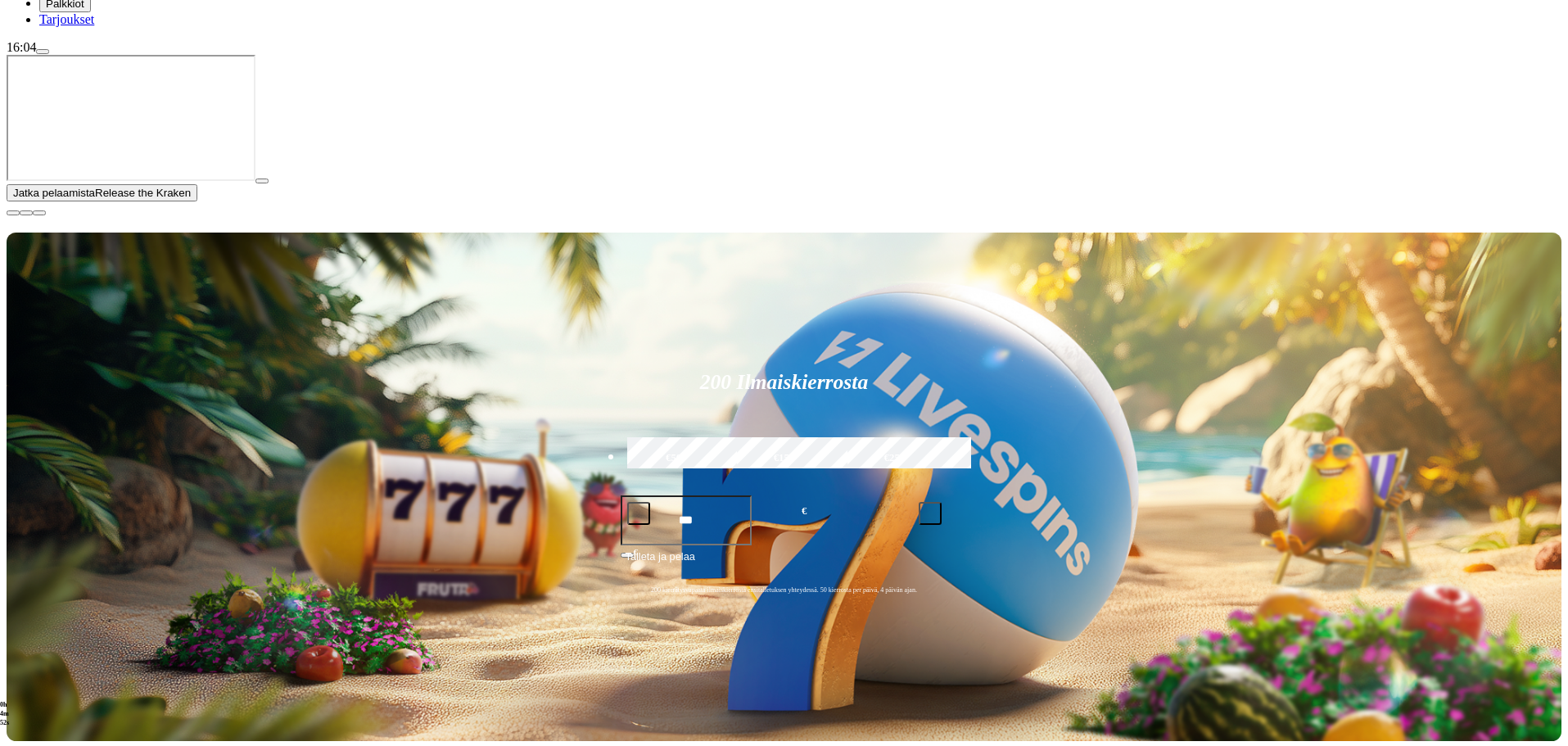 click at bounding box center (13, 213) 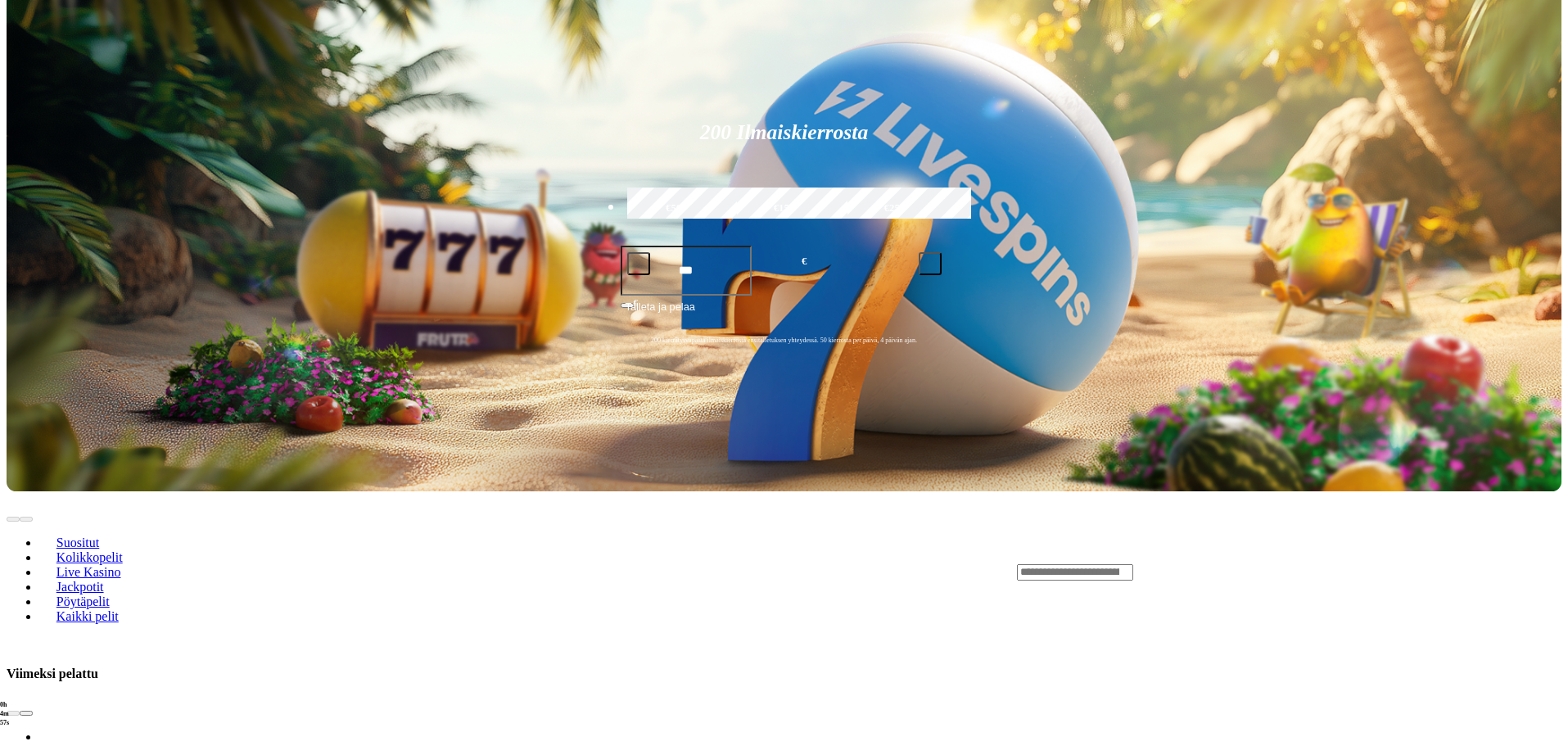 scroll, scrollTop: 328, scrollLeft: 0, axis: vertical 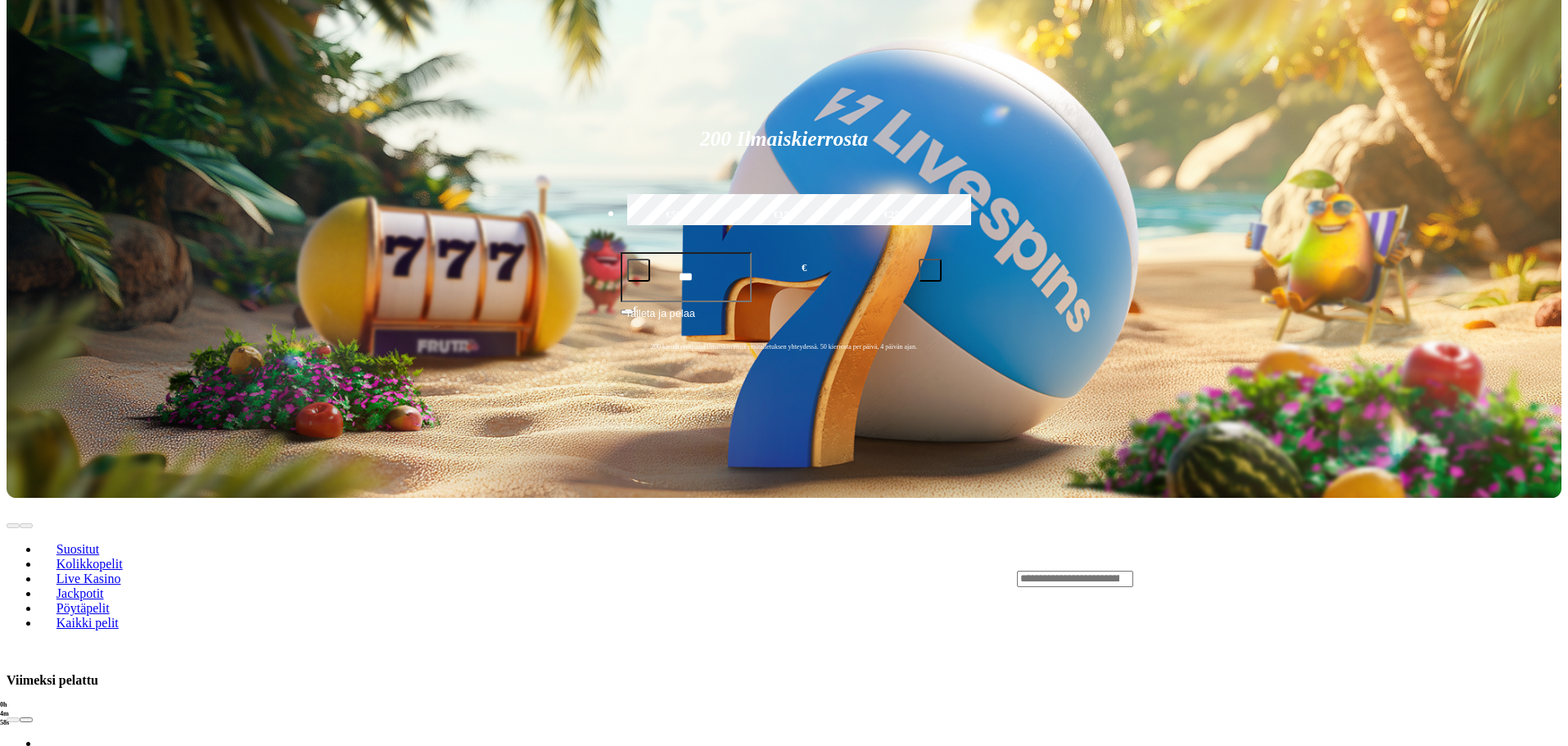 drag, startPoint x: 1555, startPoint y: 319, endPoint x: 1547, endPoint y: 320, distance: 8.062258 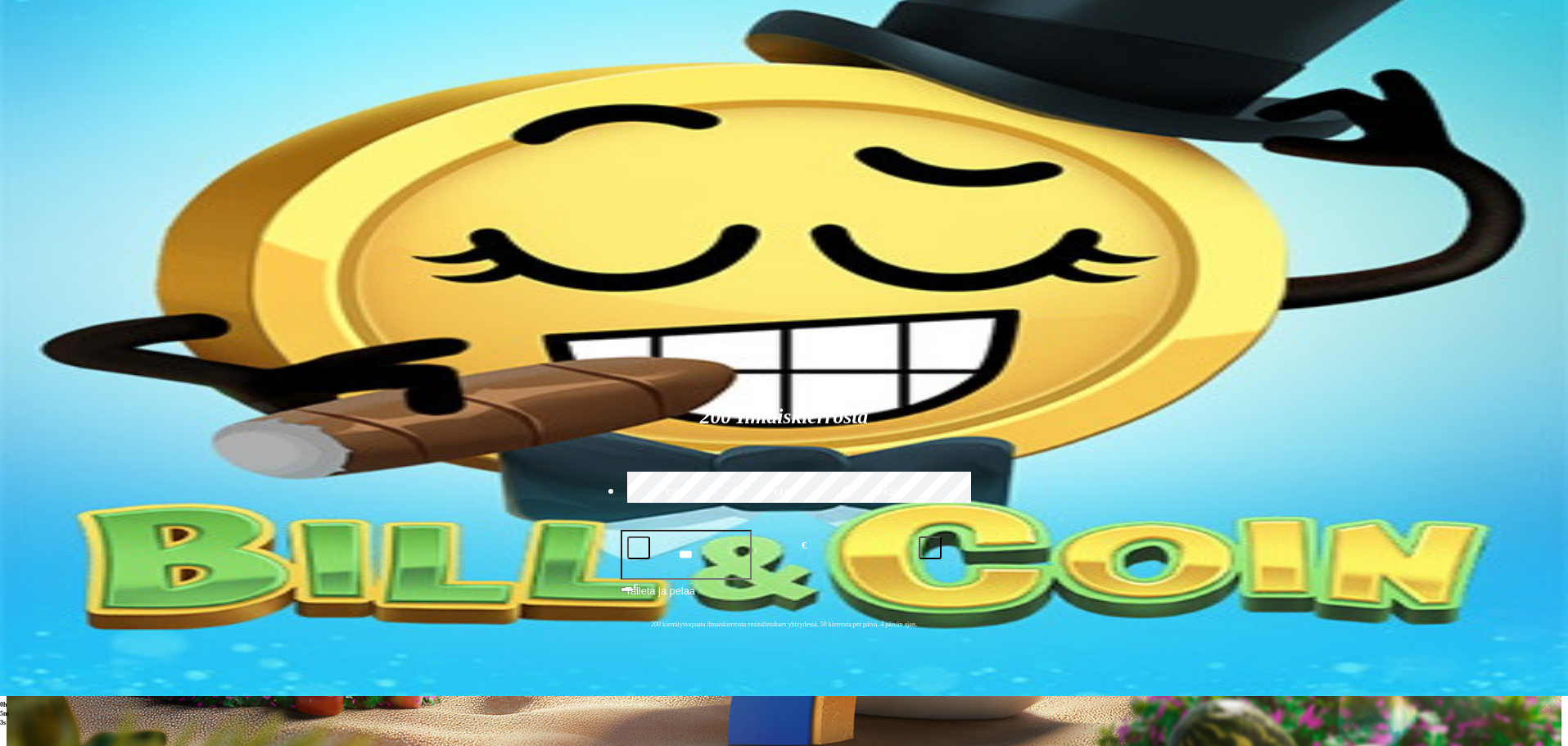 scroll, scrollTop: 0, scrollLeft: 0, axis: both 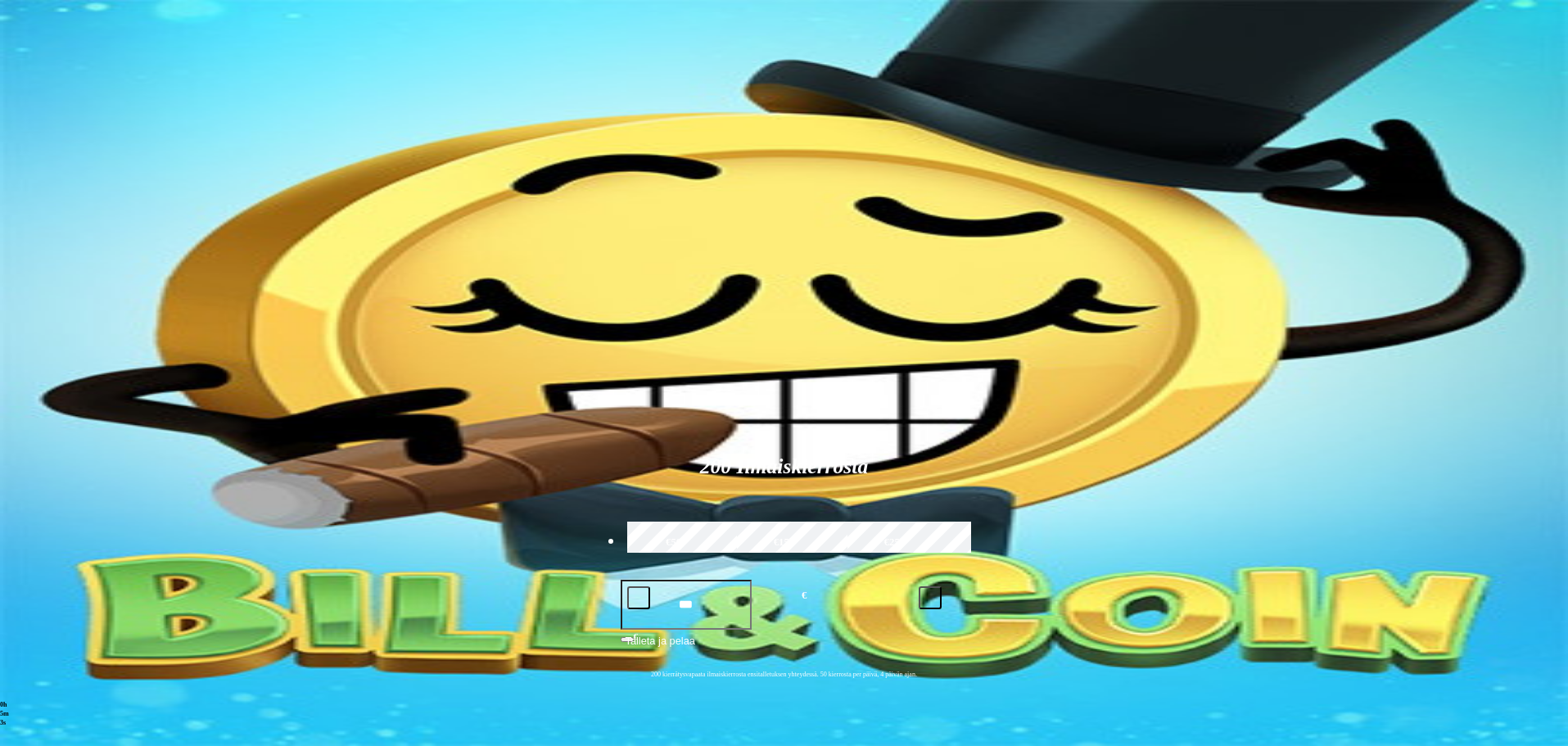 click at bounding box center [1075, 907] 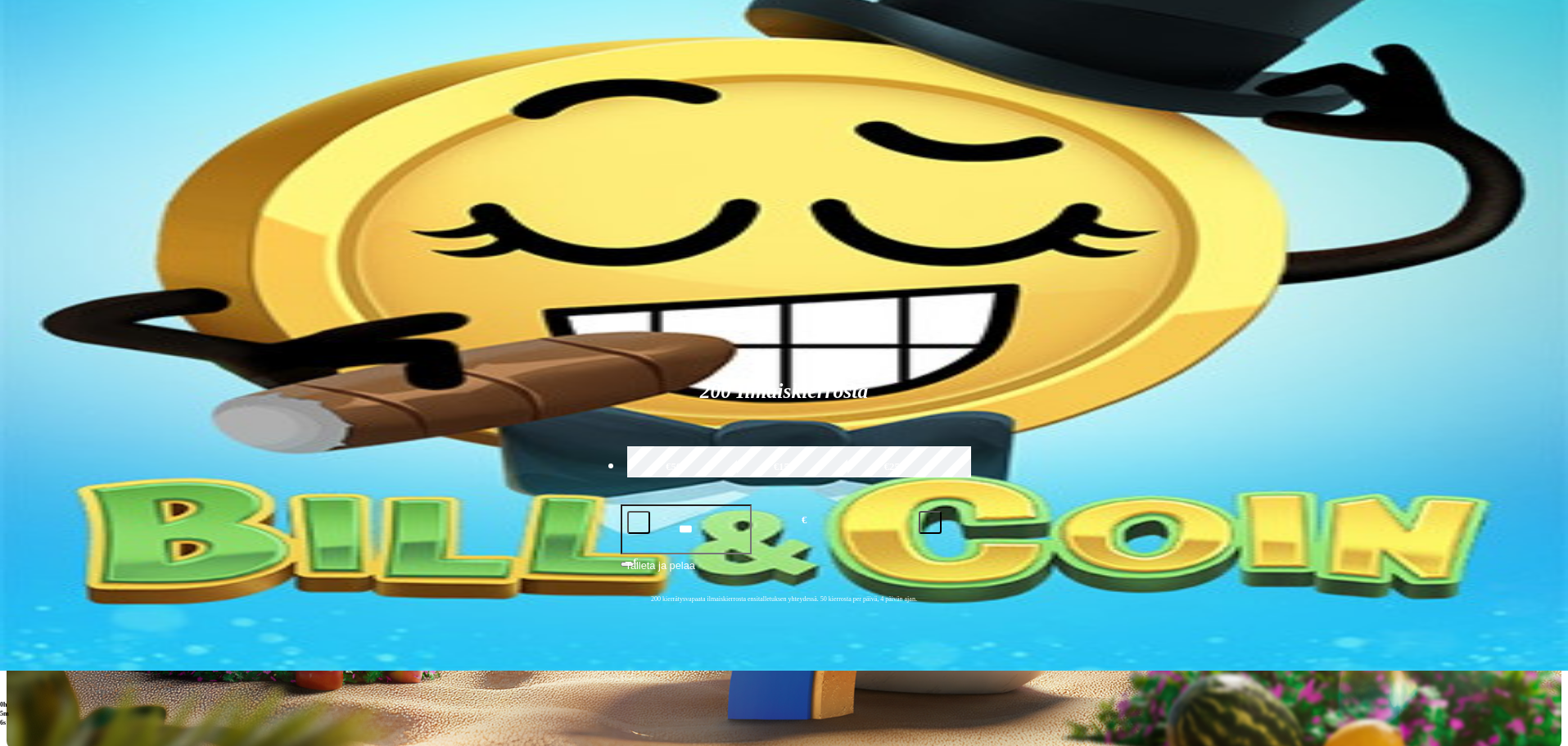 scroll, scrollTop: 82, scrollLeft: 0, axis: vertical 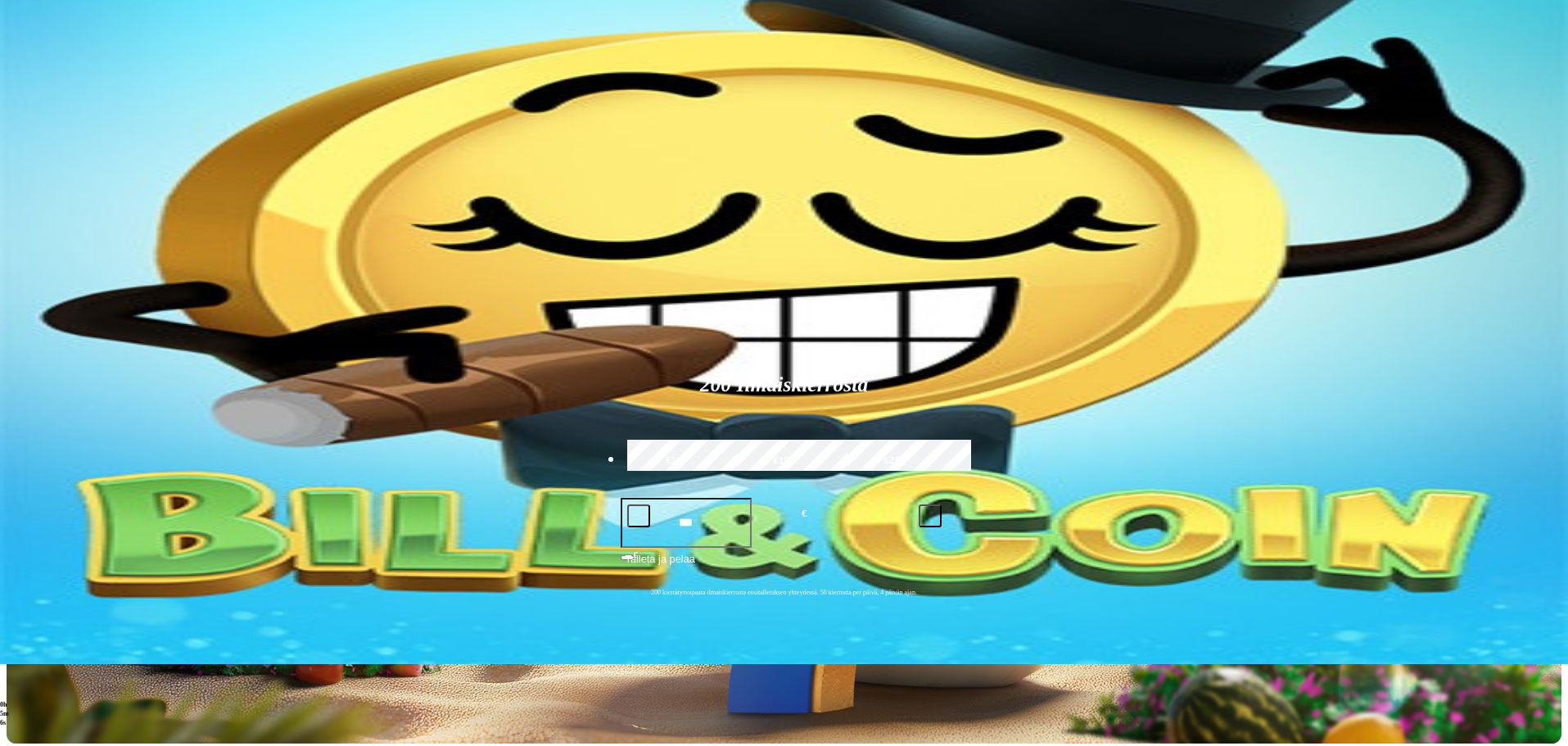 type on "*****" 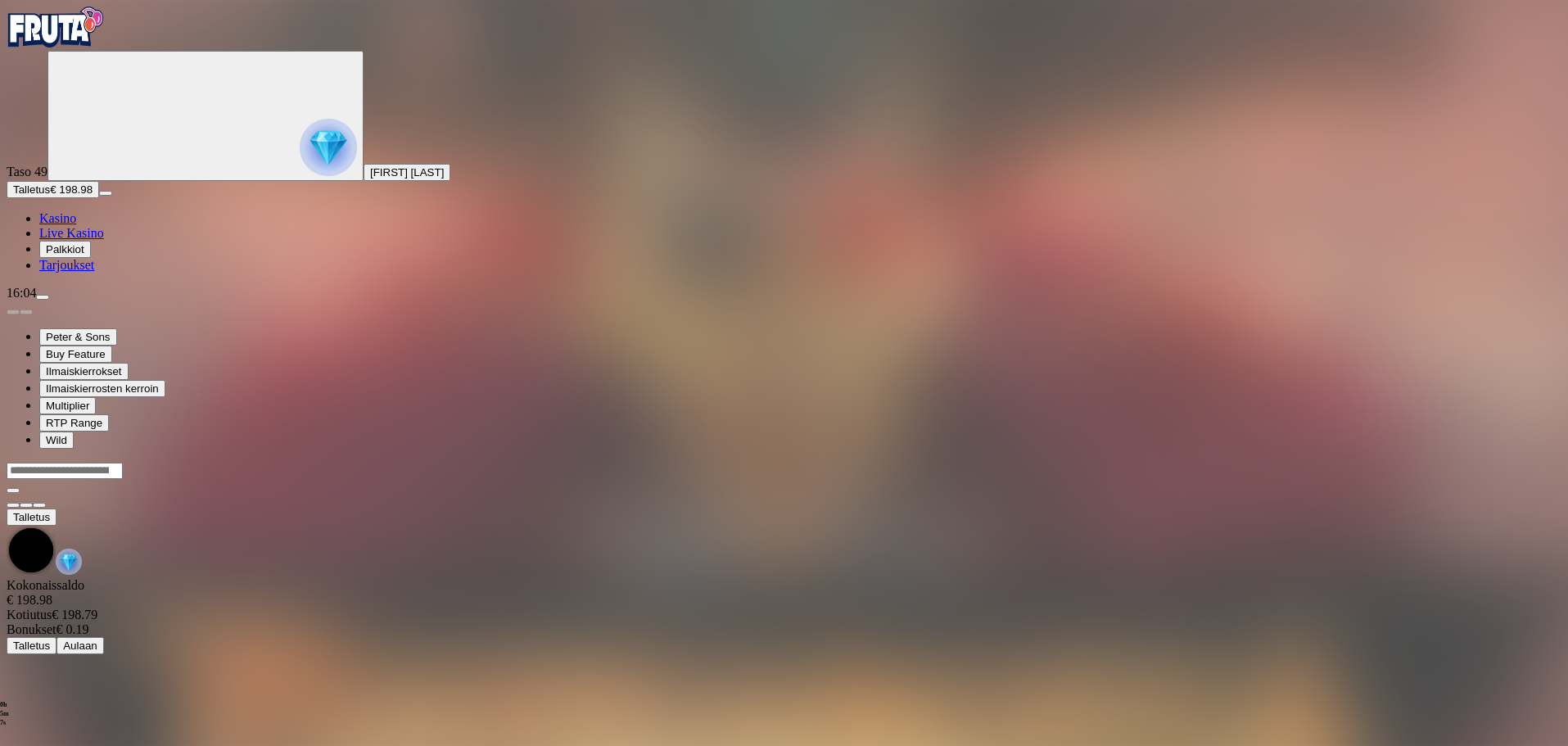 scroll, scrollTop: 0, scrollLeft: 0, axis: both 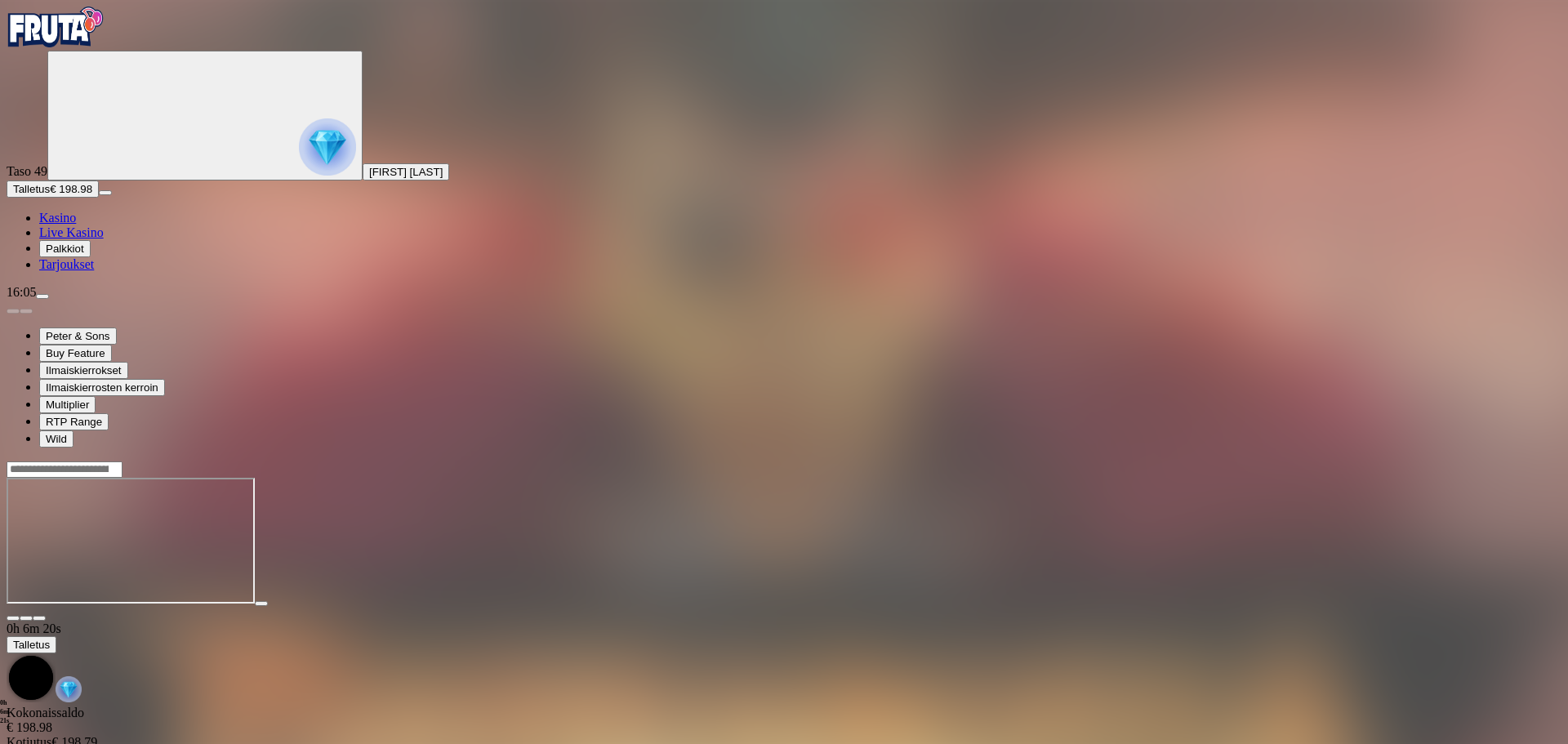 click at bounding box center [56, 27] 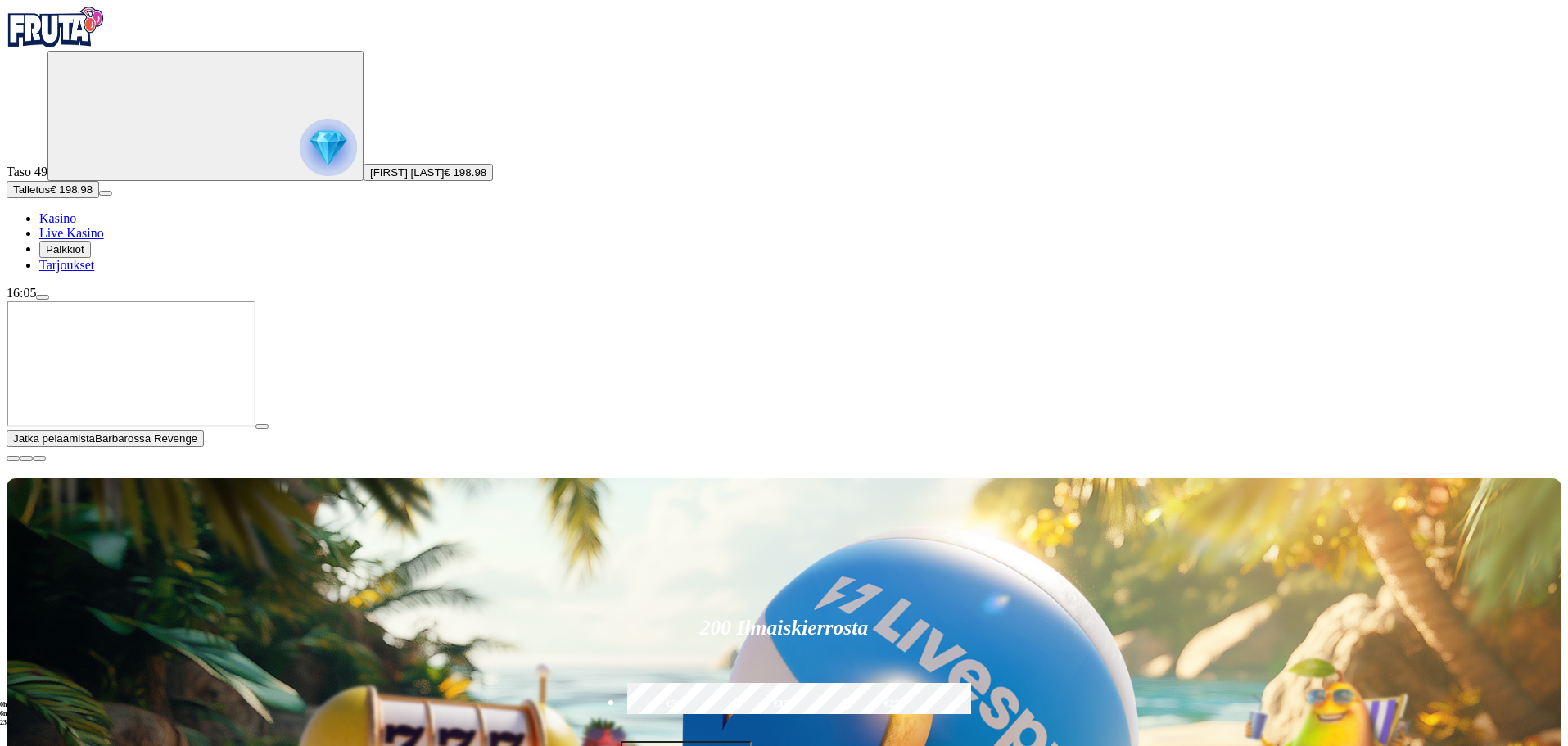 drag, startPoint x: 1546, startPoint y: 595, endPoint x: 1497, endPoint y: 586, distance: 50 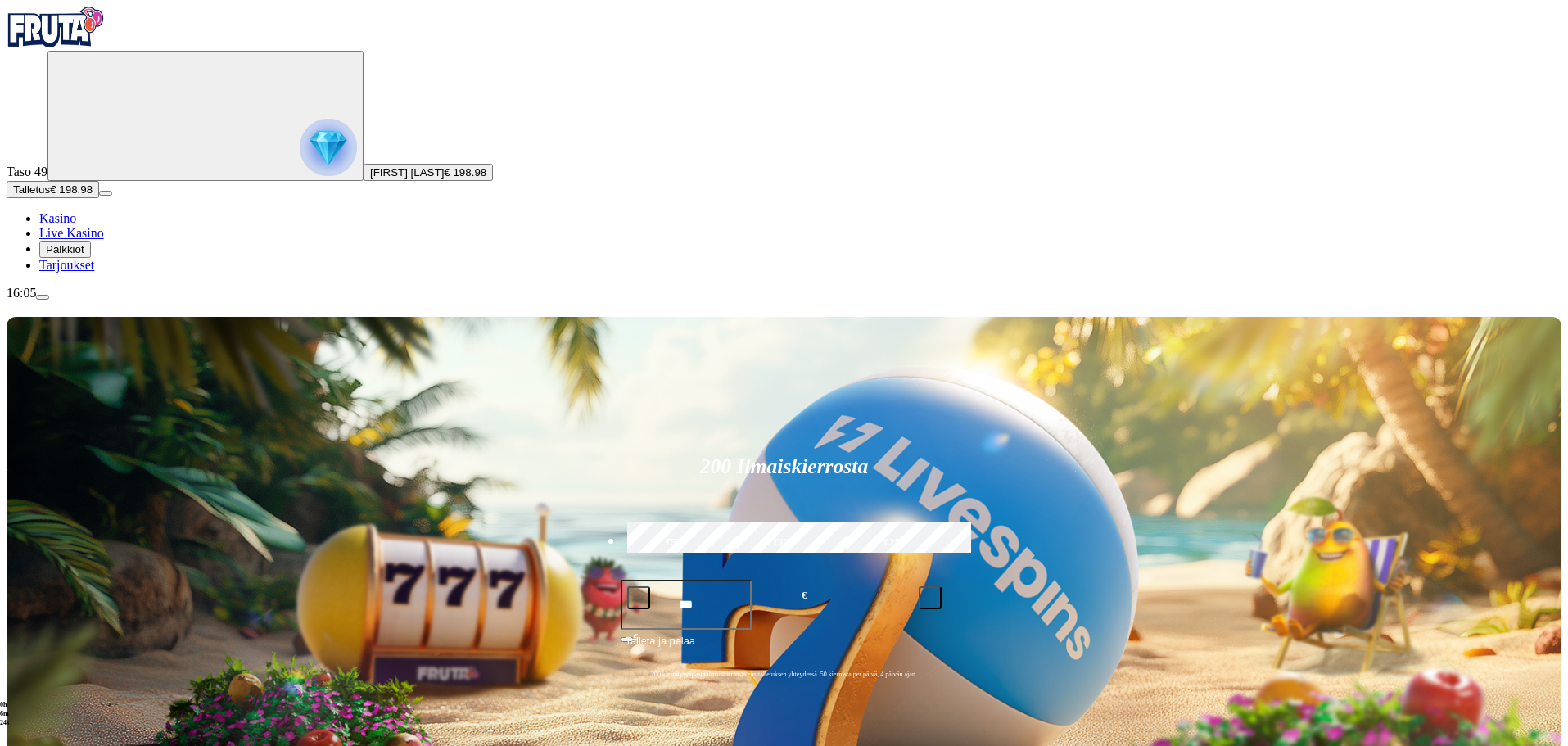 click on "Pelaa nyt" at bounding box center [63, 1085] 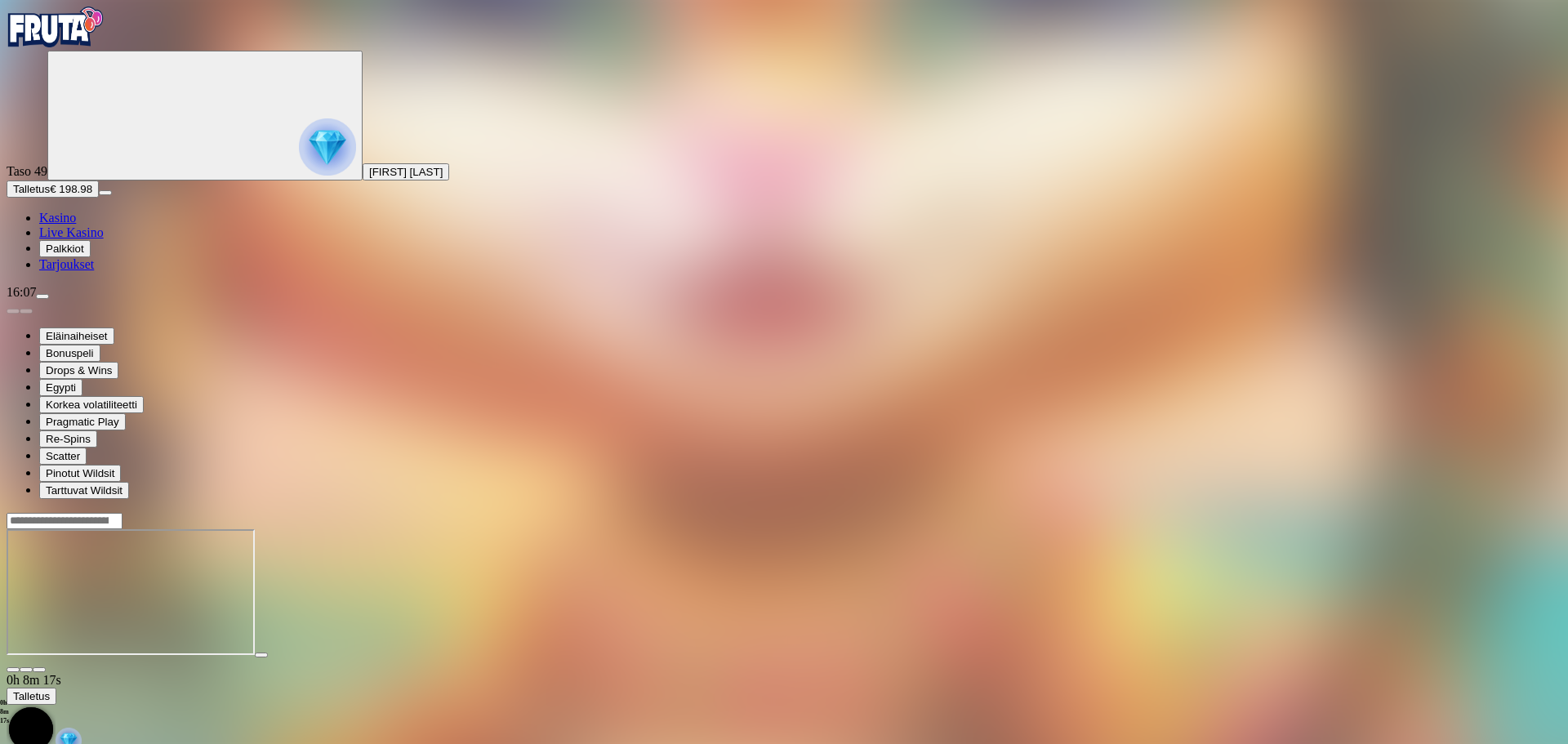 click at bounding box center (56, 27) 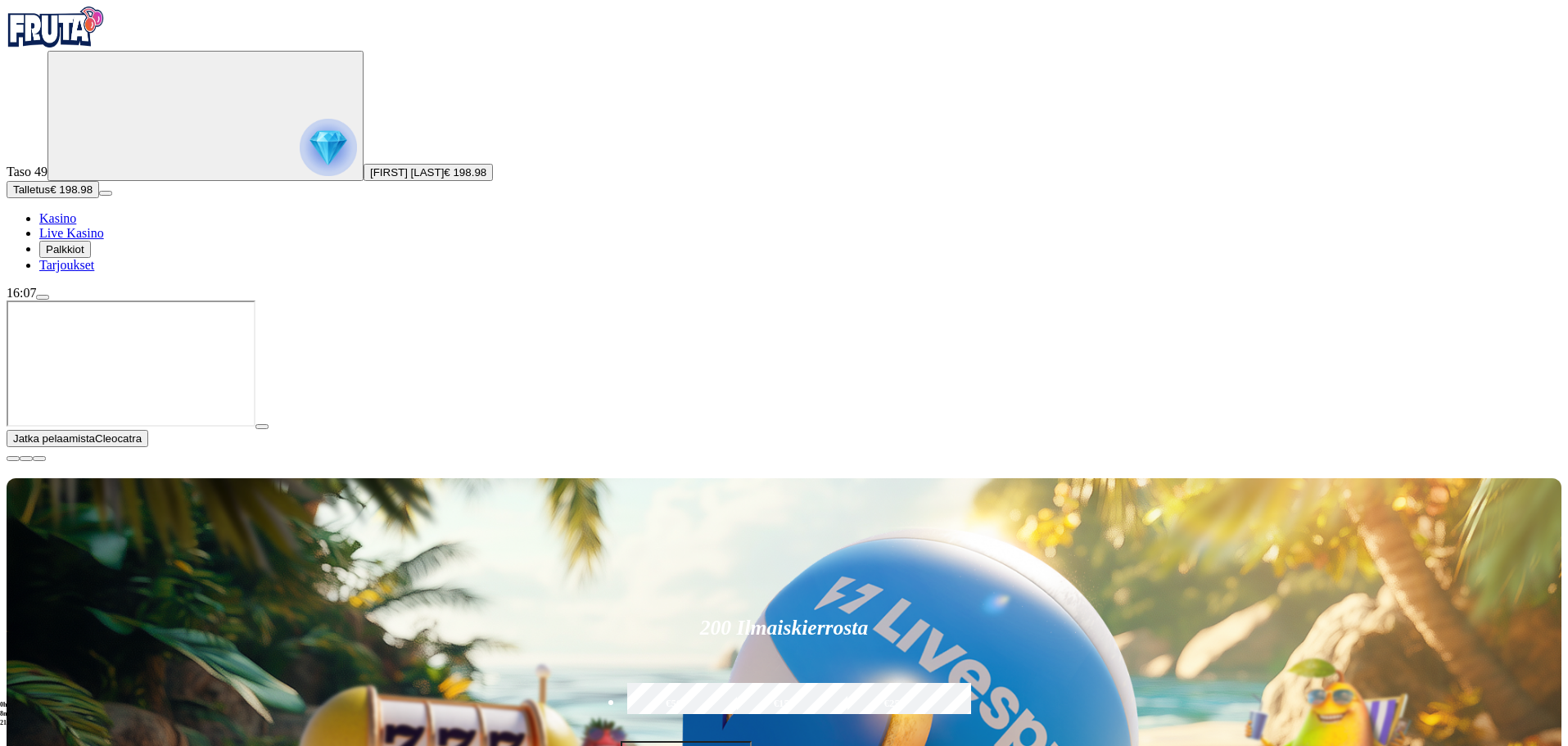 drag, startPoint x: 1543, startPoint y: 596, endPoint x: 1530, endPoint y: 594, distance: 13.15295 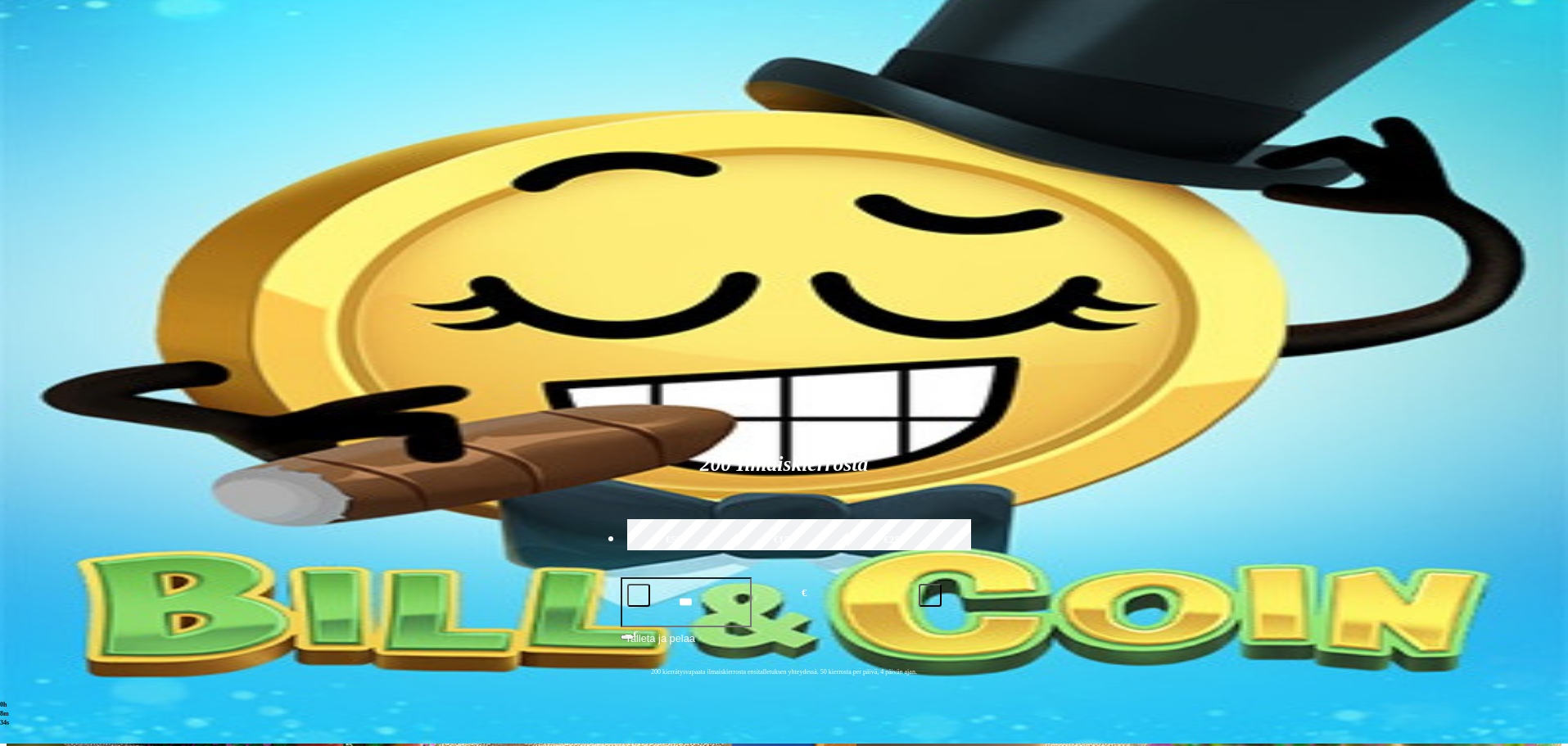 scroll, scrollTop: 0, scrollLeft: 0, axis: both 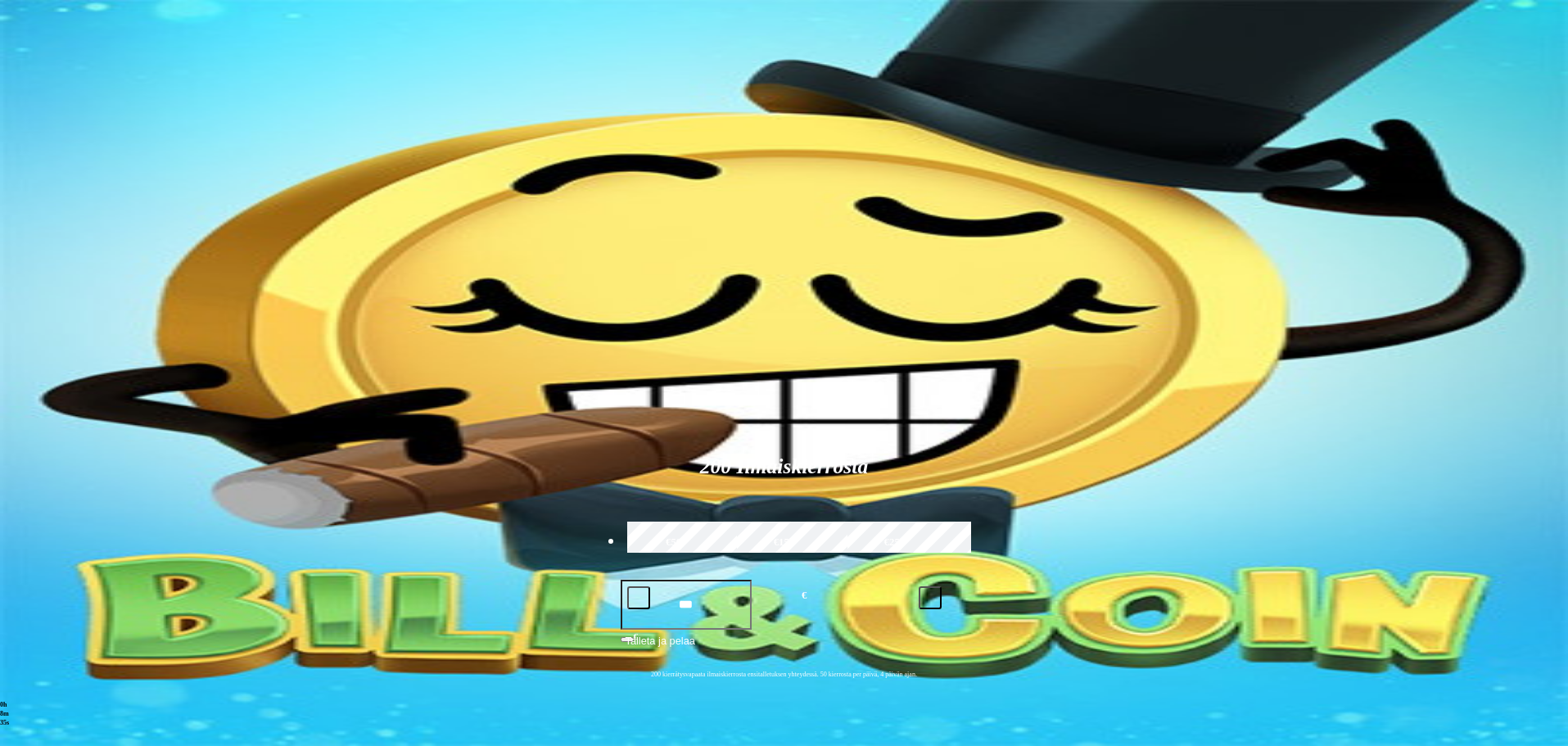 click at bounding box center [1075, 907] 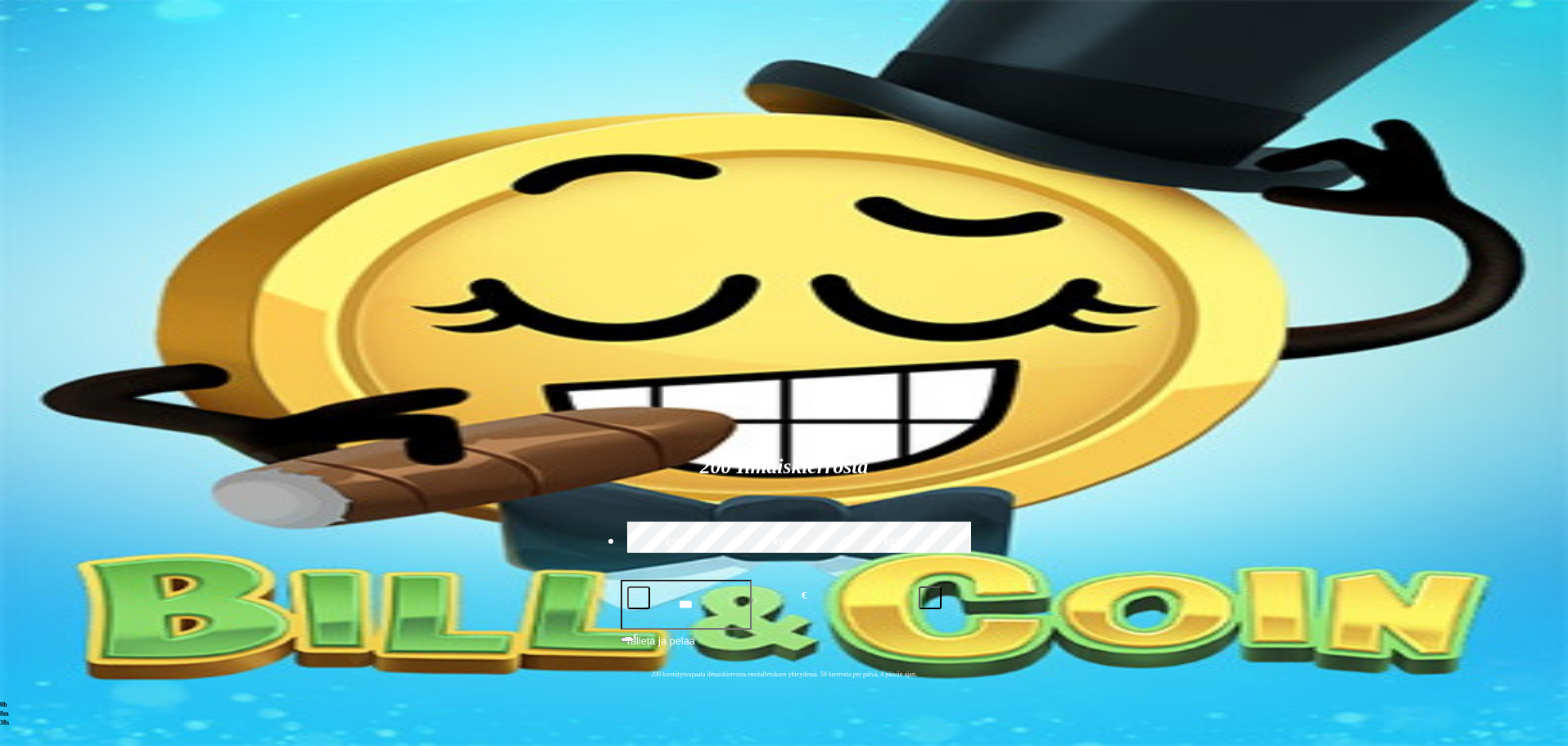 type on "*******" 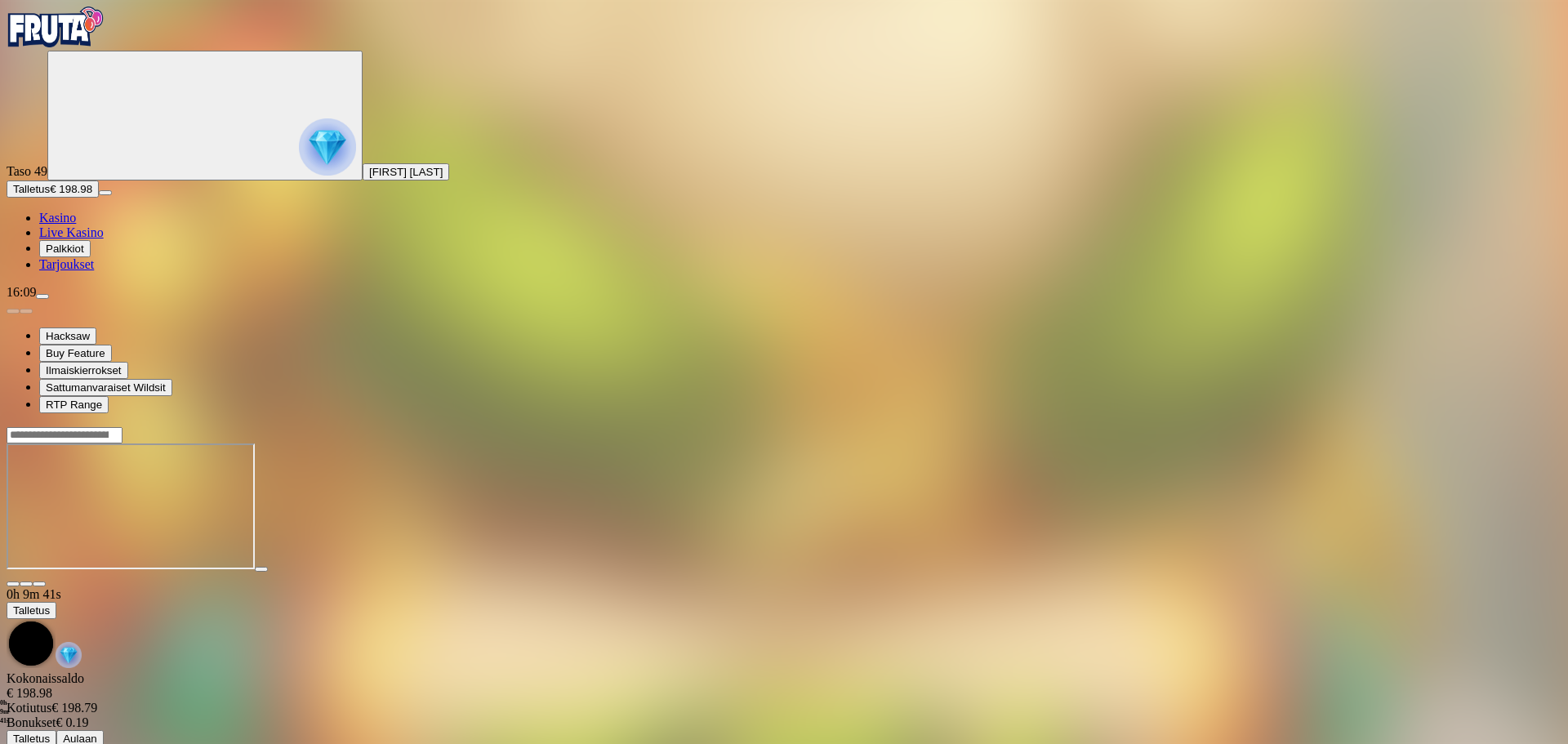 click at bounding box center [56, 27] 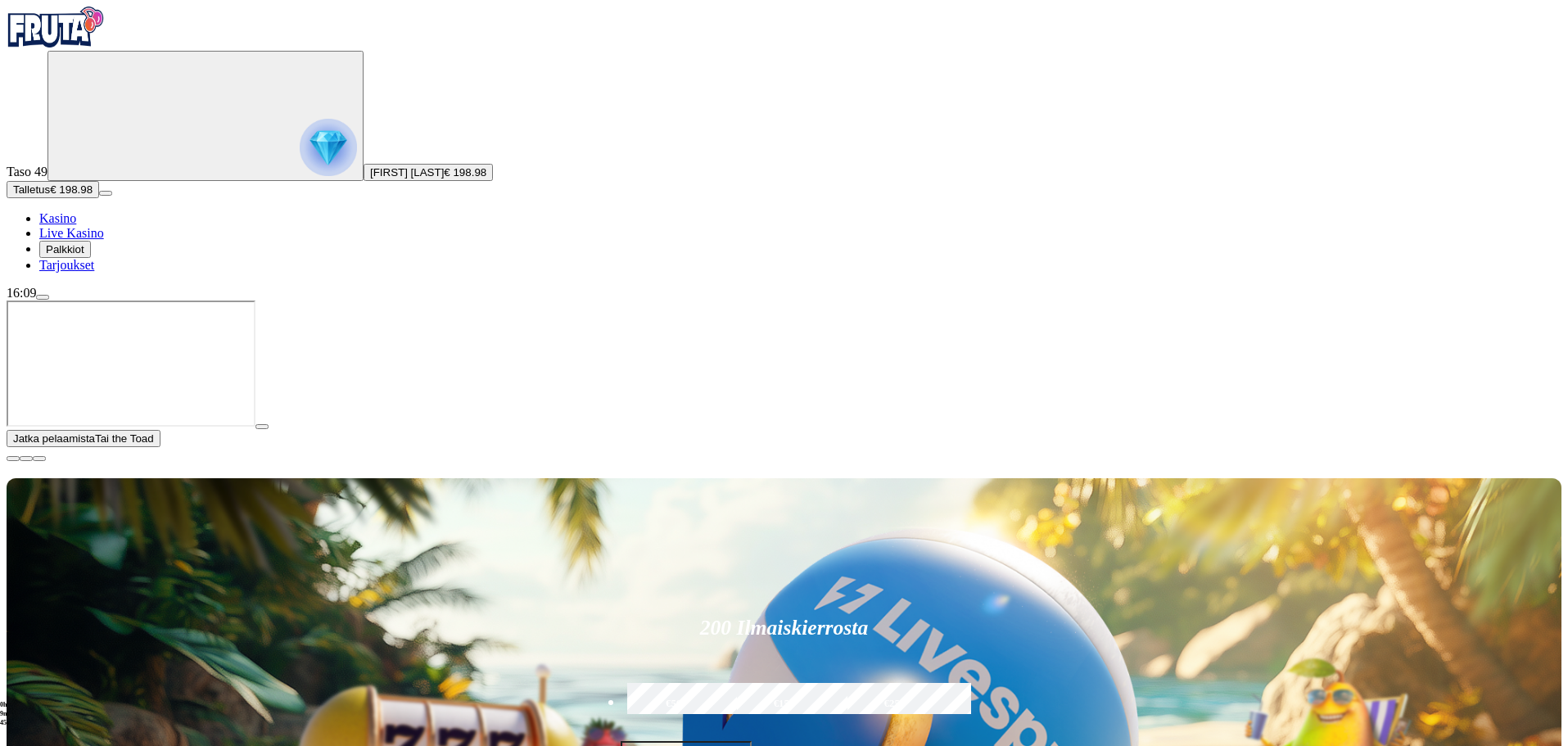 click at bounding box center [13, 459] 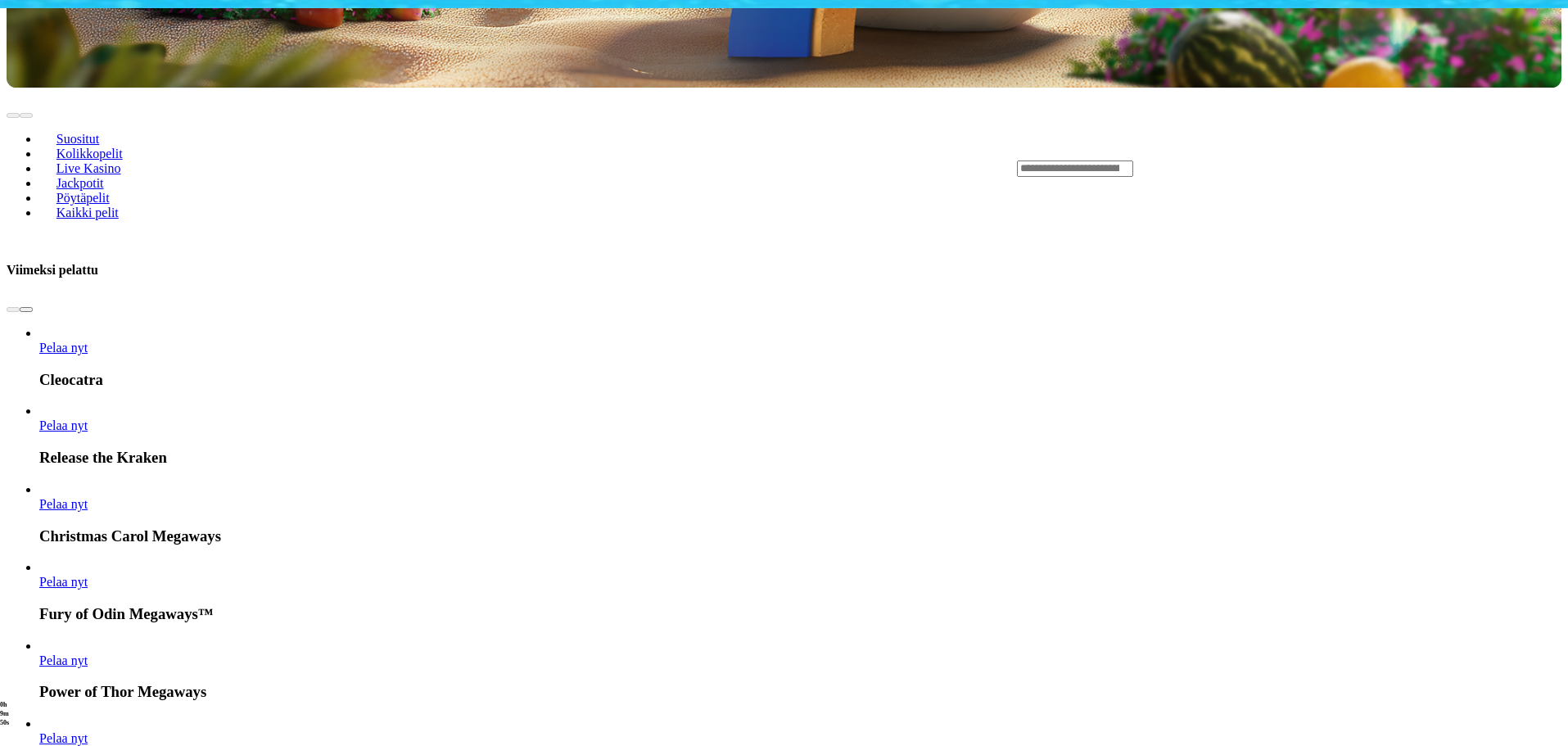 scroll, scrollTop: 819, scrollLeft: 0, axis: vertical 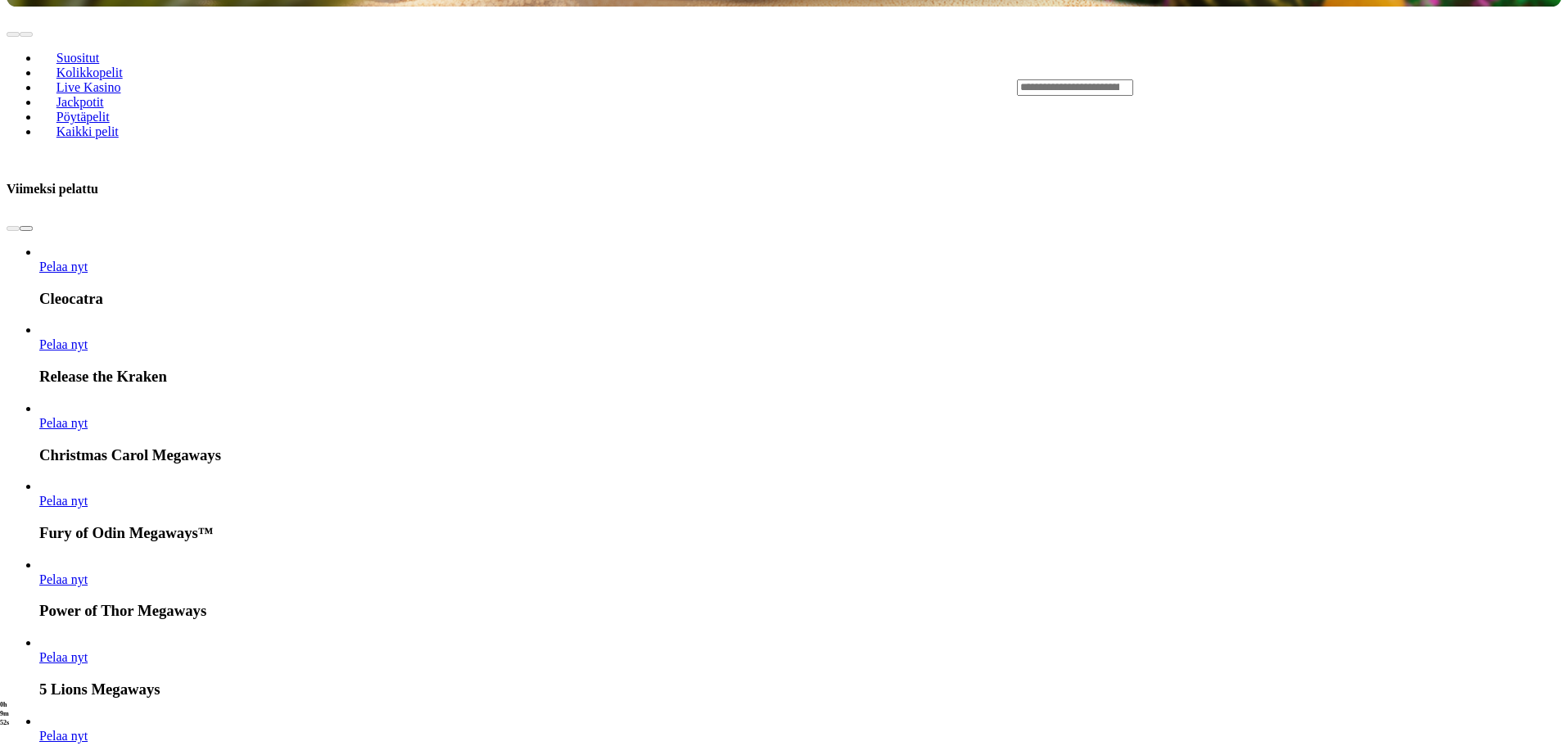 click on "Pelaa nyt" at bounding box center [63, 2239] 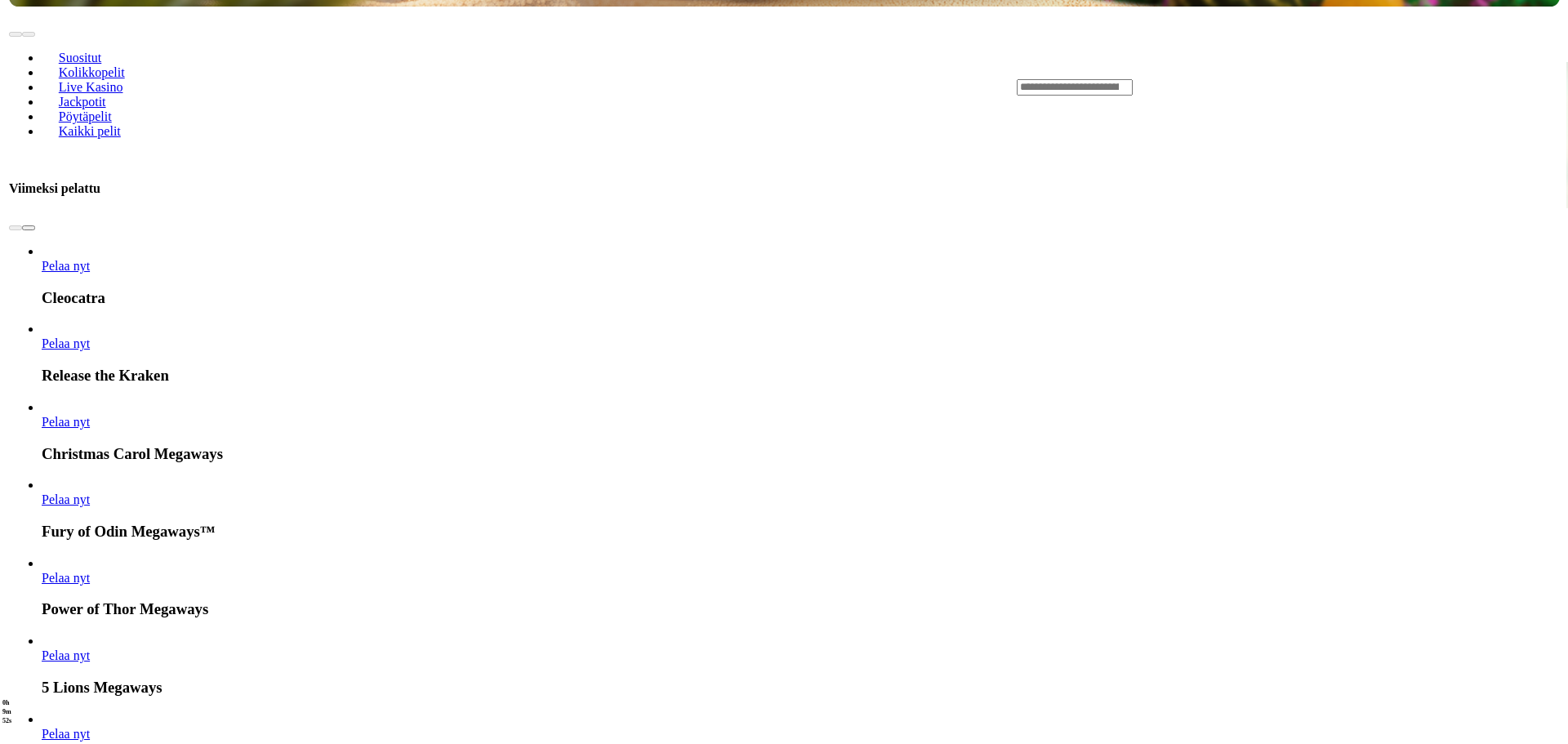 scroll, scrollTop: 0, scrollLeft: 0, axis: both 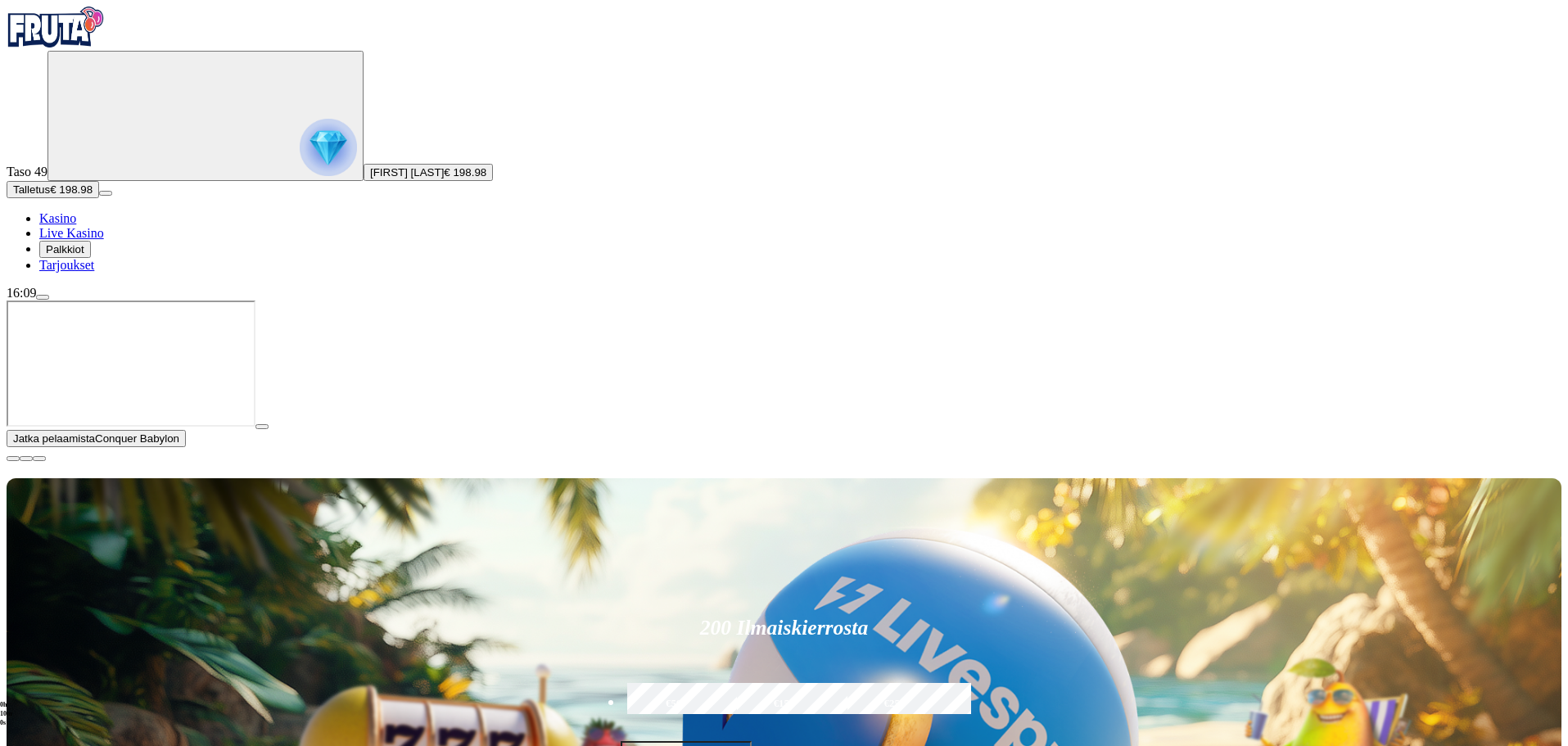 click at bounding box center [1075, 1068] 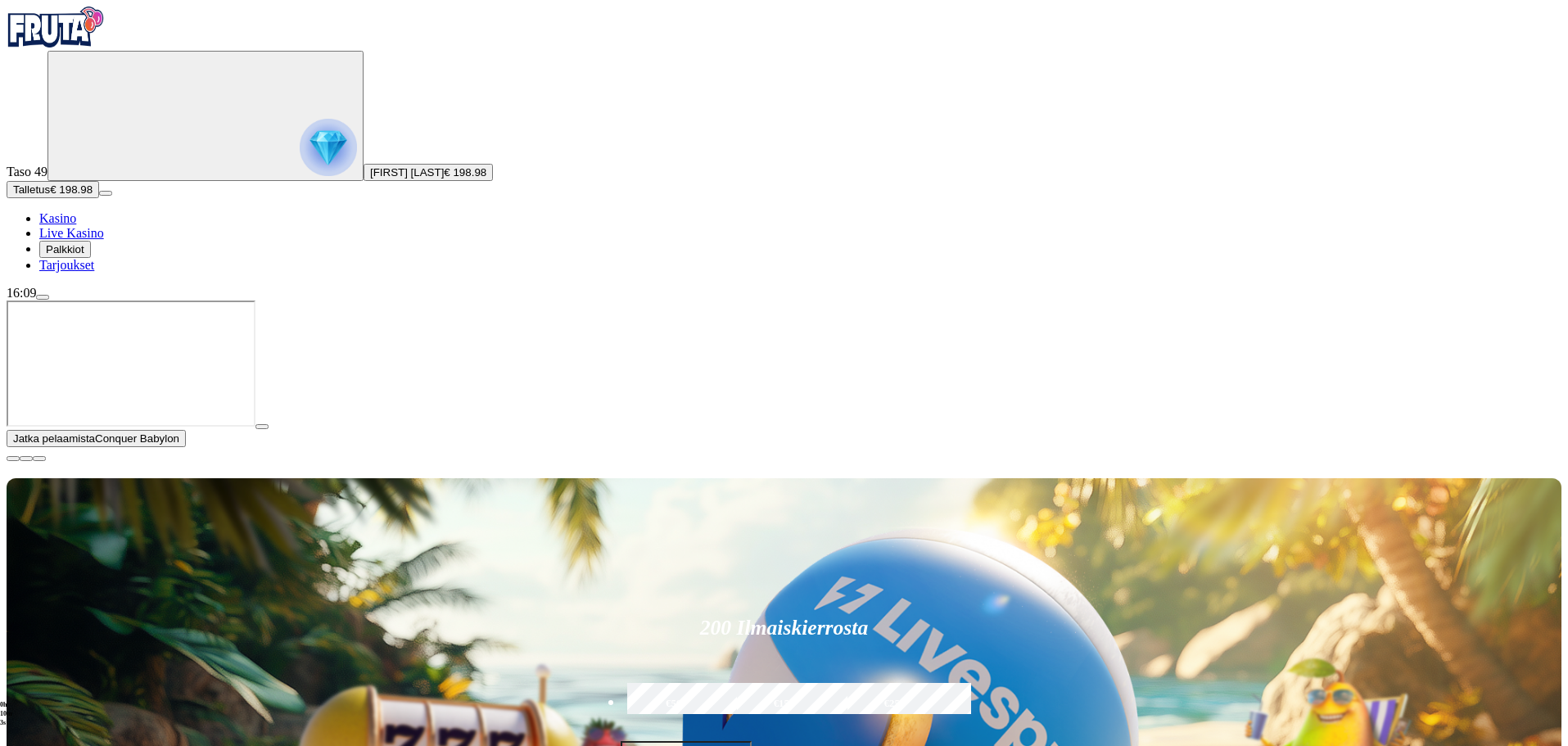 type on "**********" 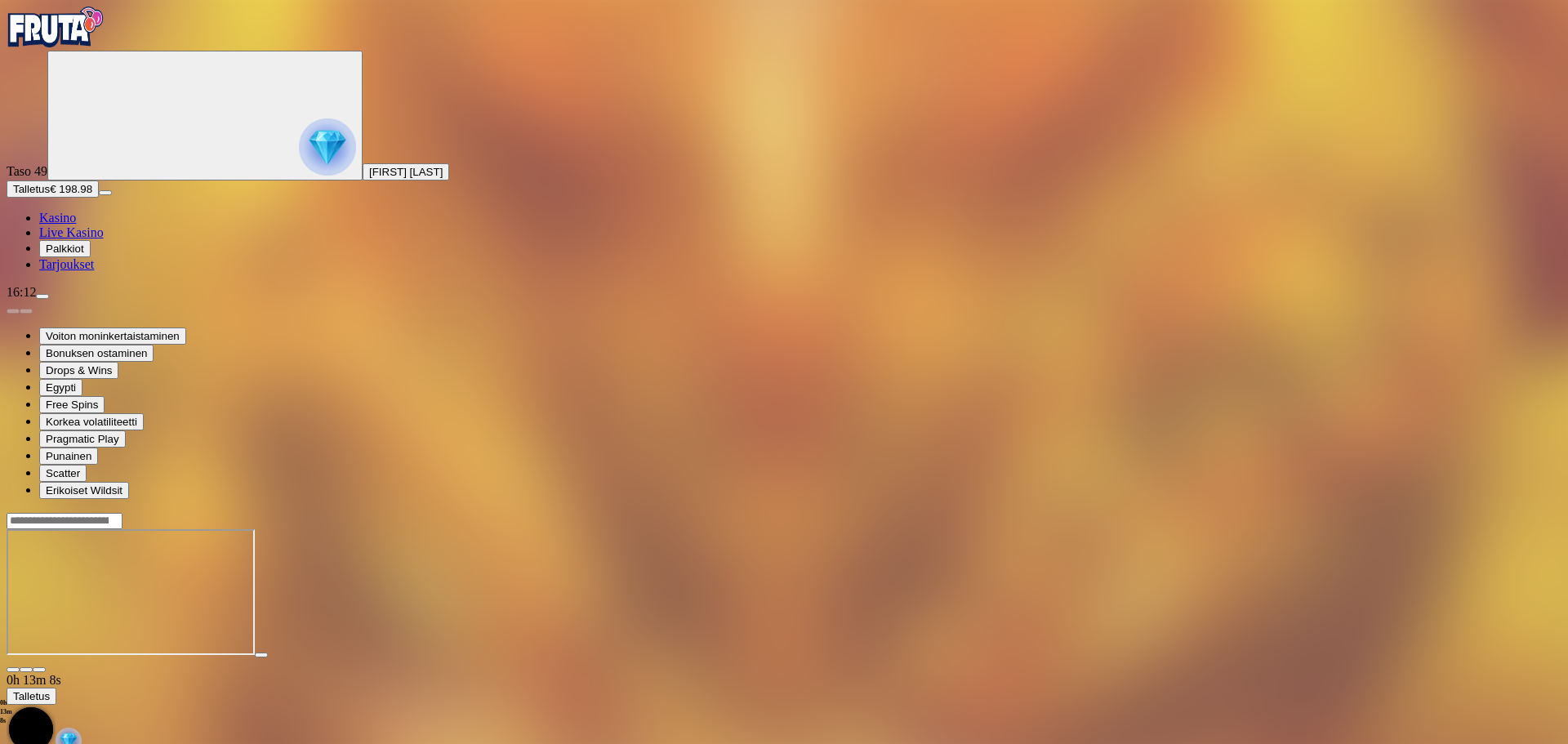 click at bounding box center [65, 521] 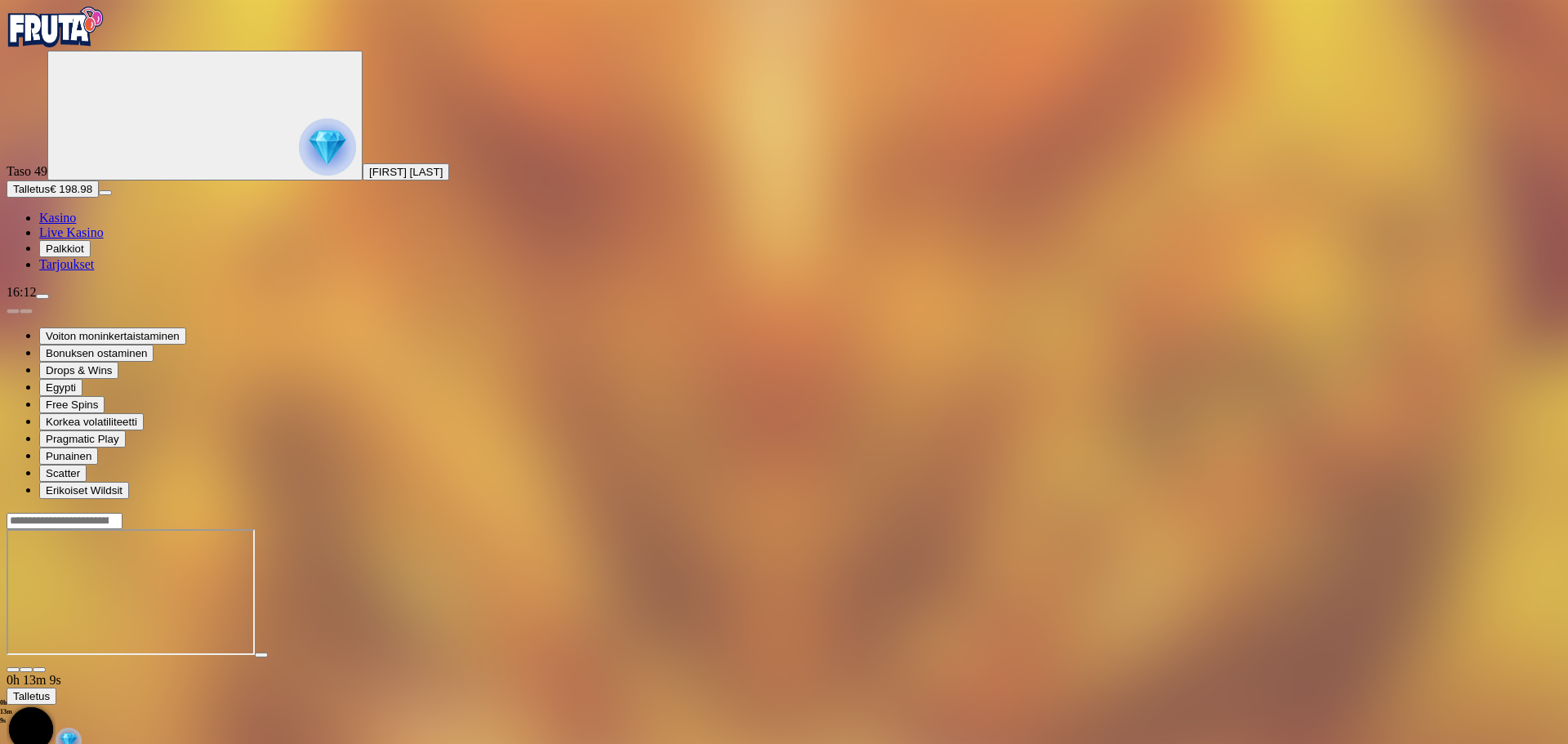 type on "*" 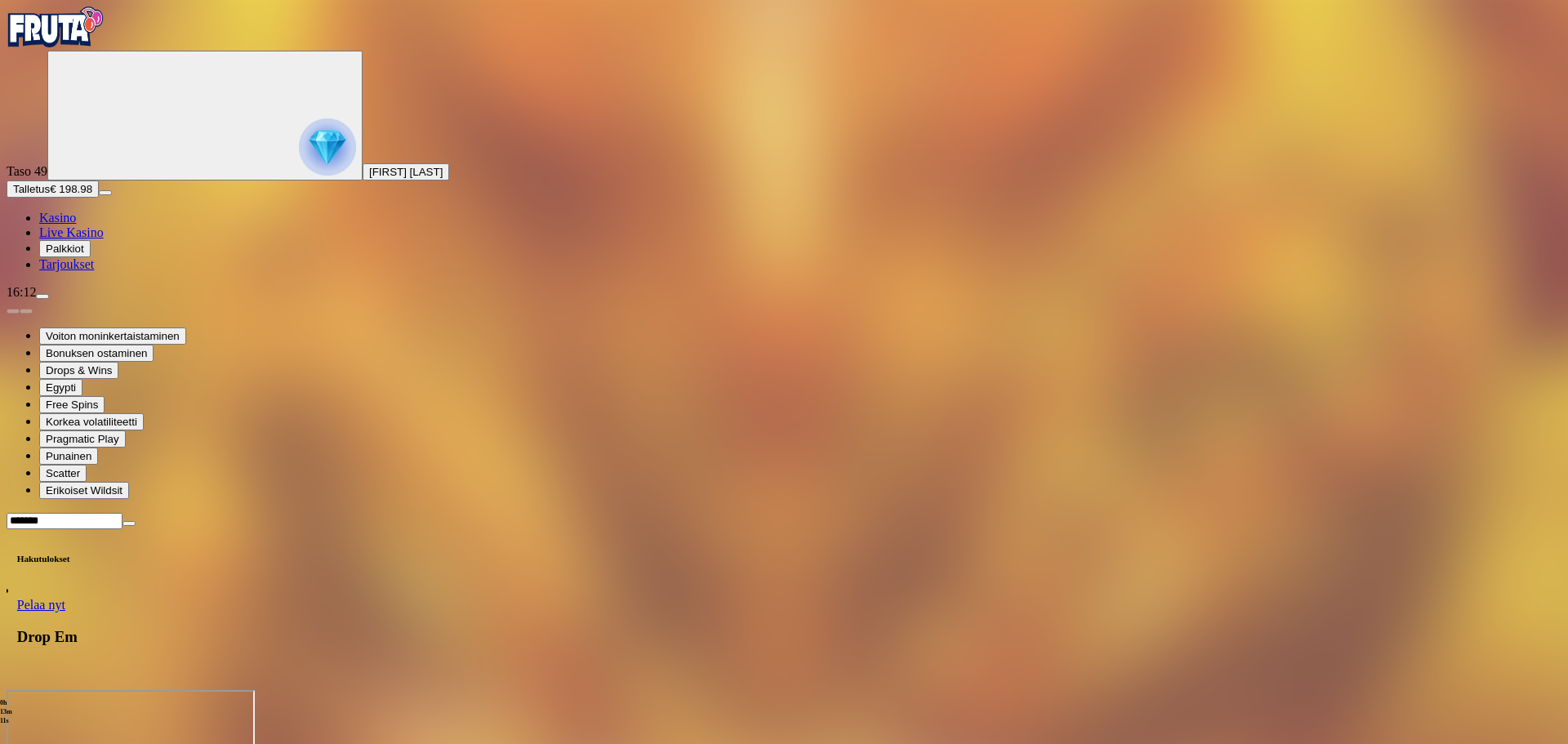 type on "*******" 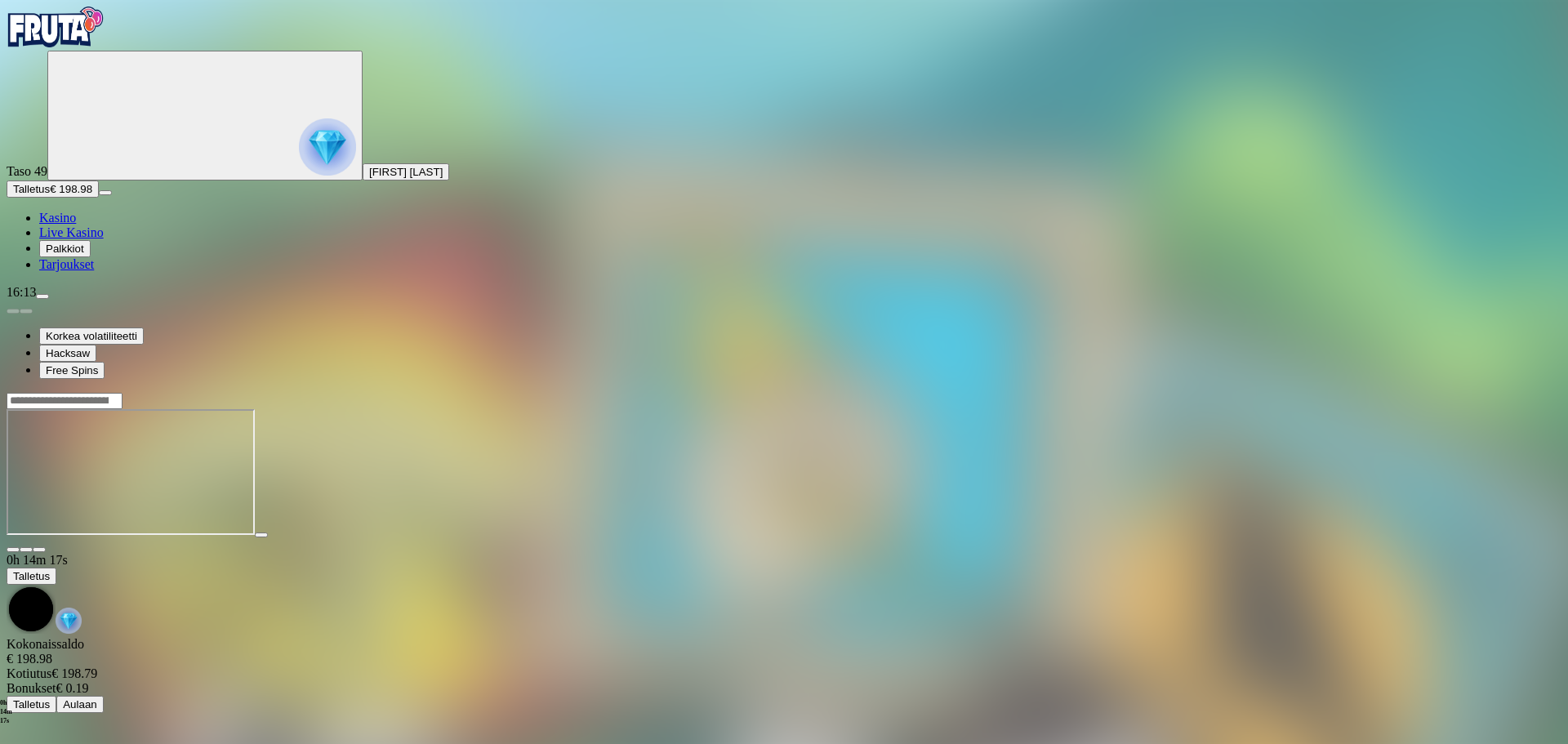click at bounding box center (65, 401) 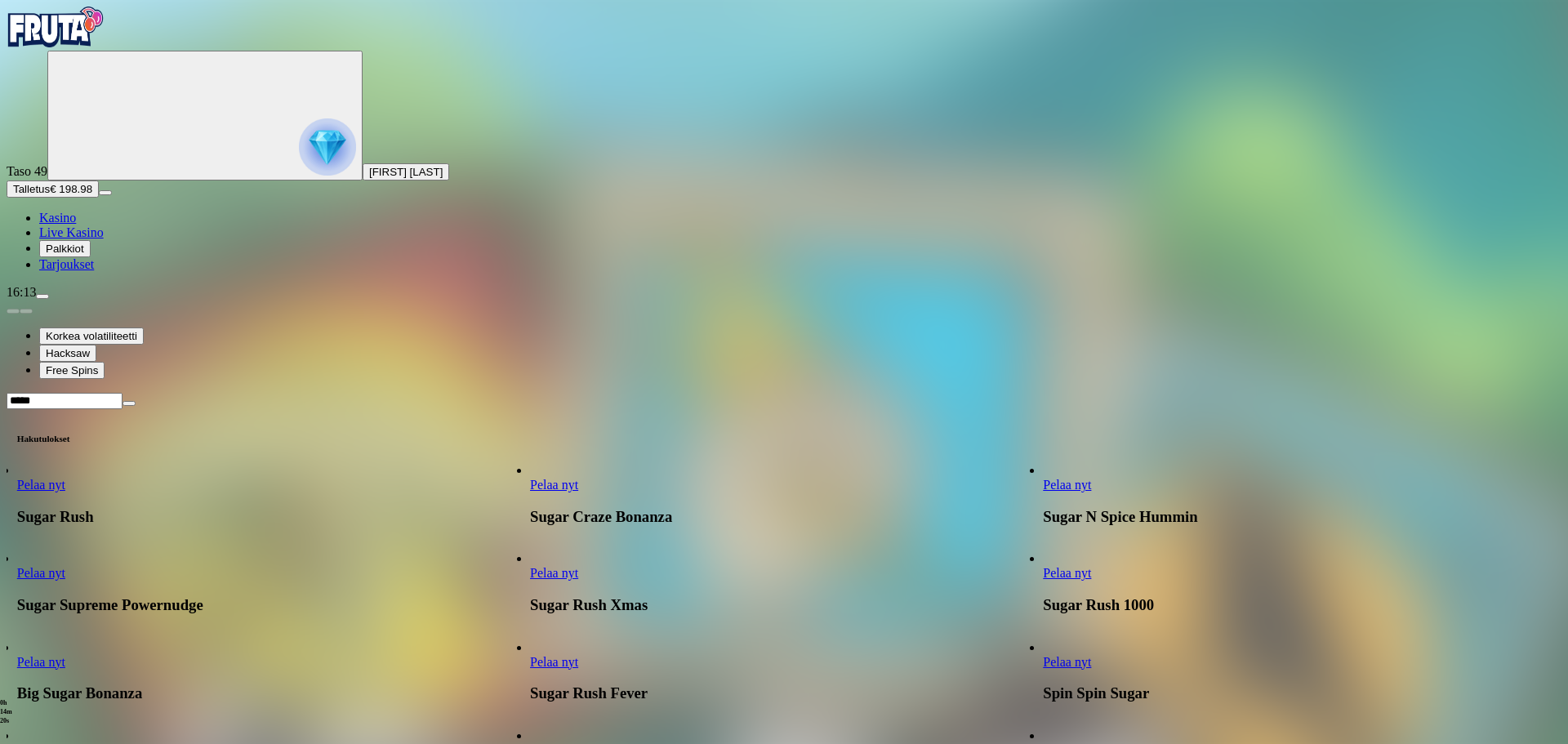 type on "*****" 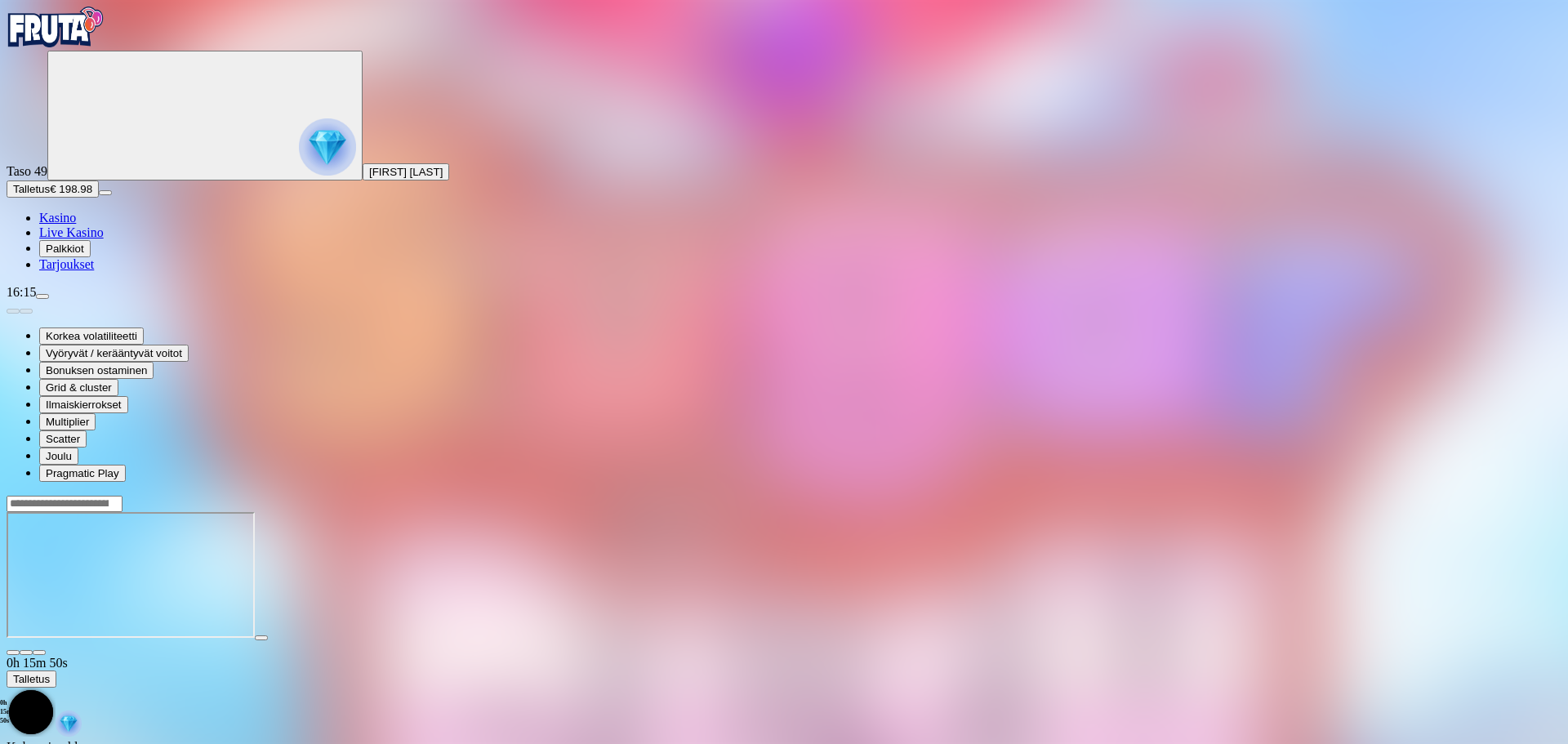 click at bounding box center (784, 503) 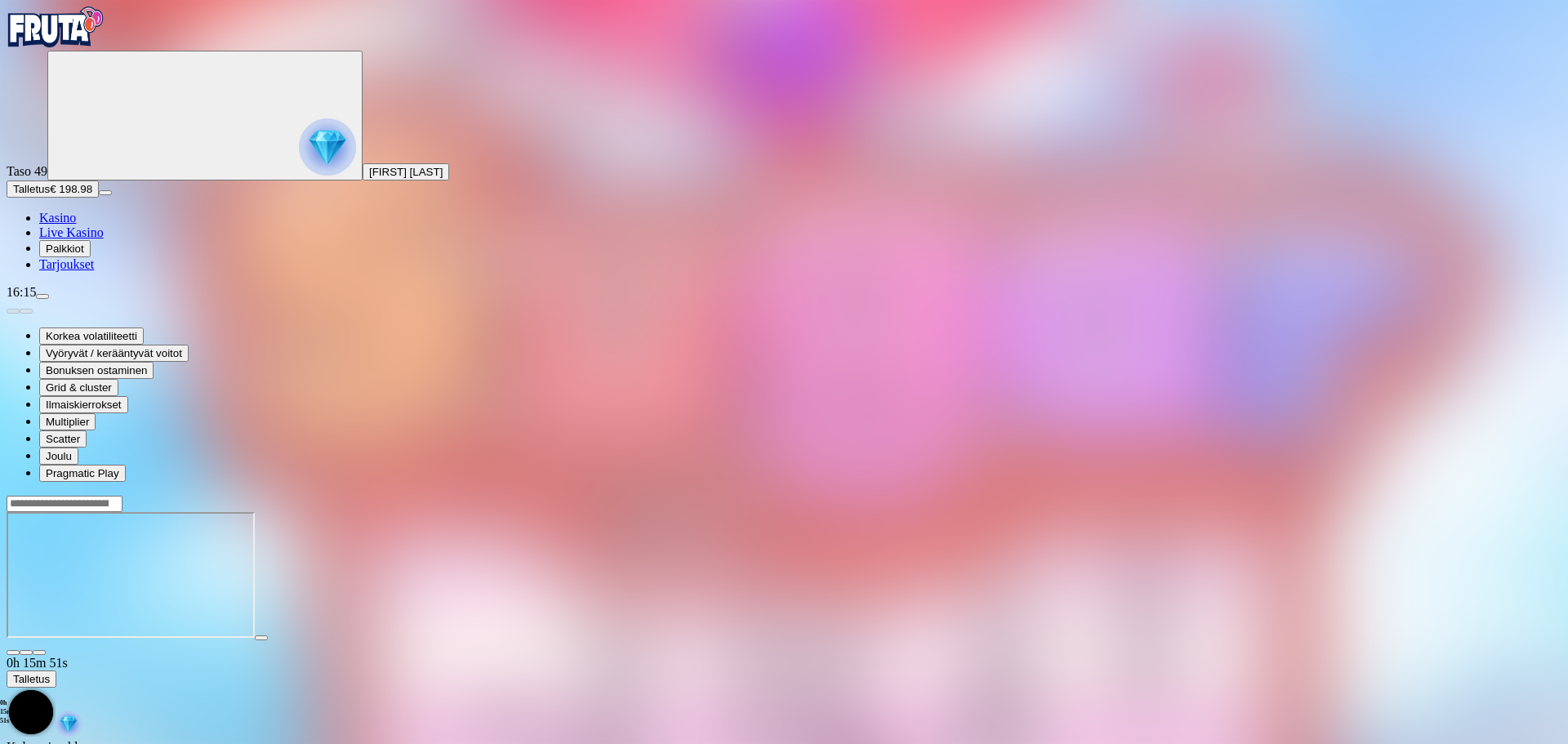 click at bounding box center [784, 503] 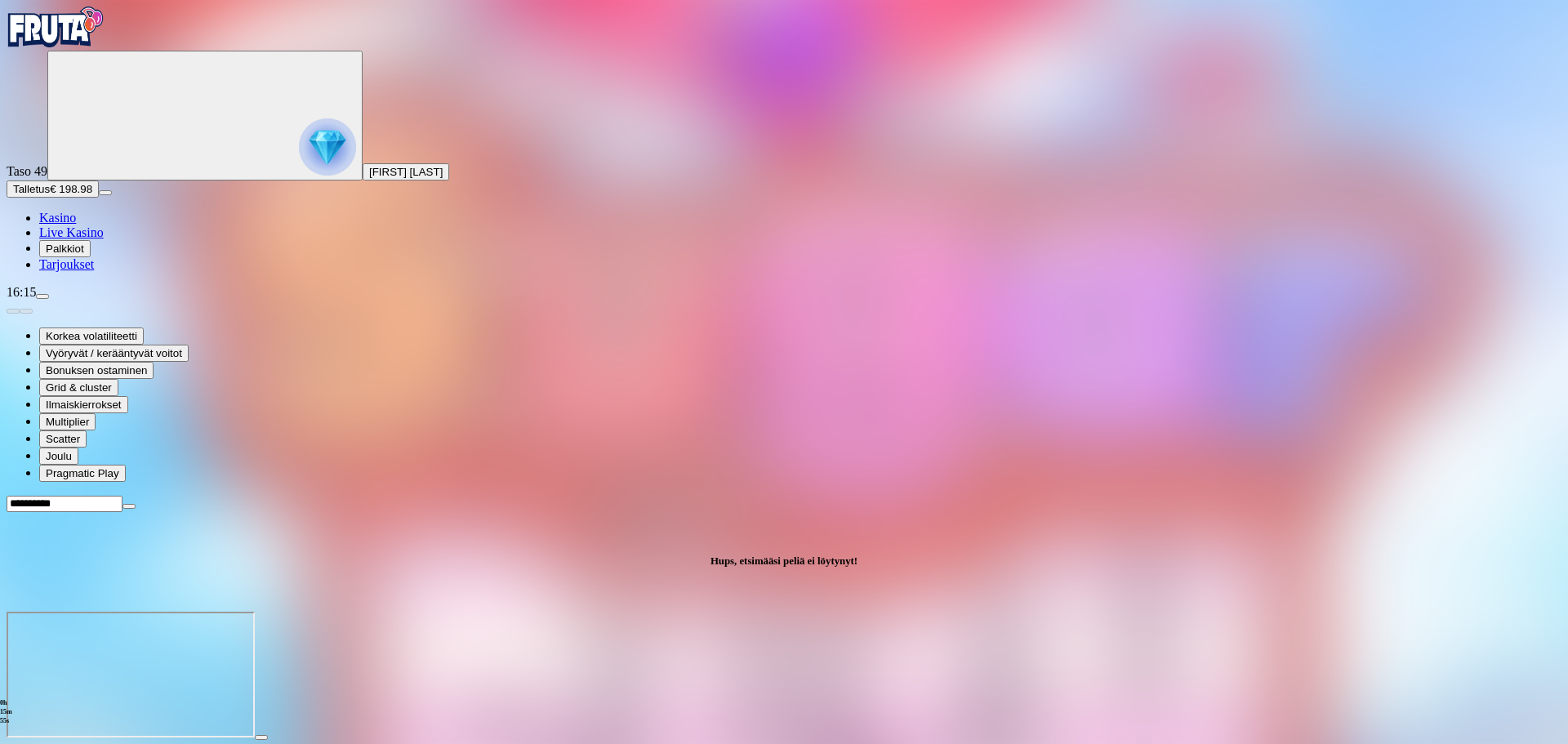 drag, startPoint x: 1136, startPoint y: 35, endPoint x: 1105, endPoint y: 40, distance: 31.400637 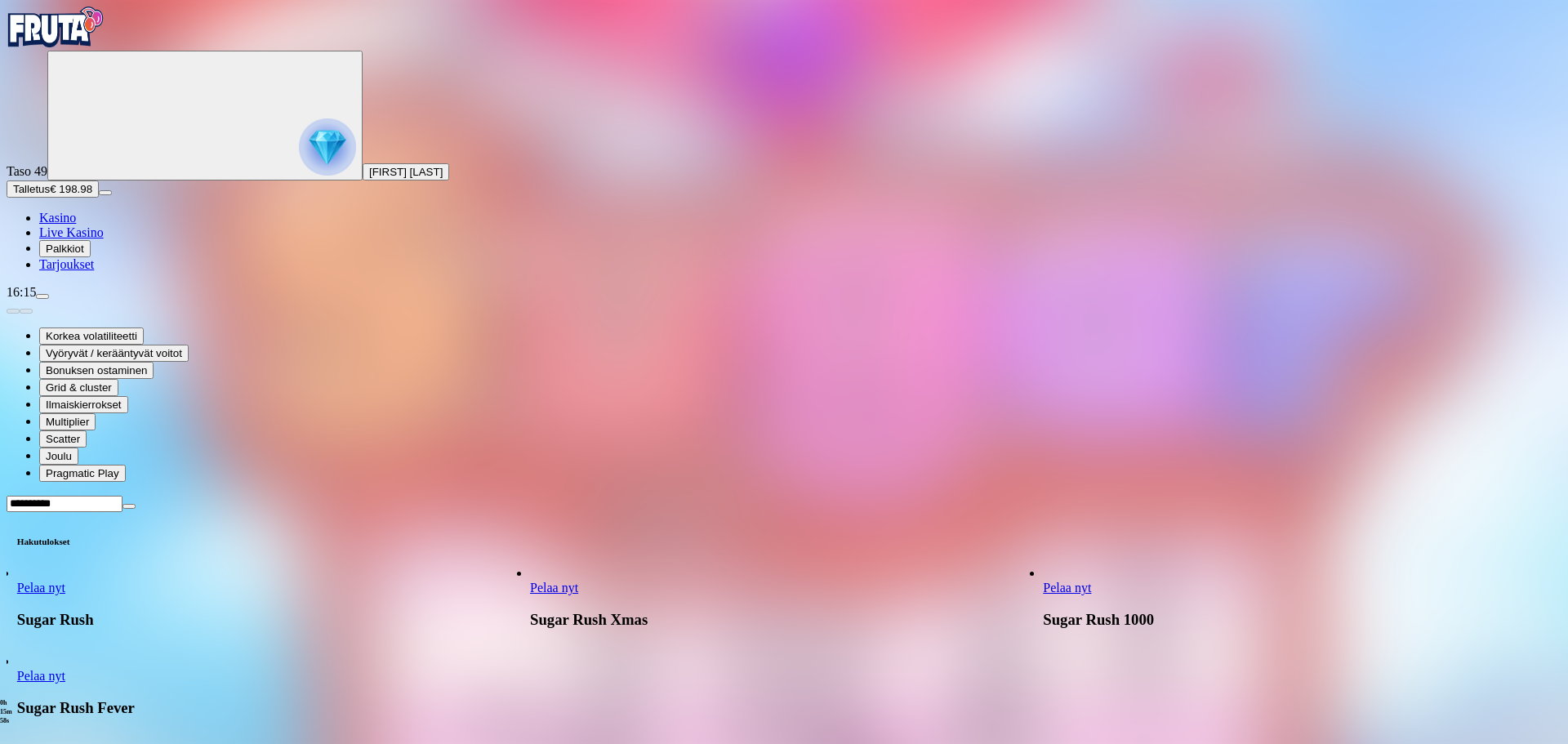 type on "**********" 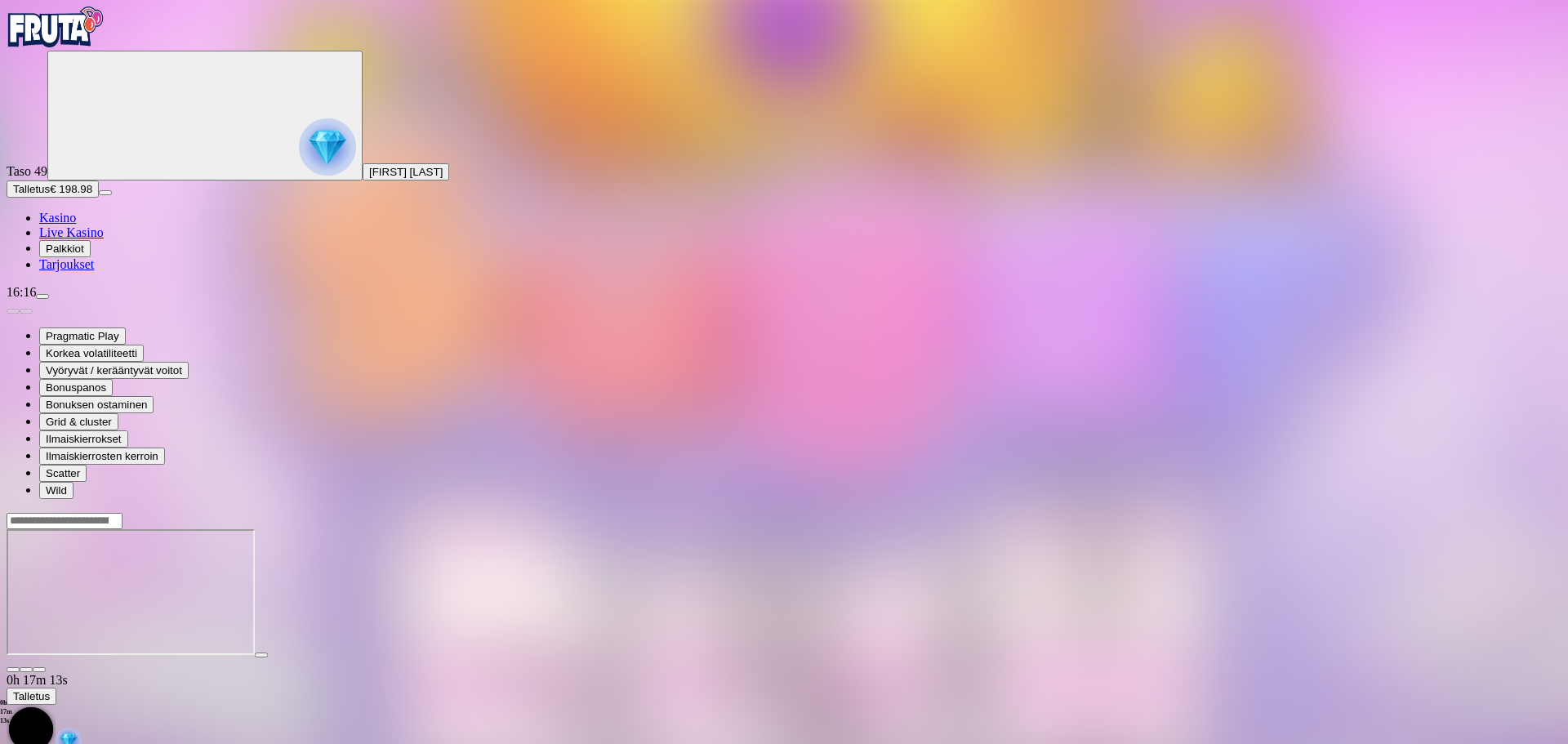 click at bounding box center [784, 520] 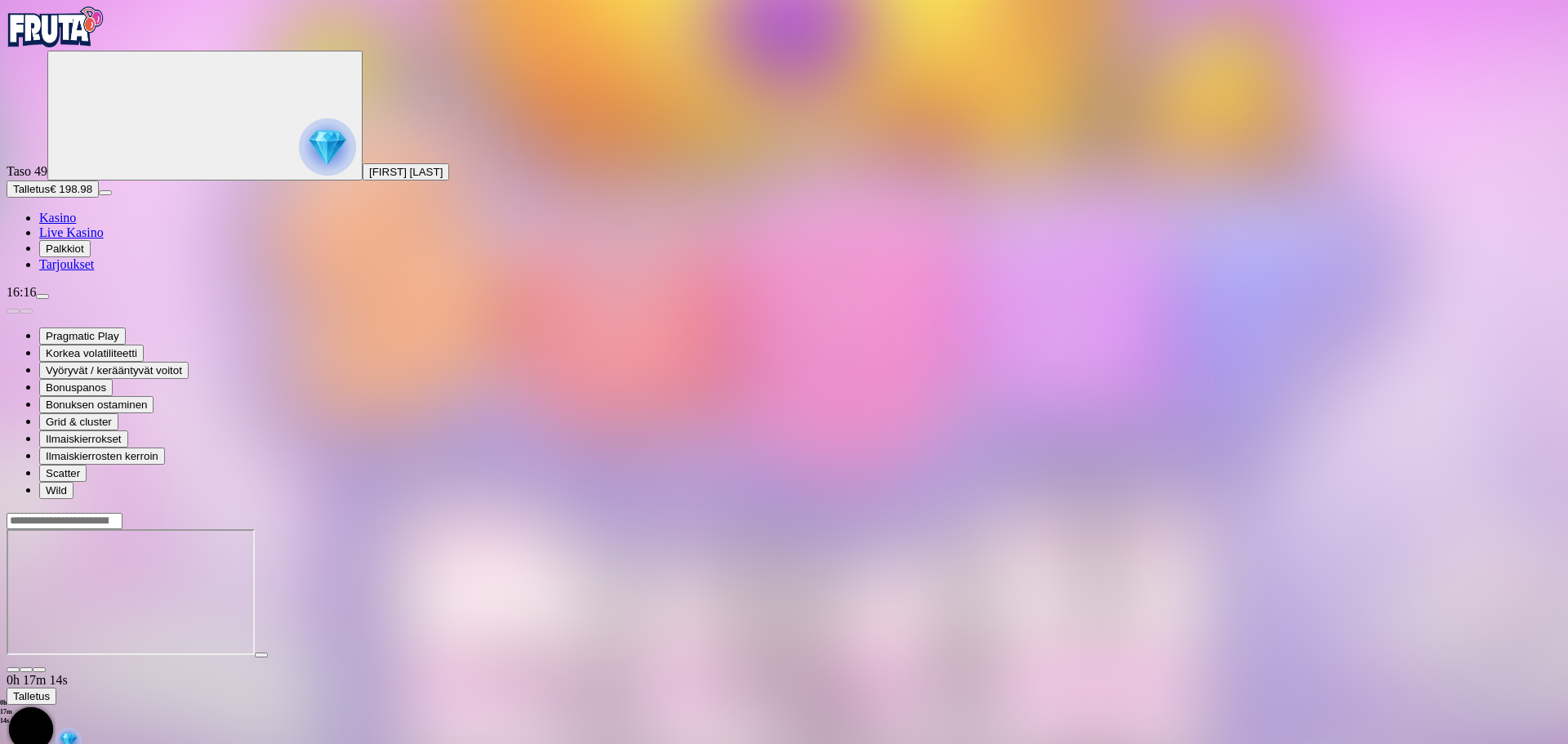 click at bounding box center (65, 521) 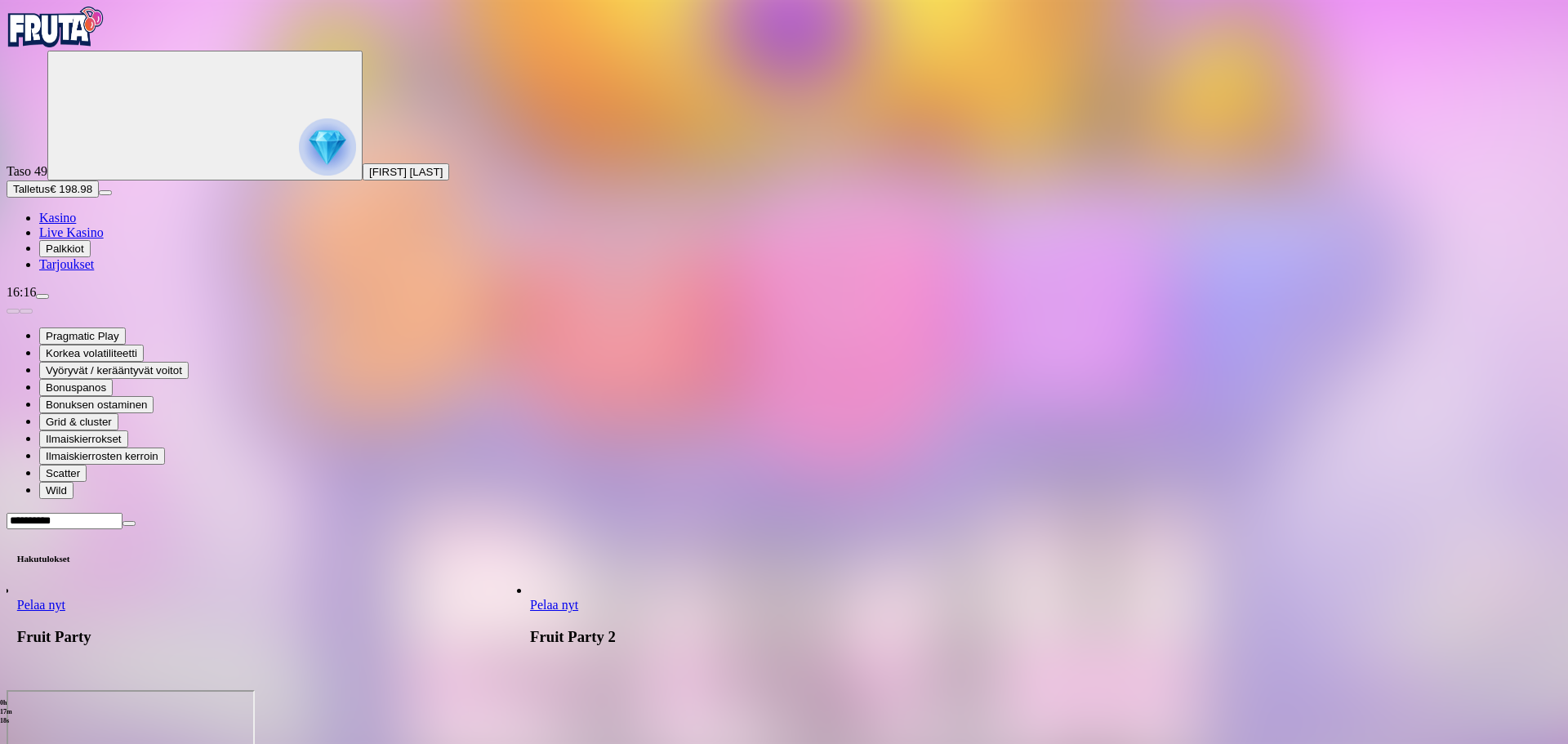 type on "**********" 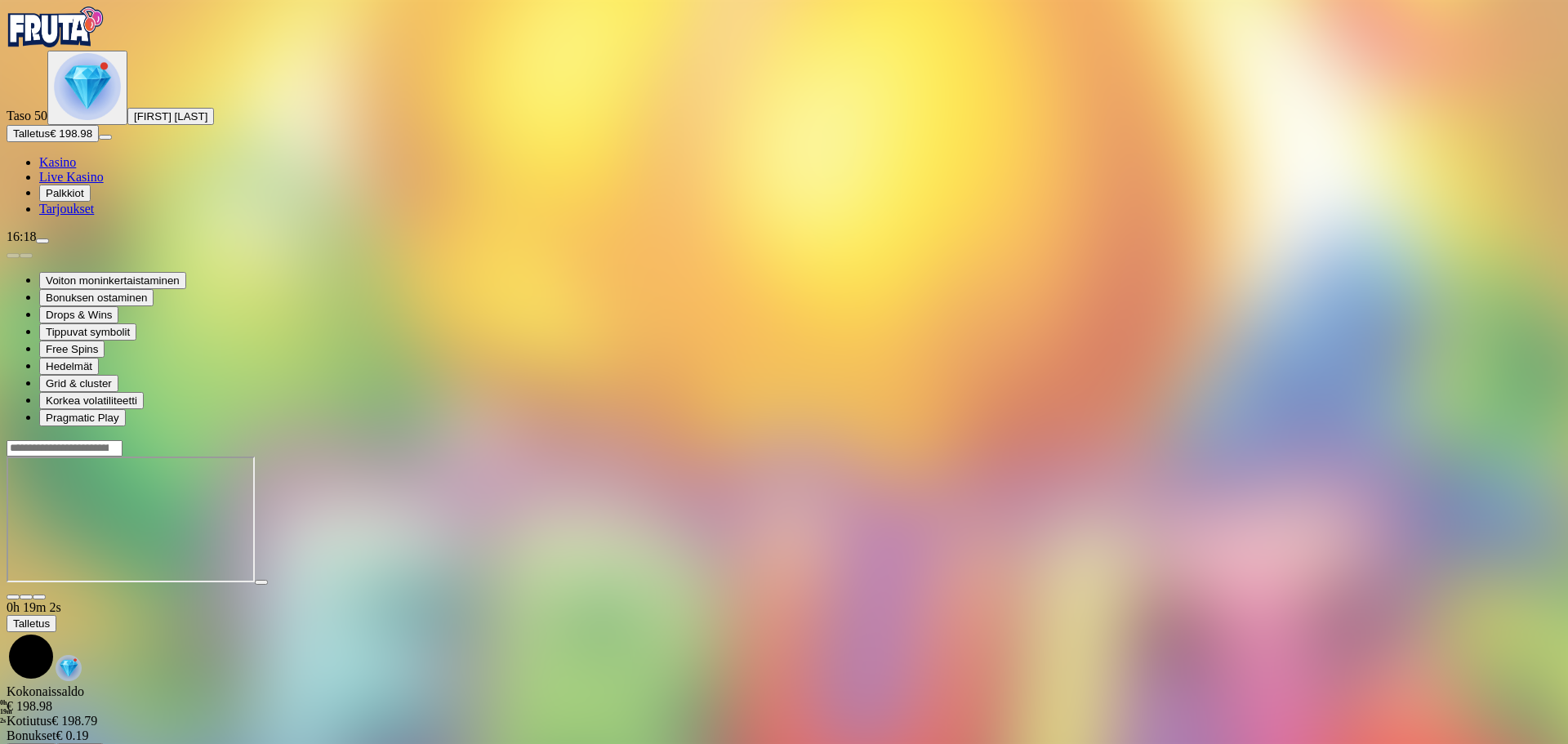 click at bounding box center (65, 448) 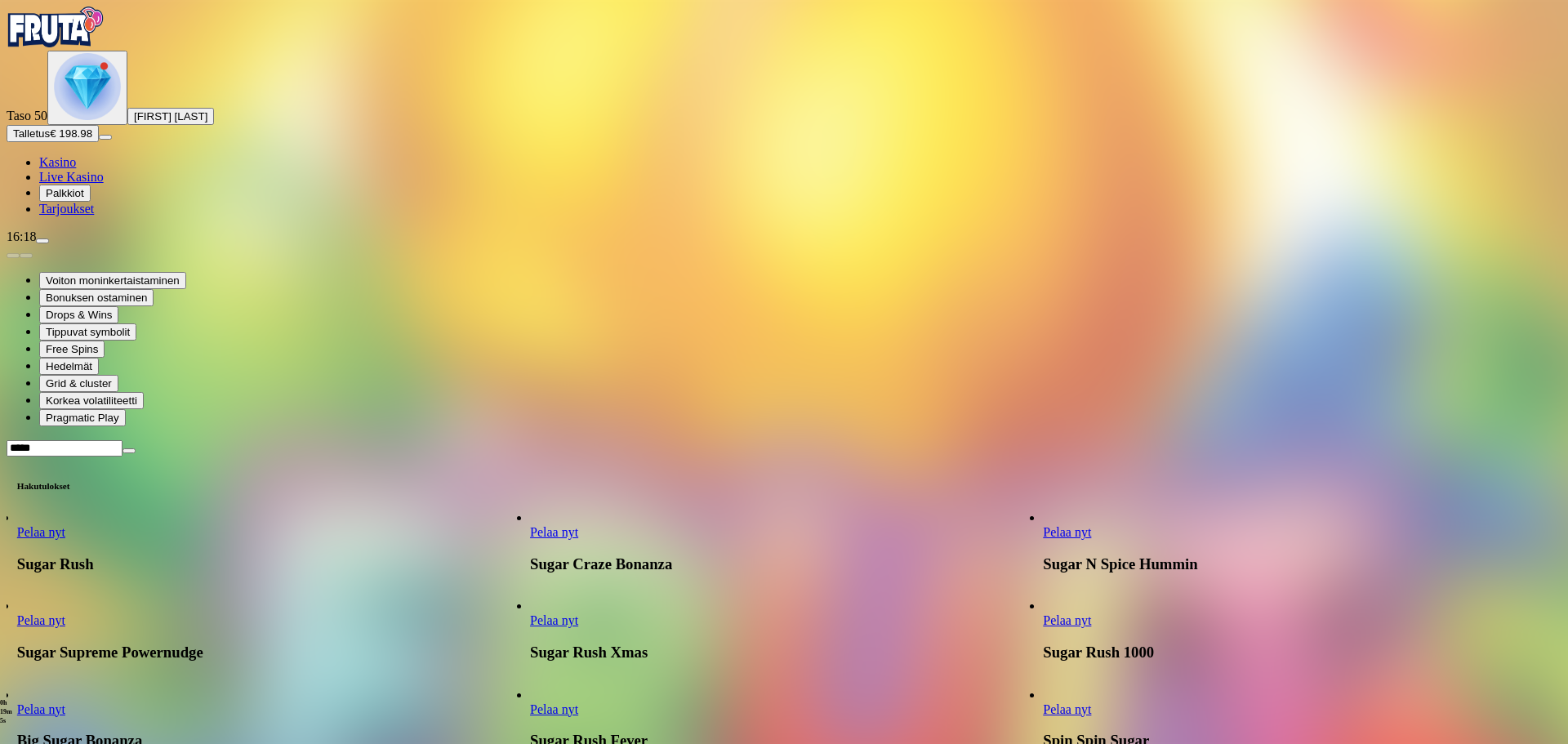 type on "*****" 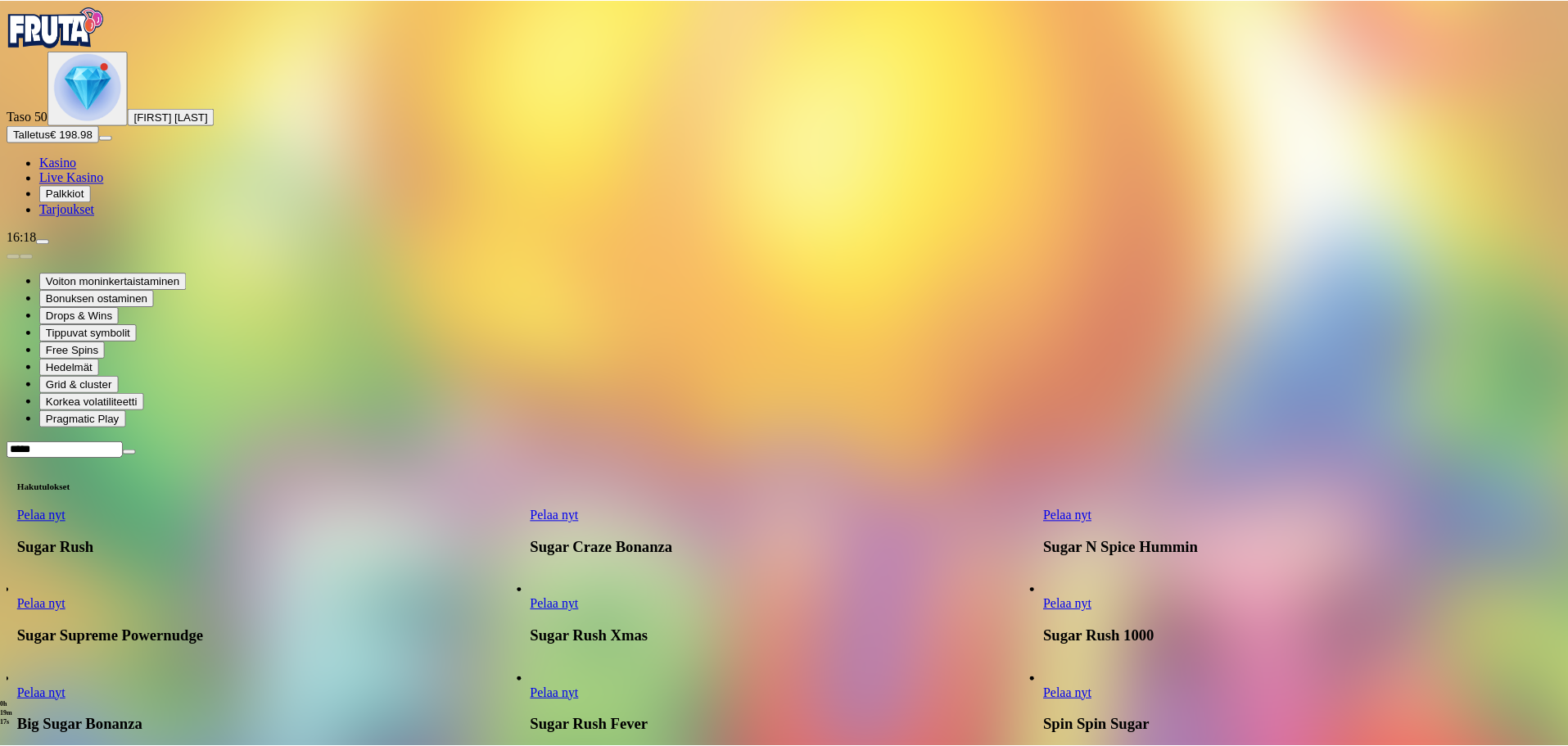 scroll, scrollTop: 164, scrollLeft: 0, axis: vertical 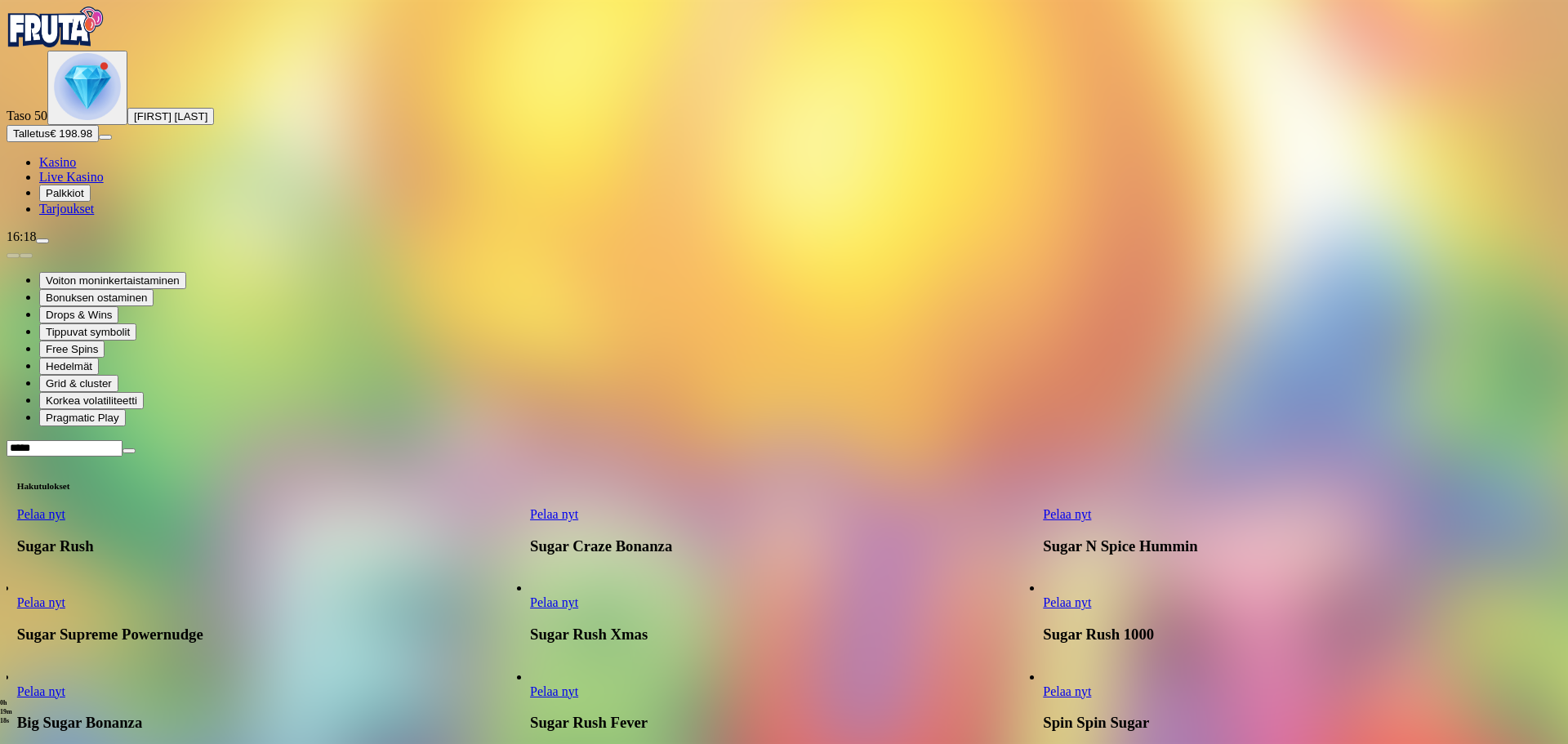 click on "Pelaa nyt" at bounding box center (41, 691) 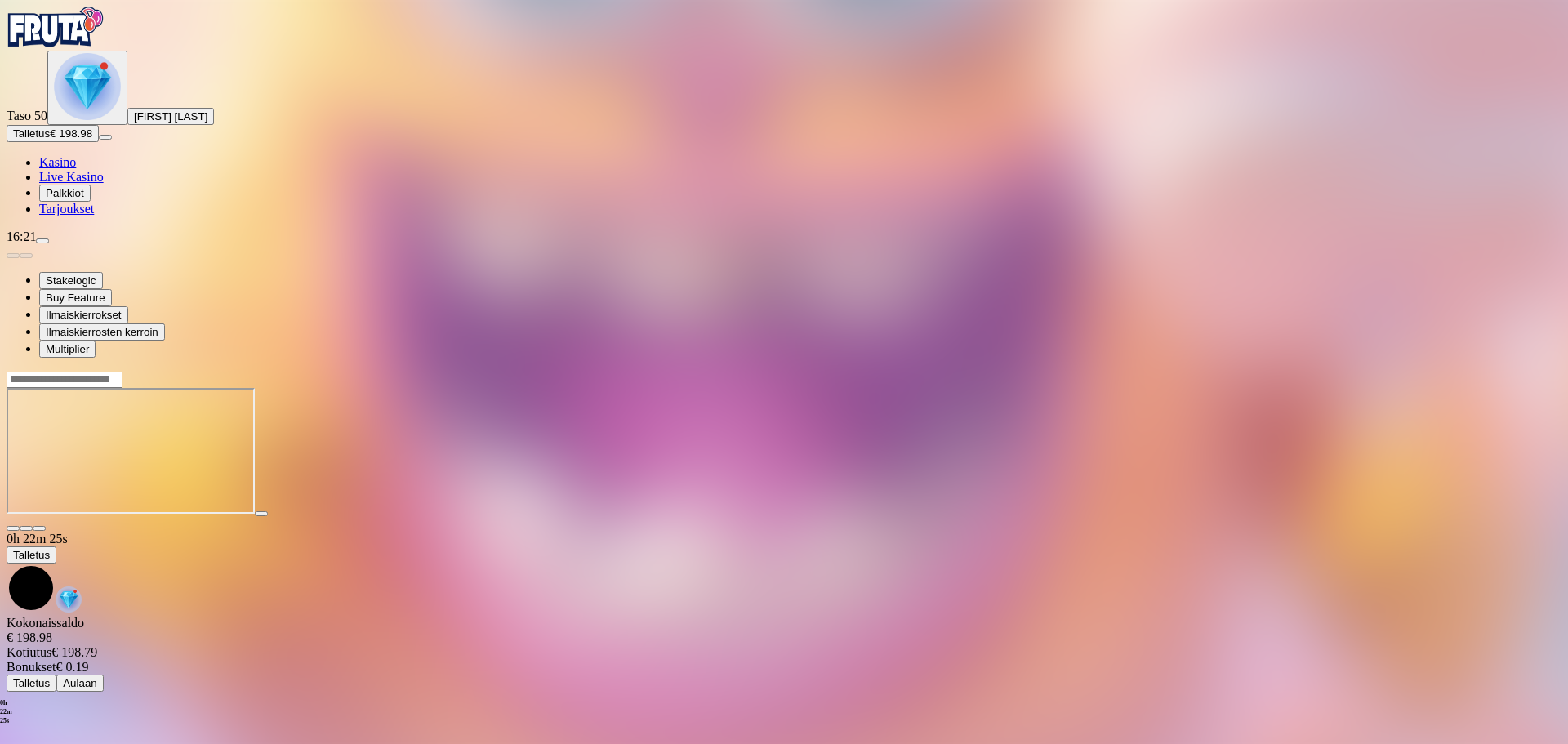 click at bounding box center [56, 27] 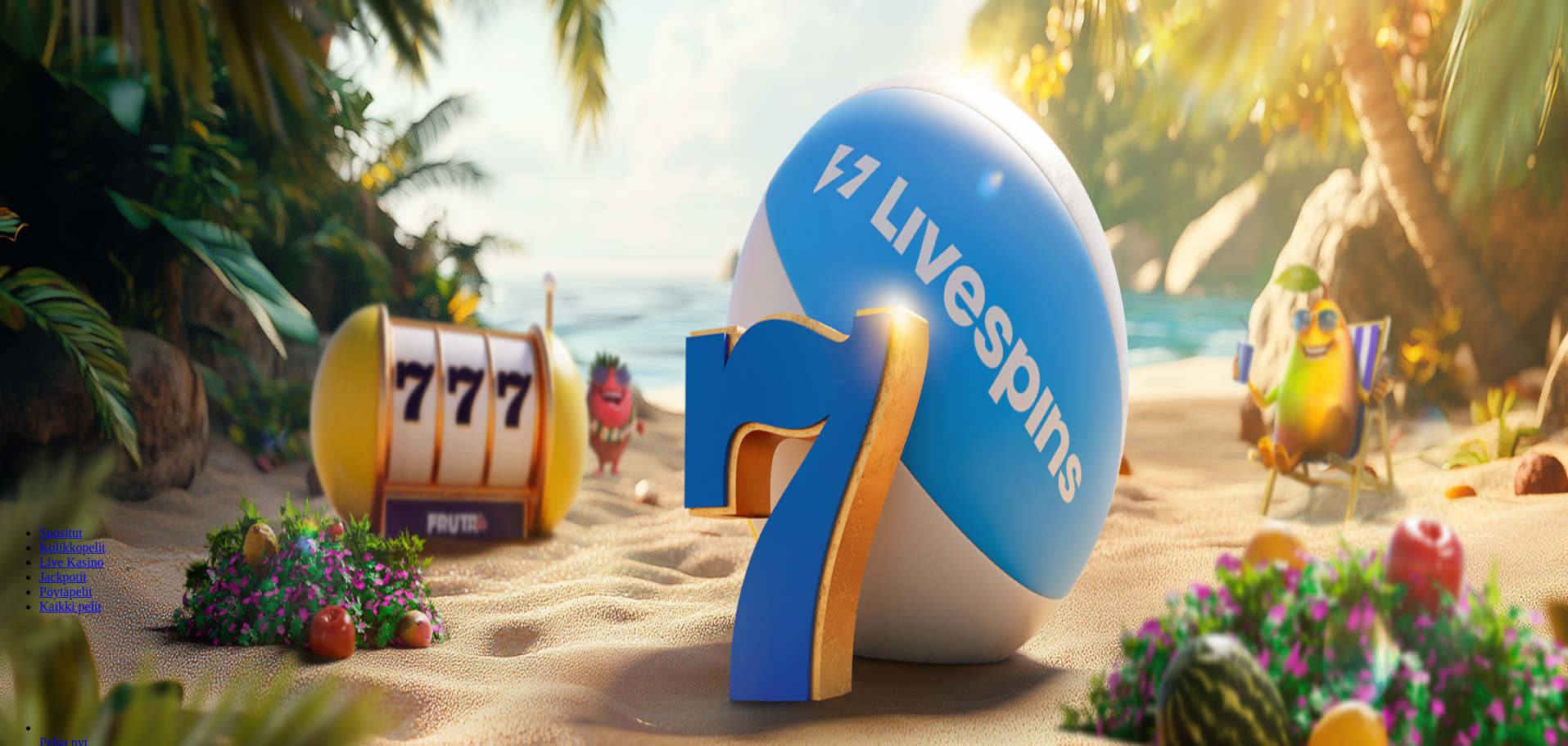 scroll, scrollTop: 0, scrollLeft: 0, axis: both 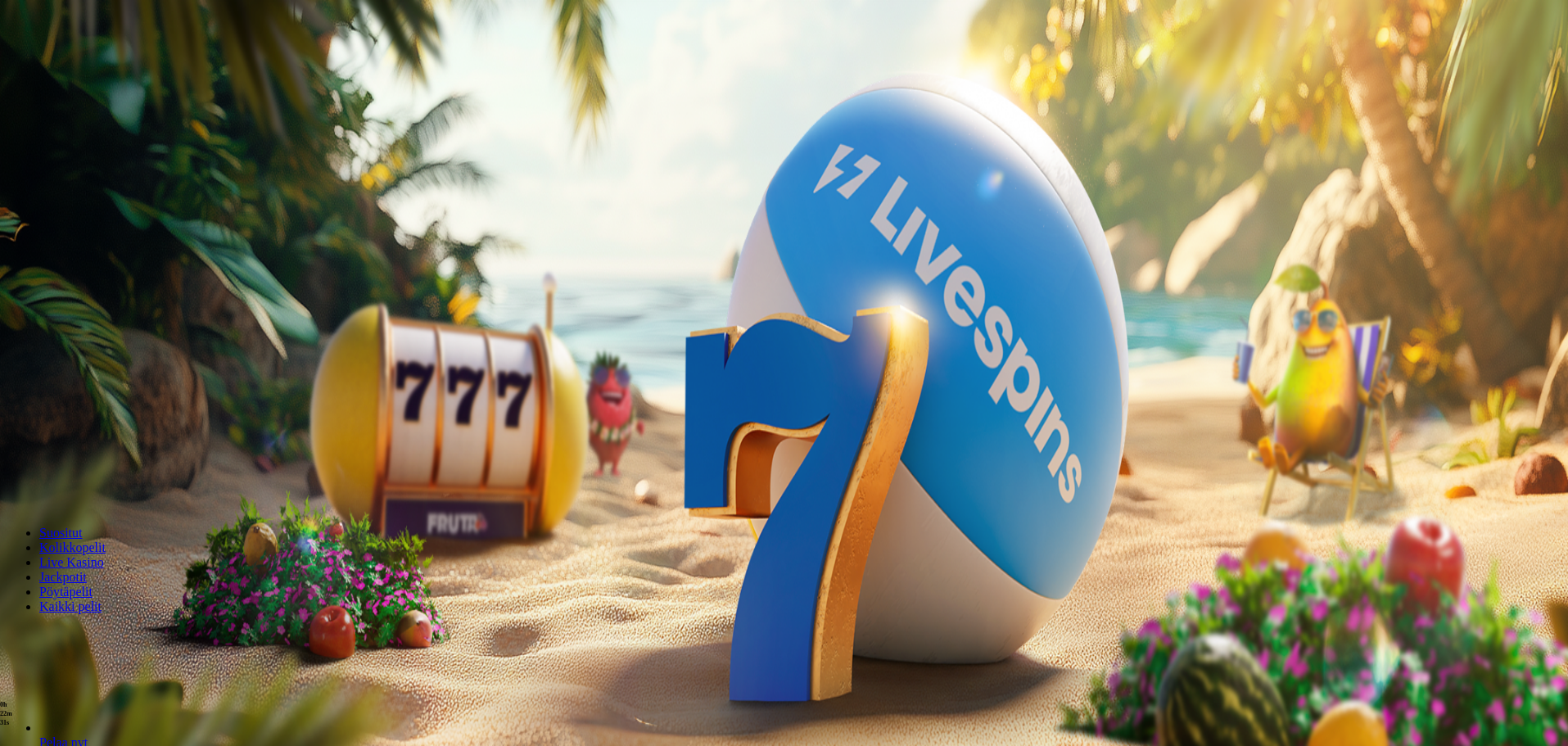 click at bounding box center [65, 636] 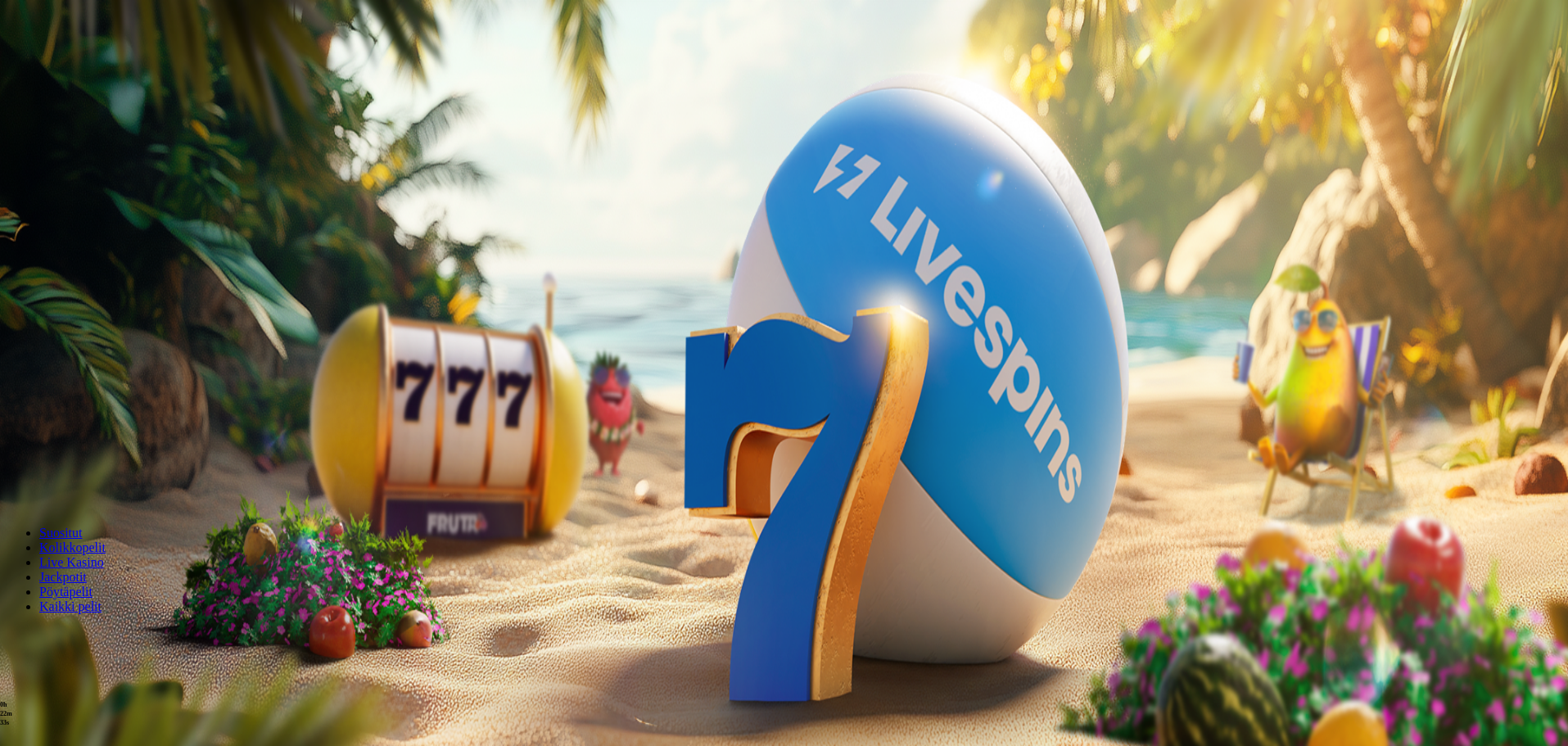 type on "****" 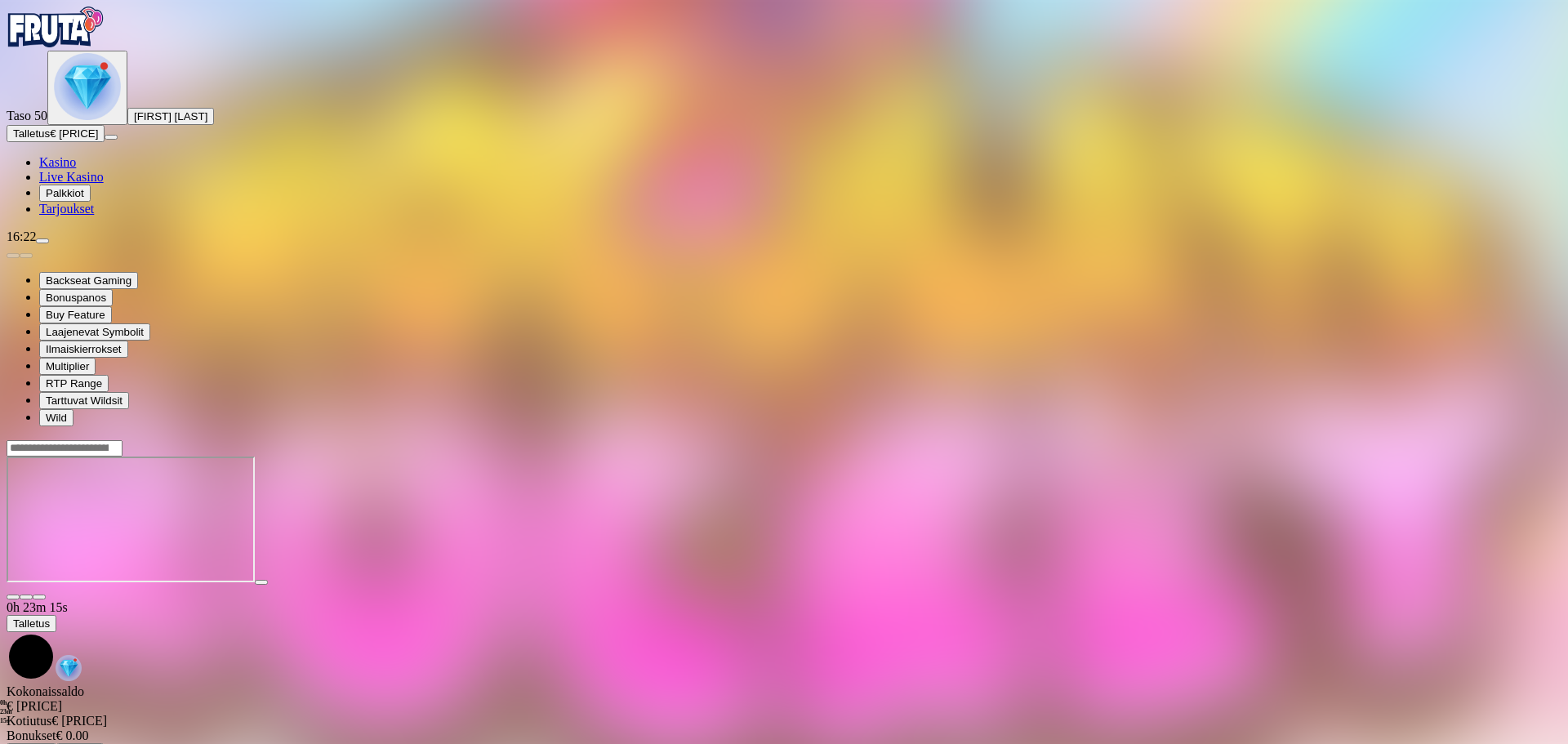 click at bounding box center [56, 27] 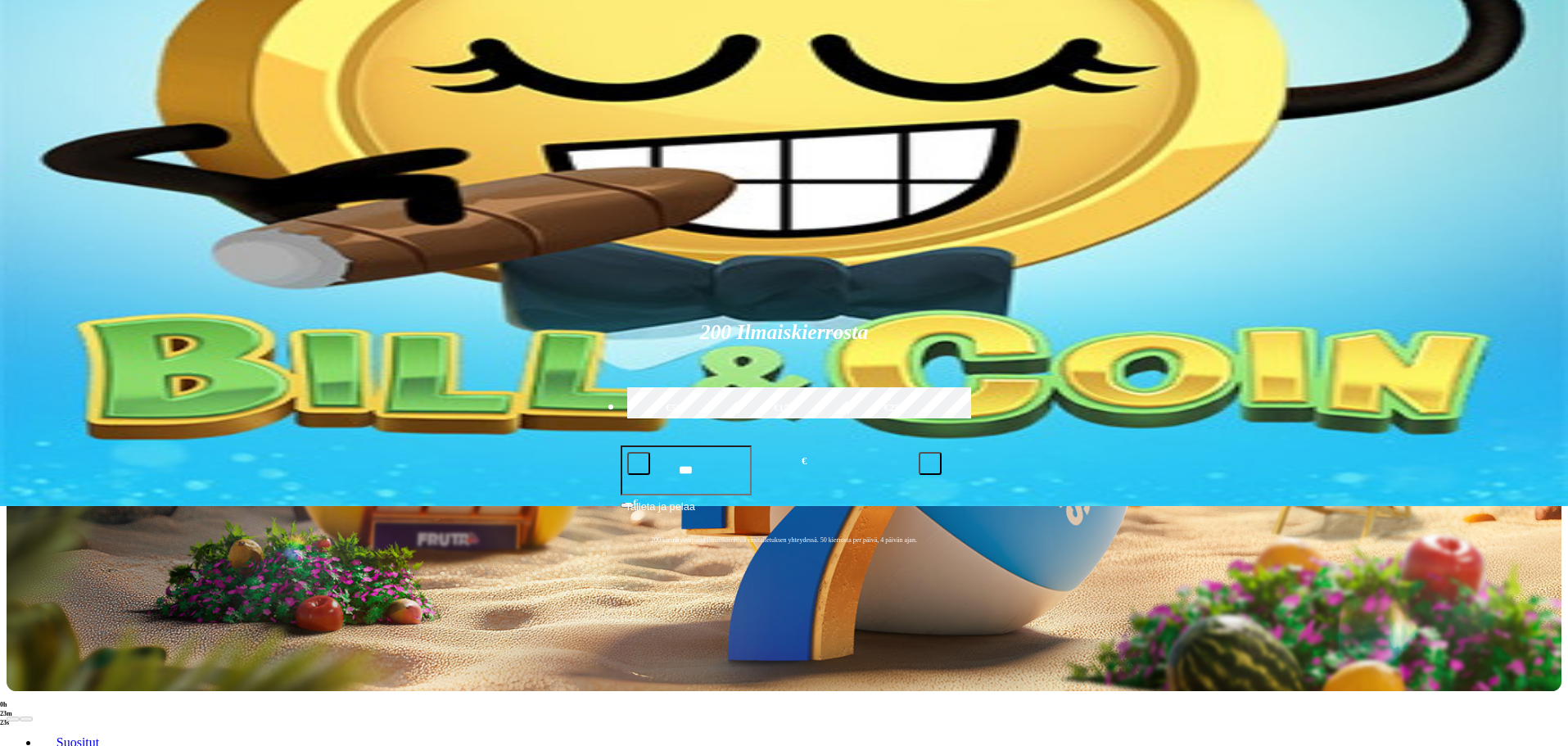 scroll, scrollTop: 164, scrollLeft: 0, axis: vertical 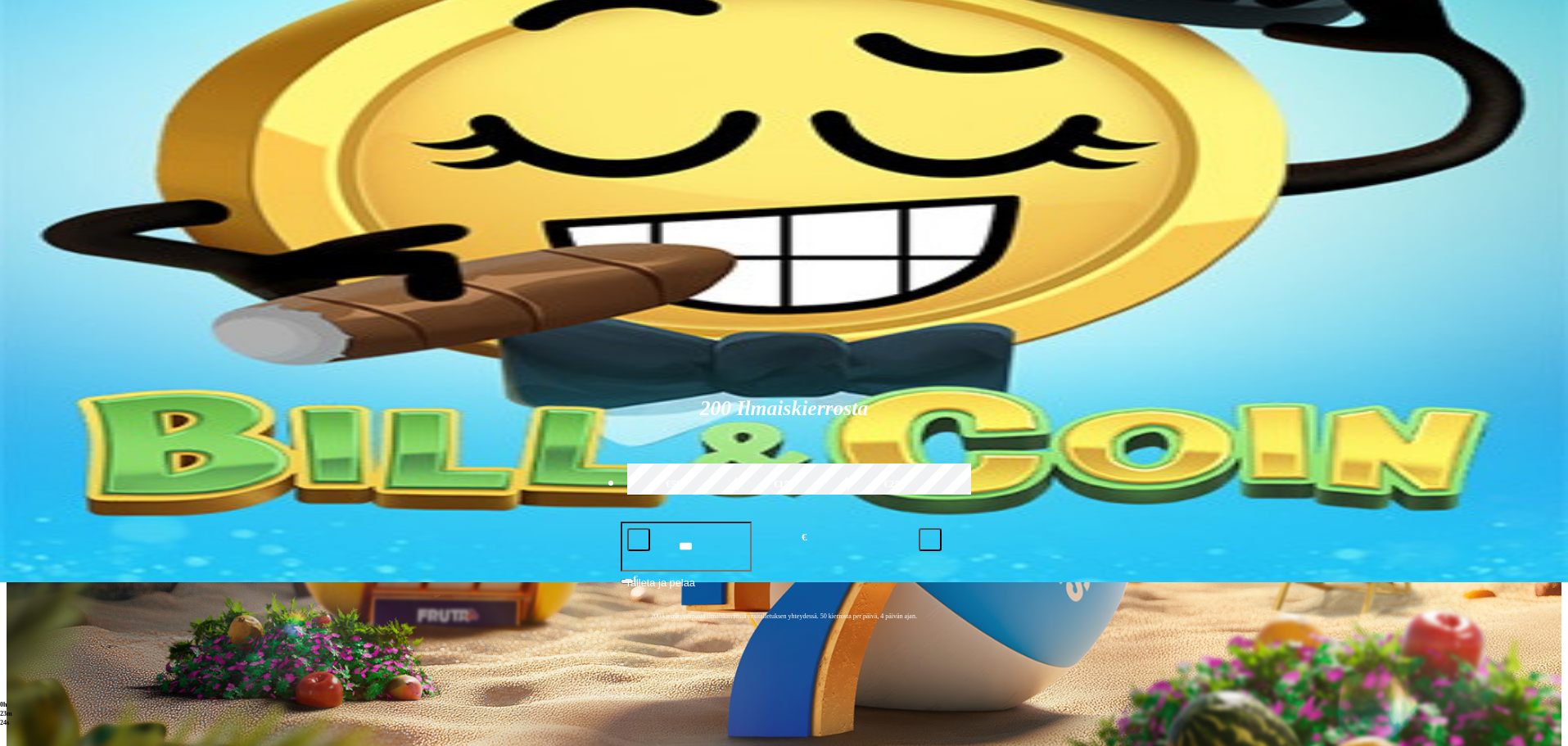 click at bounding box center (1075, 848) 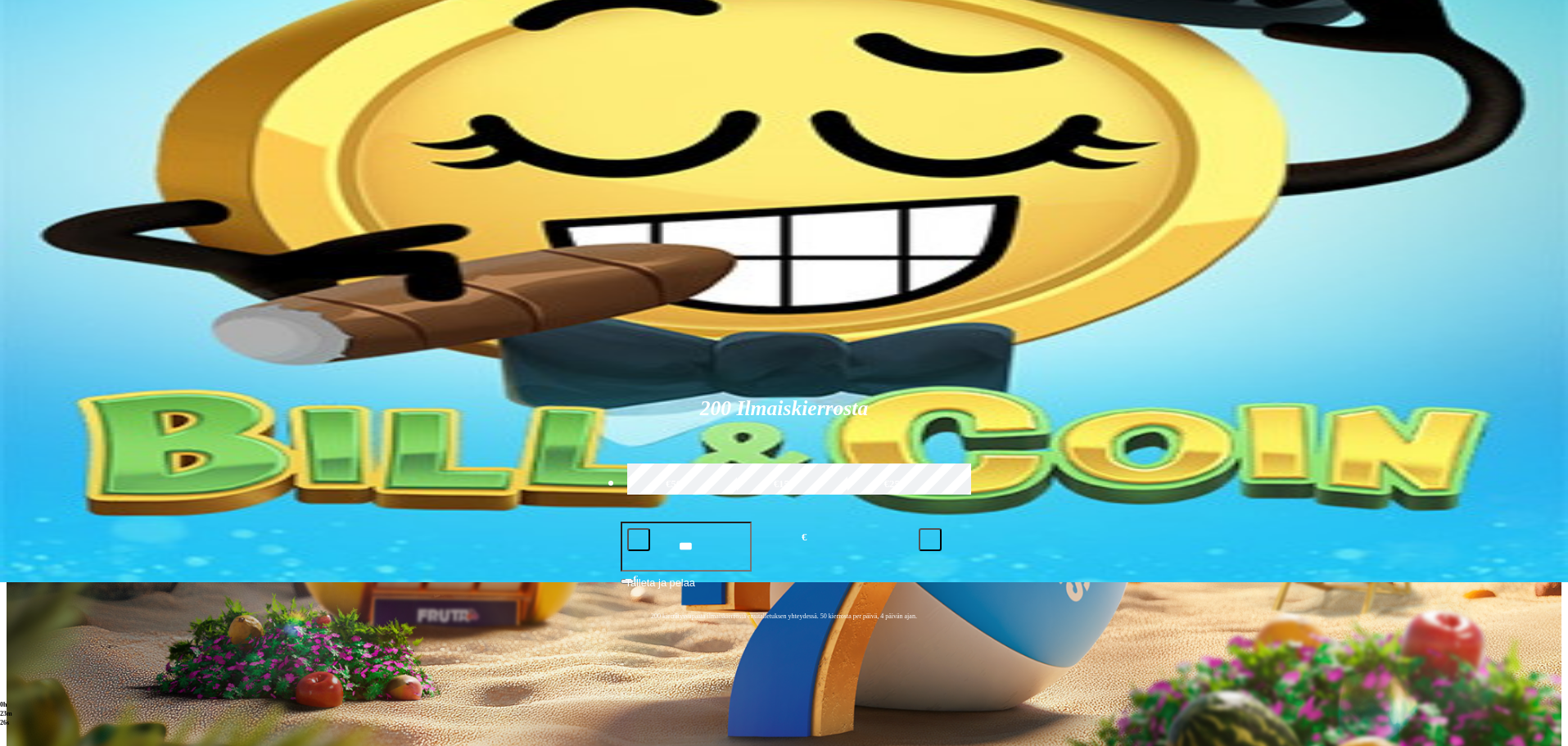 type on "****" 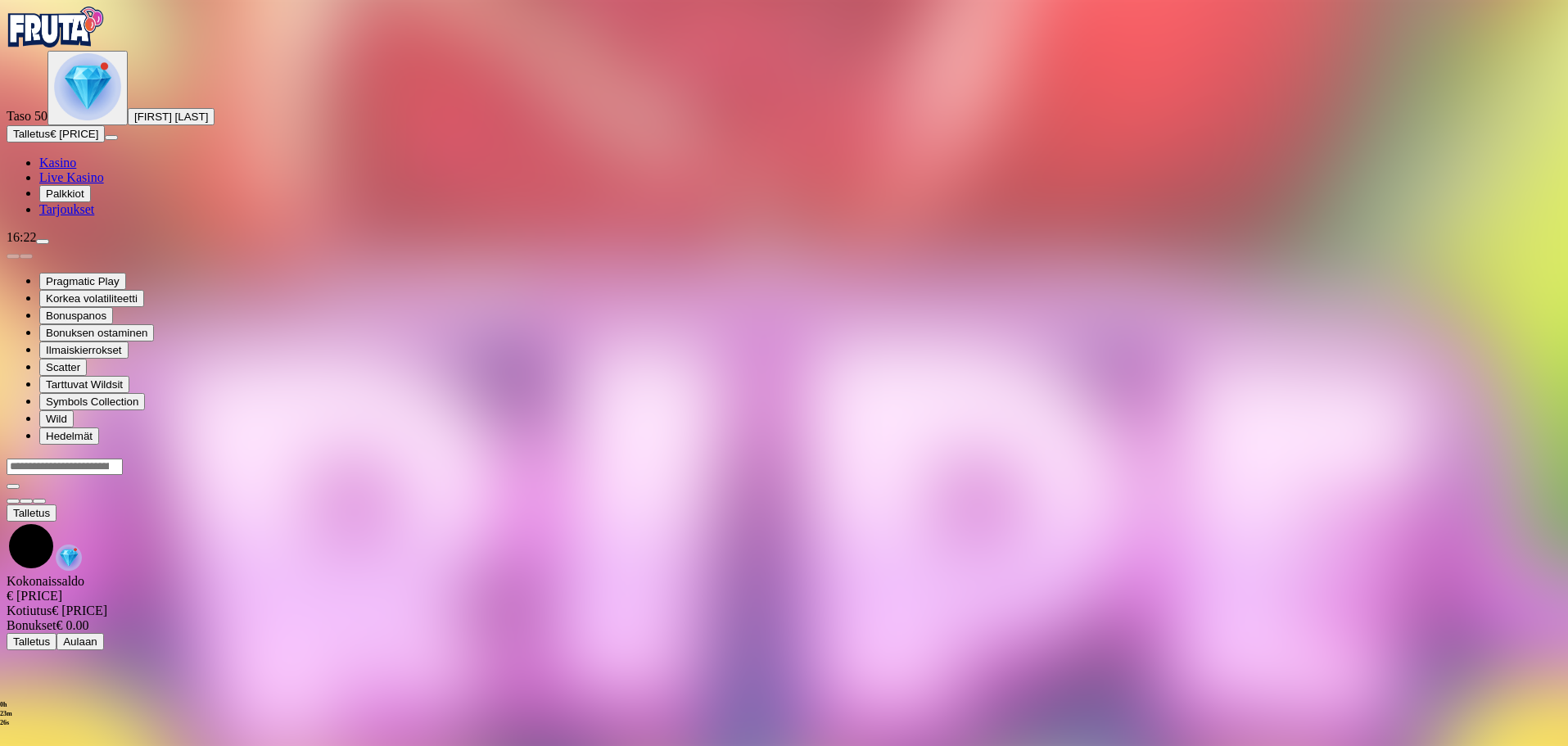 scroll, scrollTop: 0, scrollLeft: 0, axis: both 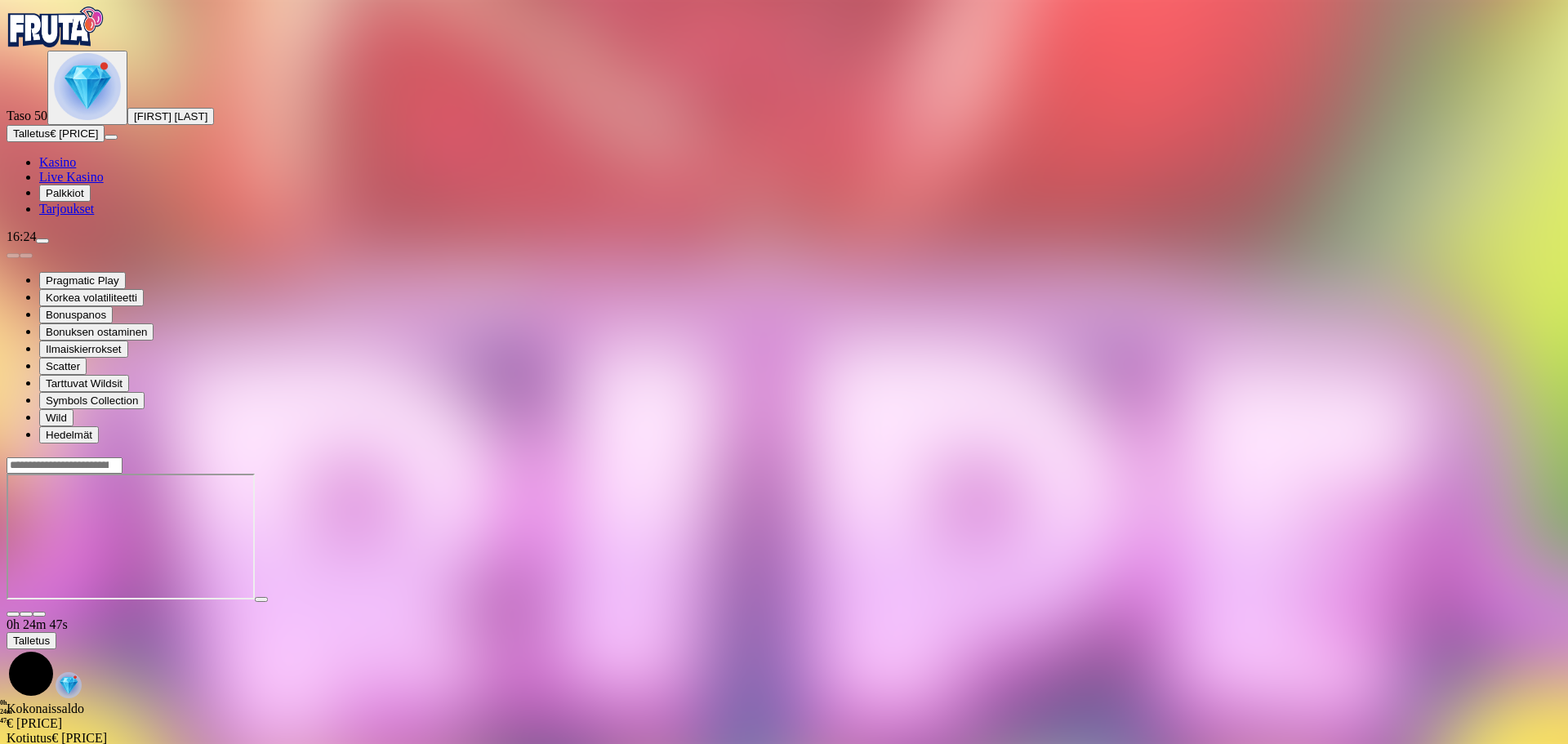 drag, startPoint x: 1194, startPoint y: 13, endPoint x: 1187, endPoint y: 19, distance: 9.219544 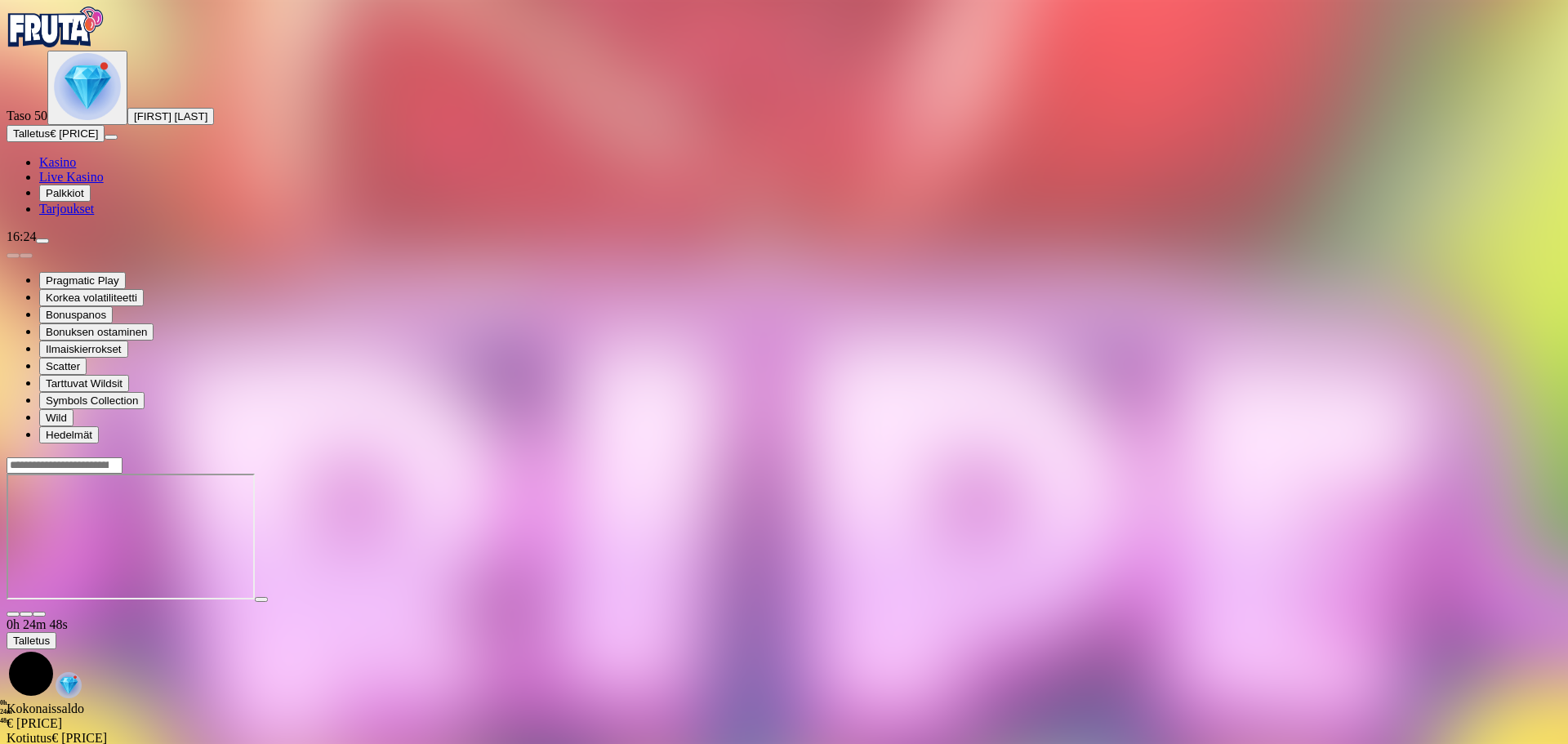click at bounding box center [65, 466] 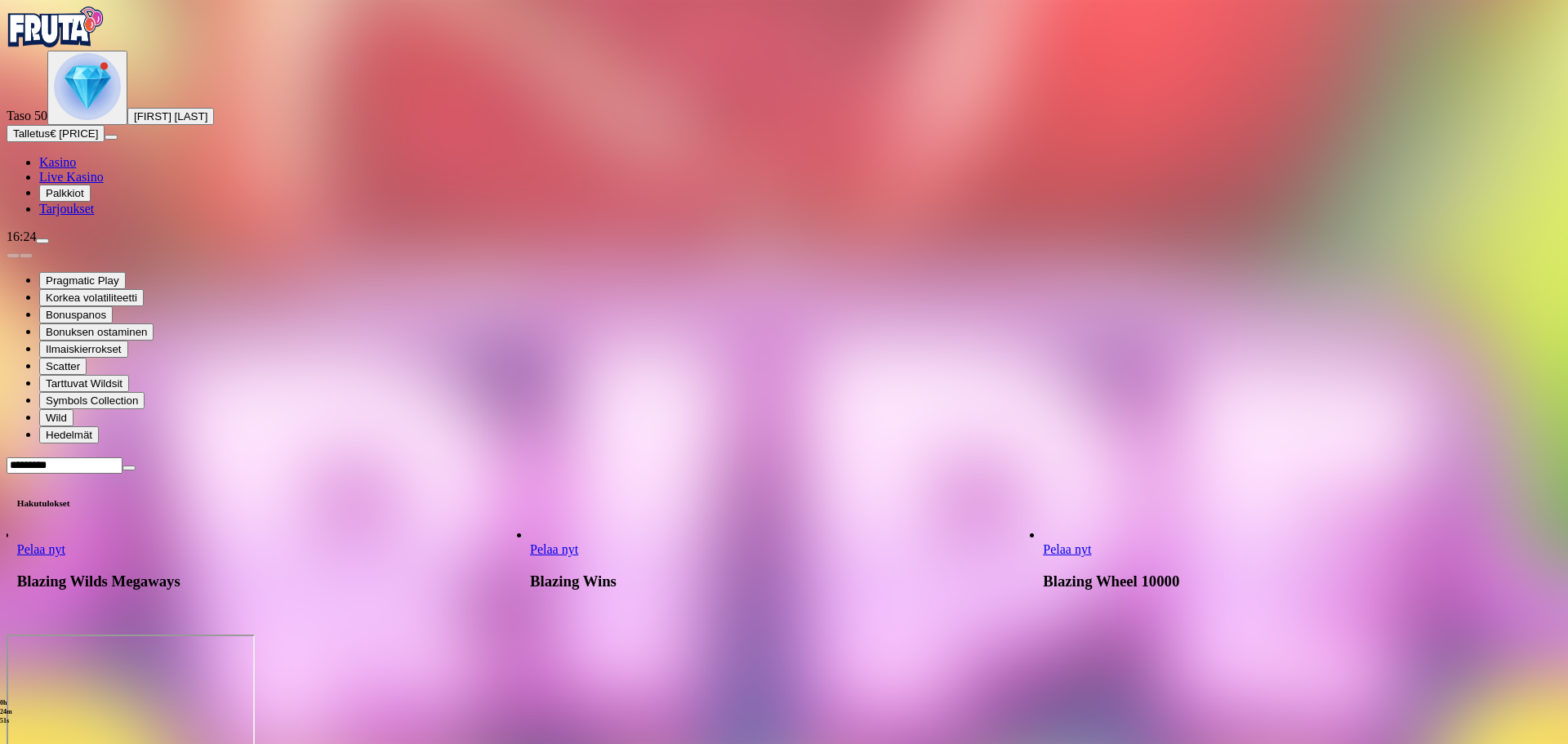 type on "*********" 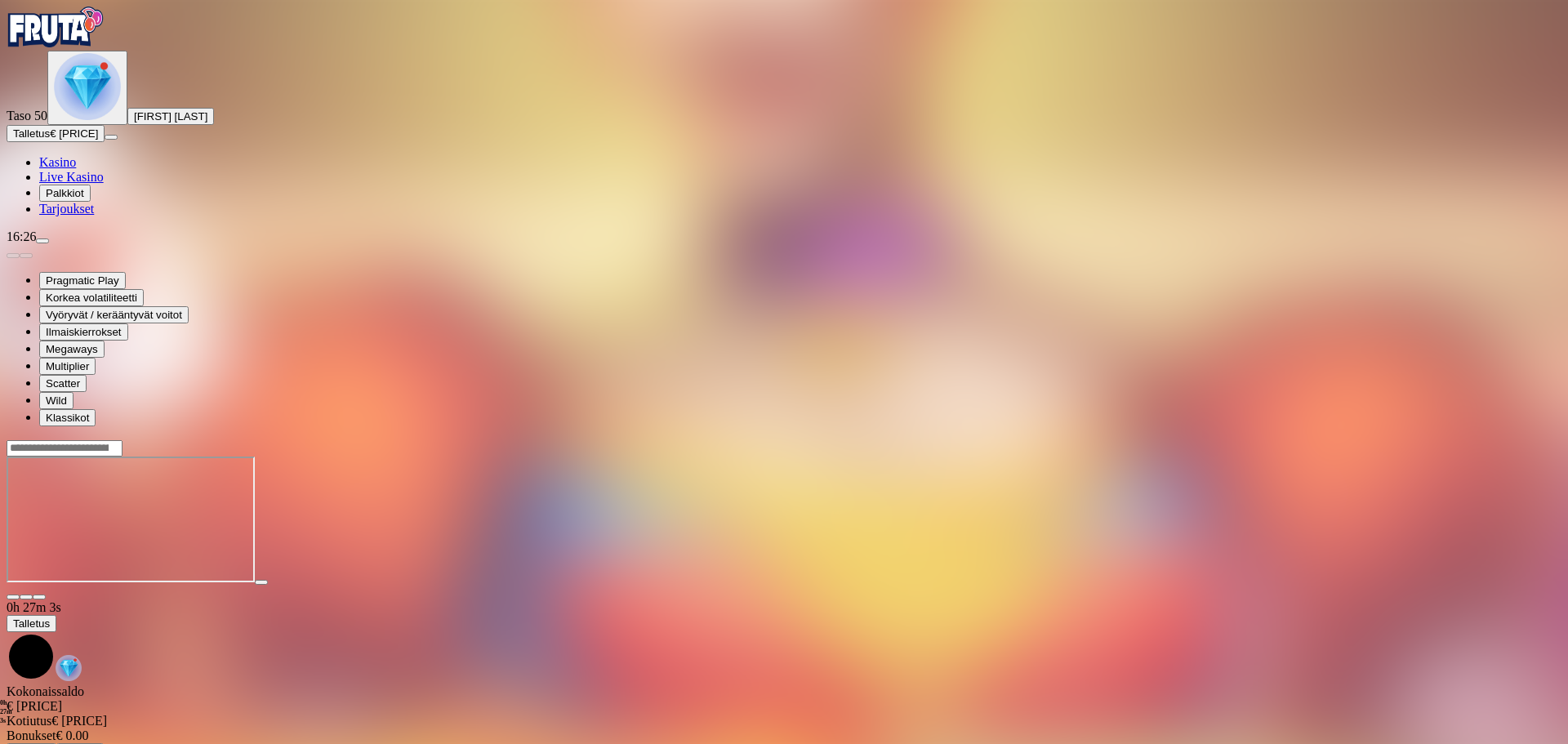 click at bounding box center (56, 27) 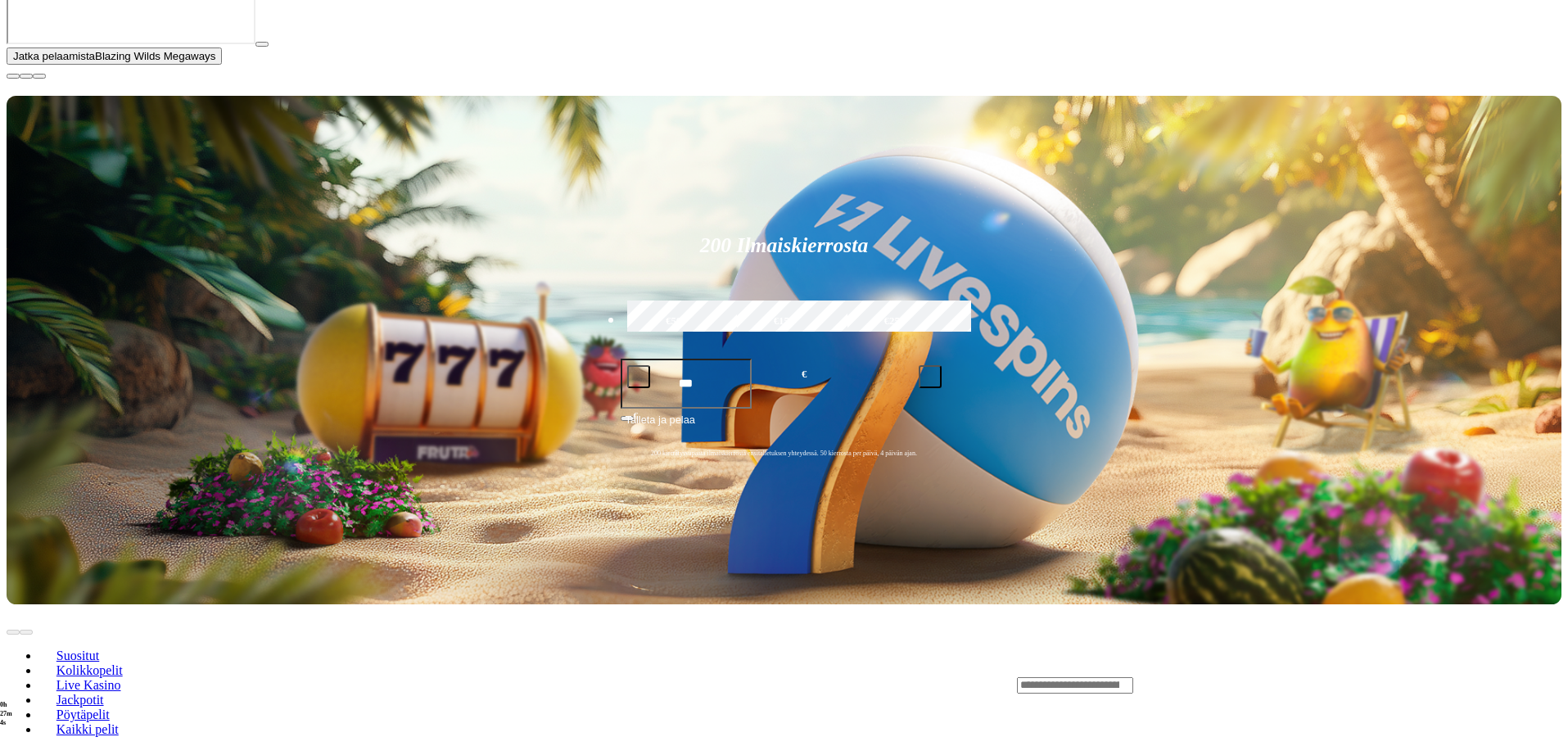 scroll, scrollTop: 328, scrollLeft: 0, axis: vertical 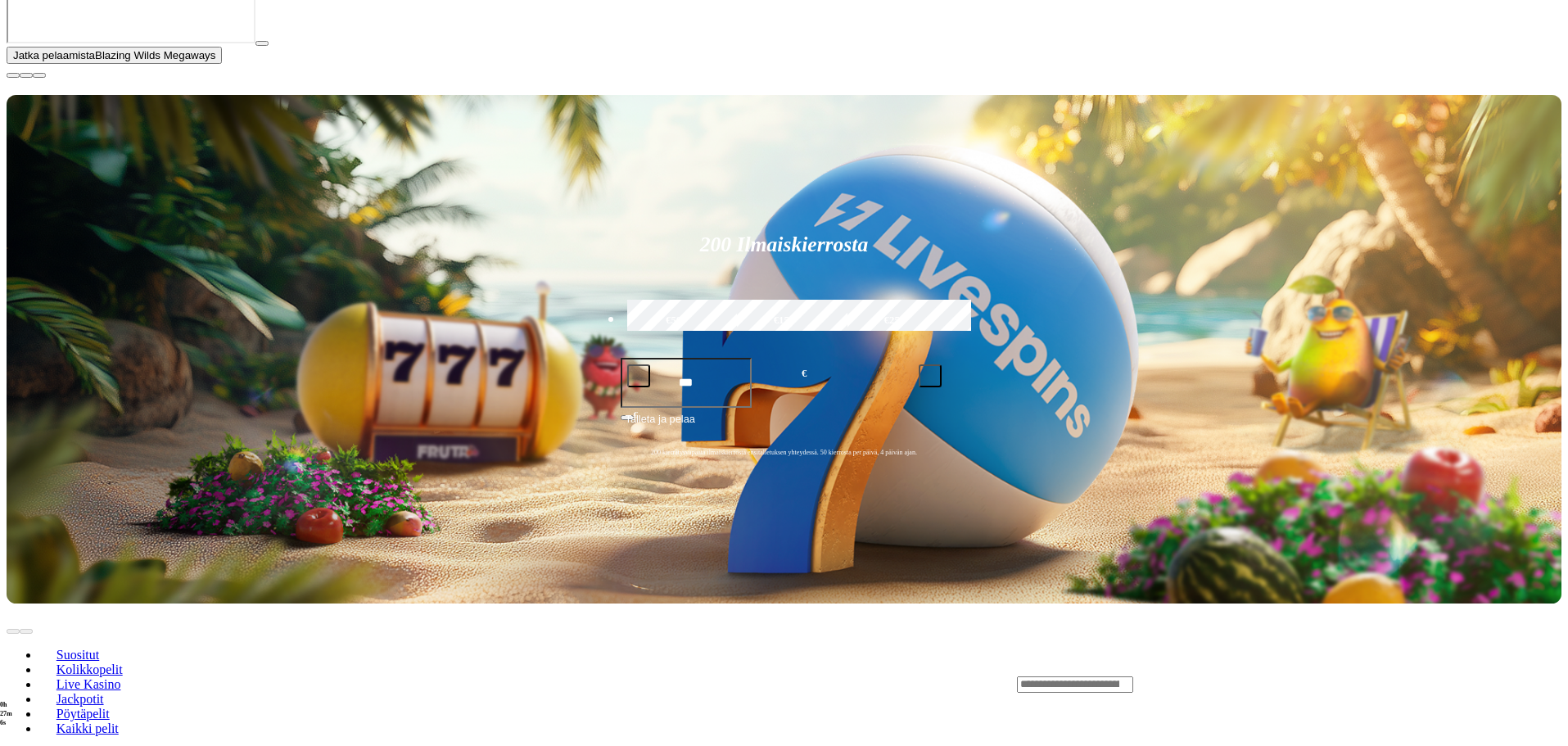 click at bounding box center [13, 75] 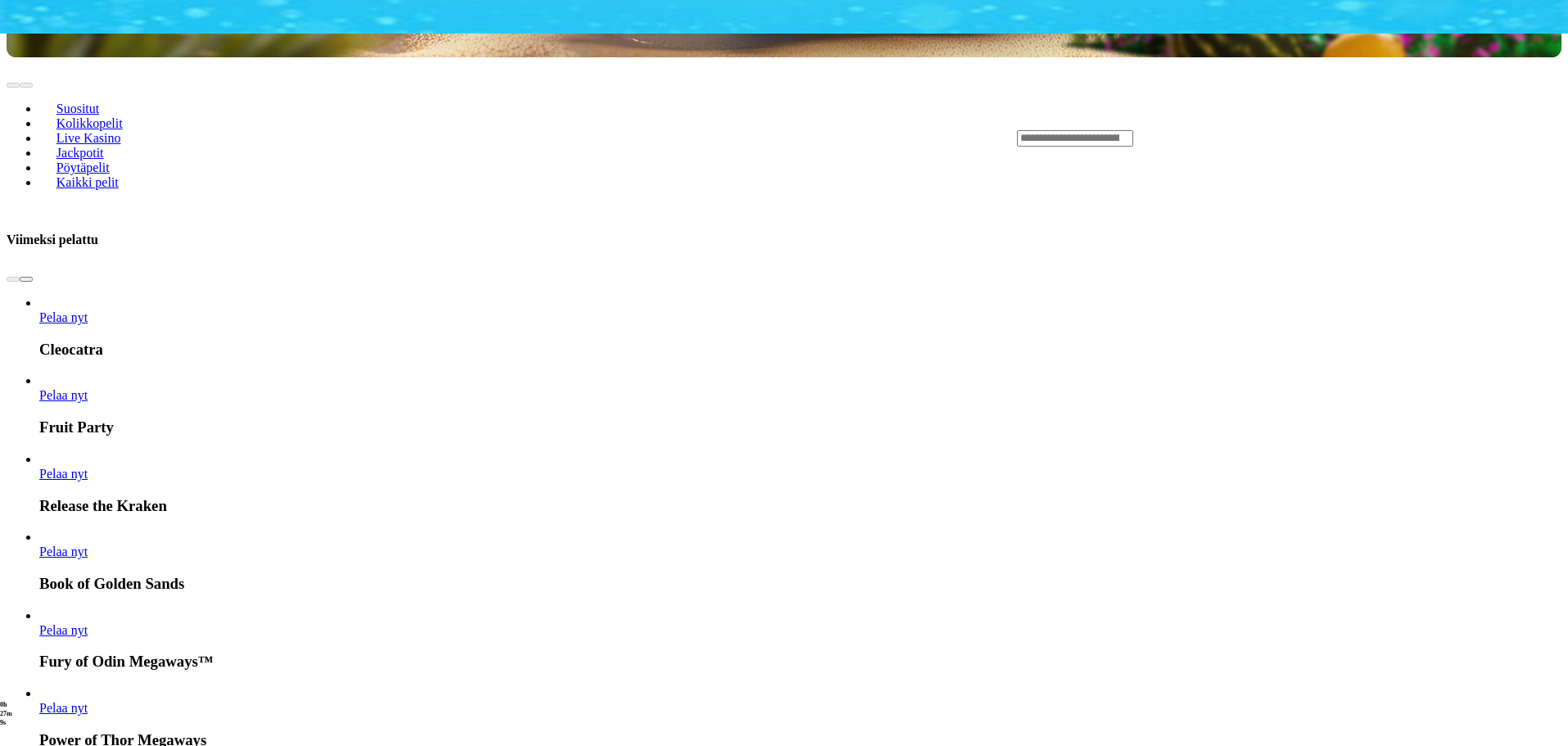 scroll, scrollTop: 246, scrollLeft: 0, axis: vertical 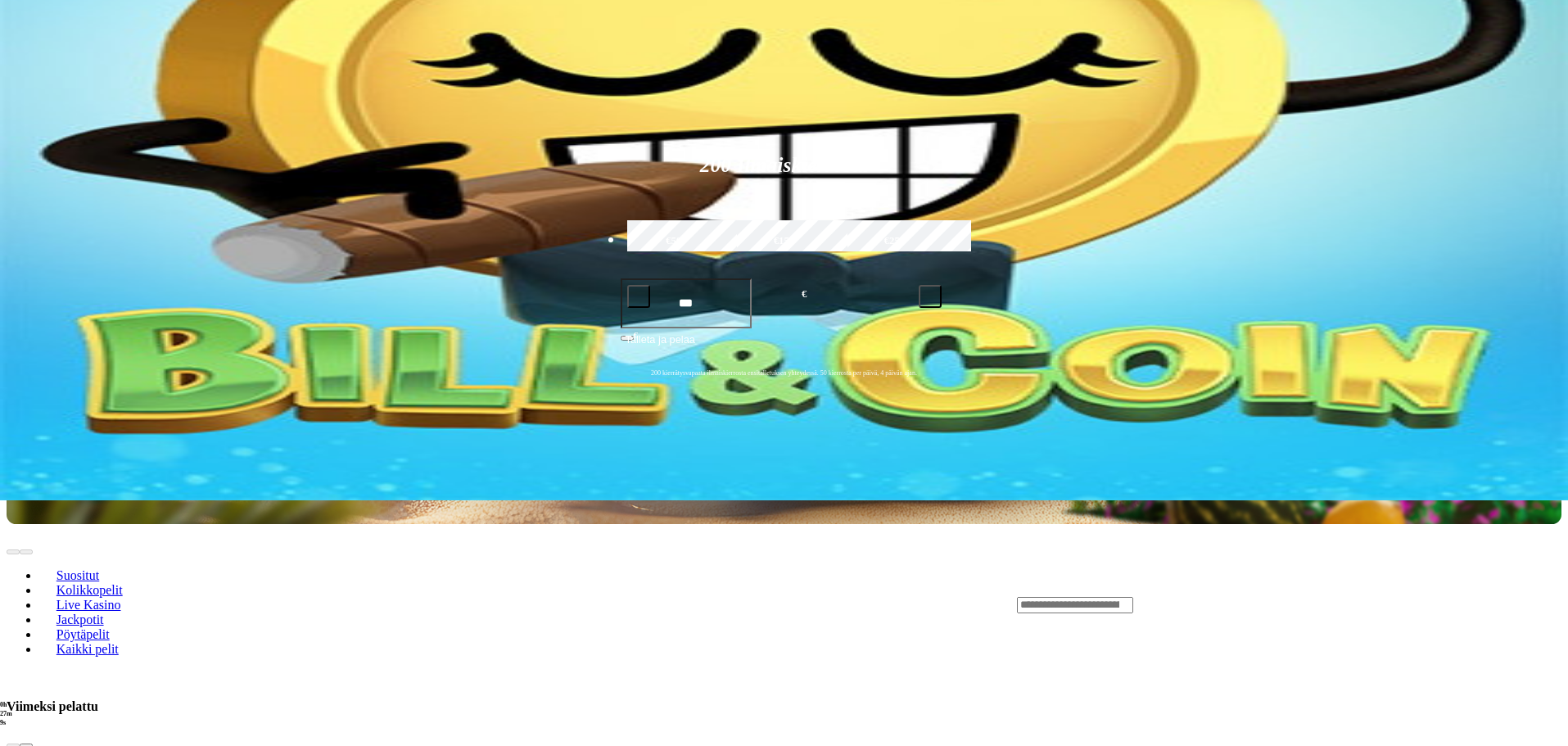 click at bounding box center (1075, 605) 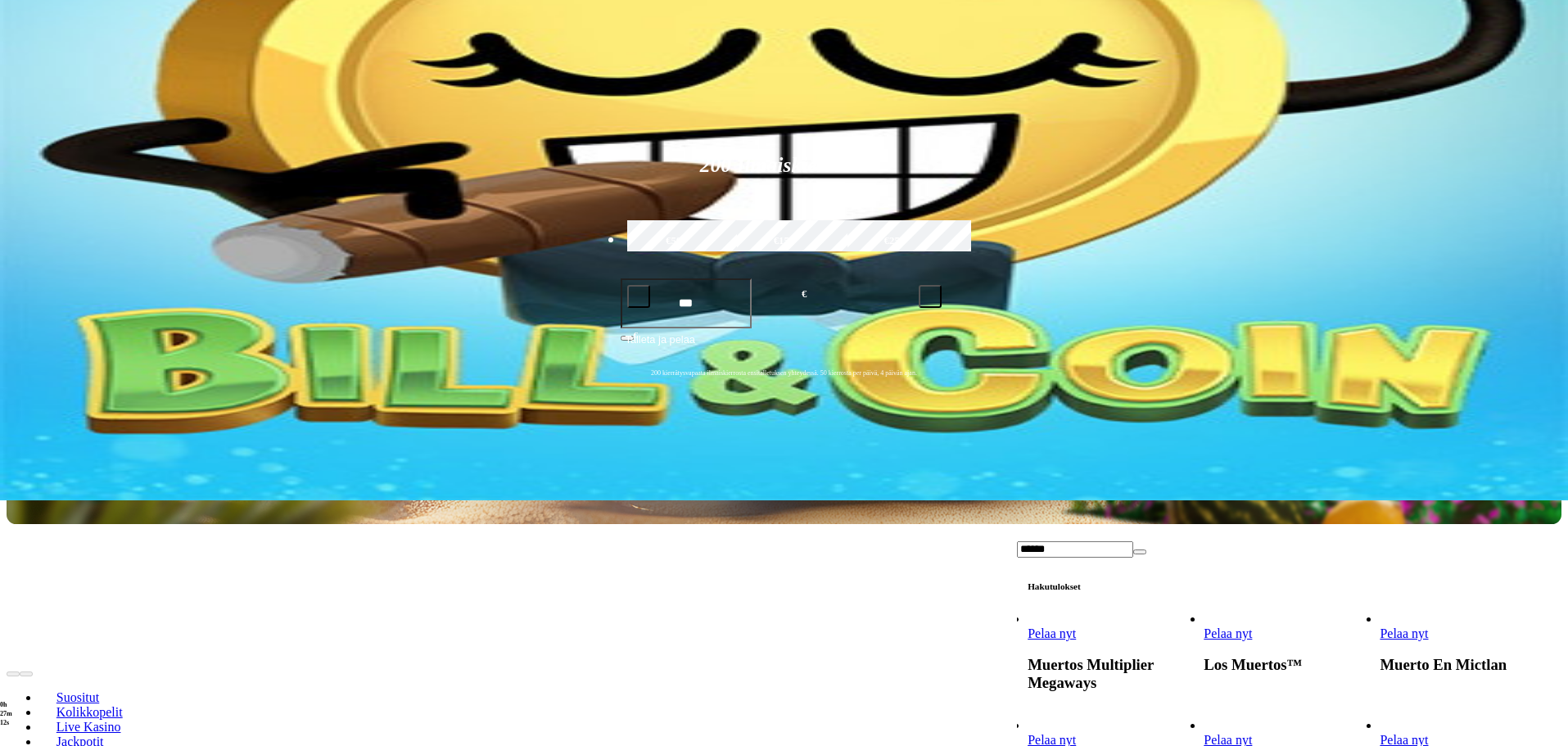 type on "******" 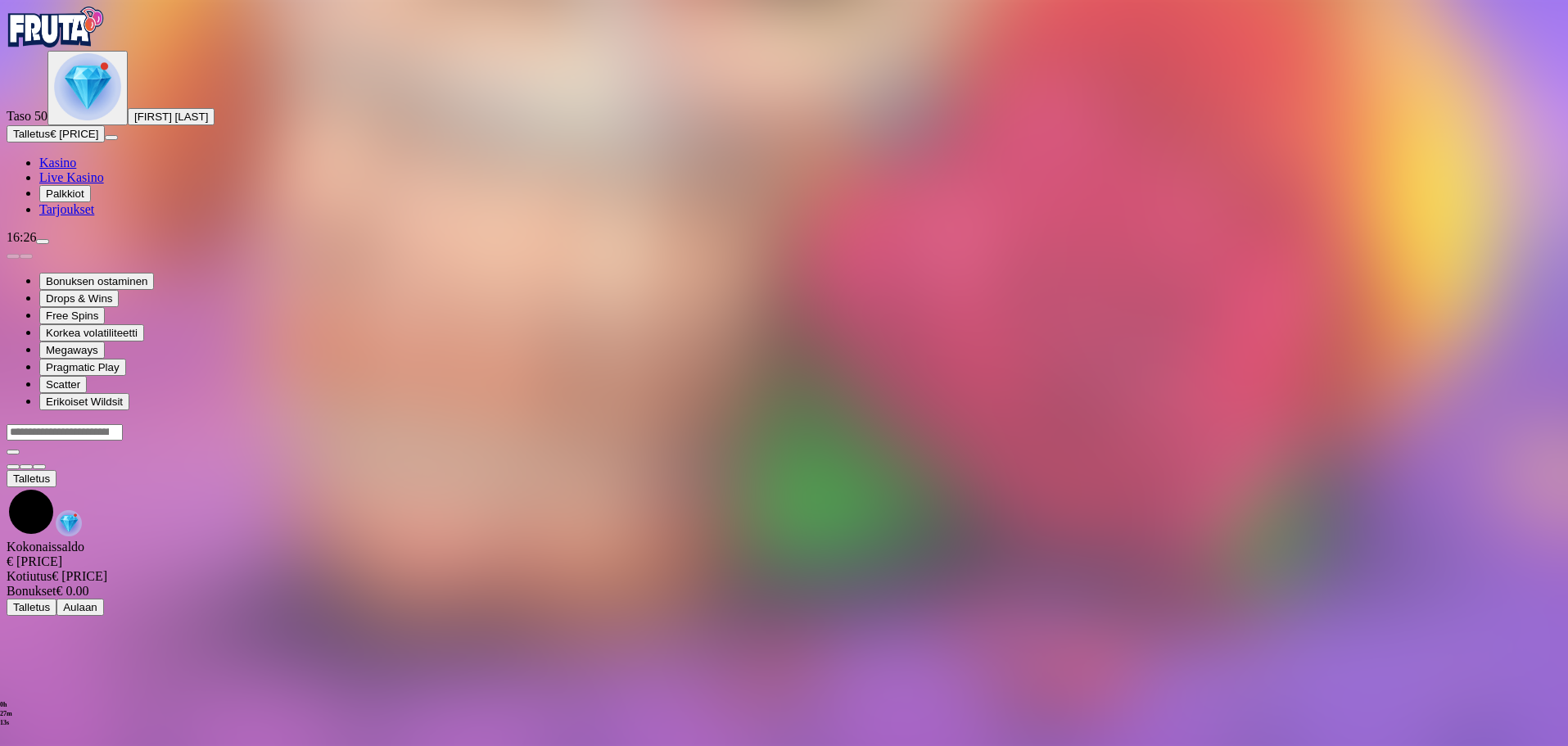 scroll, scrollTop: 0, scrollLeft: 0, axis: both 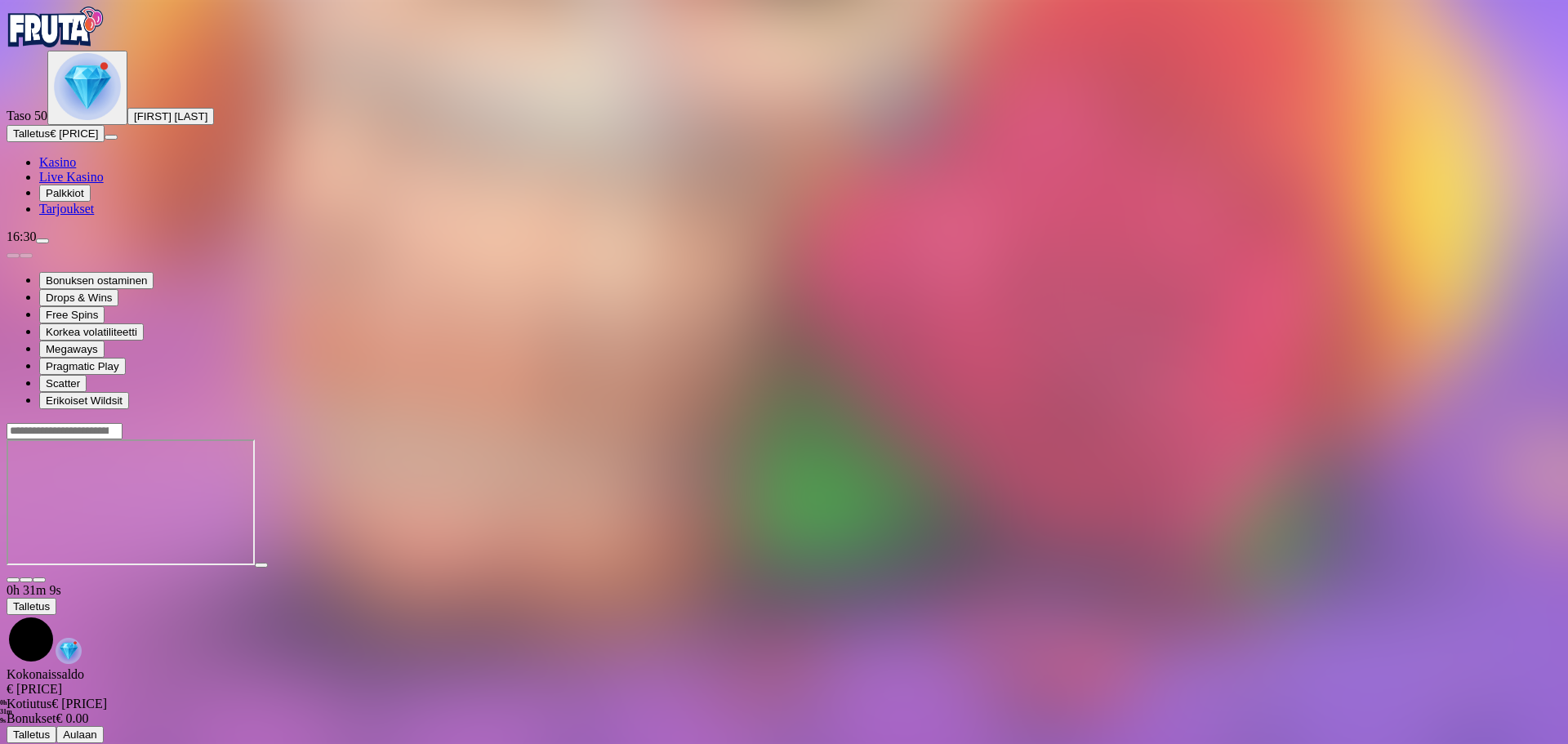 click at bounding box center [784, 430] 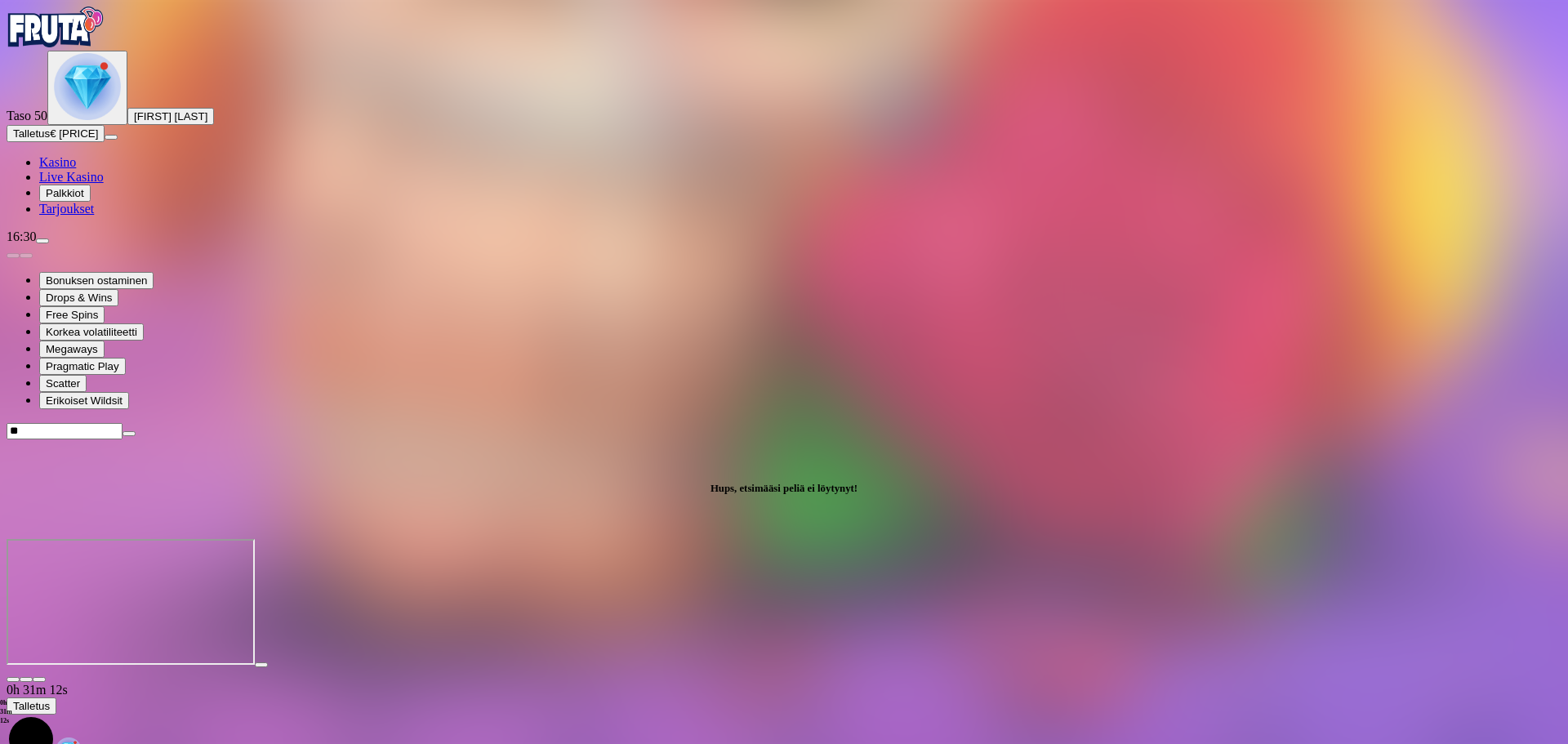 type on "*" 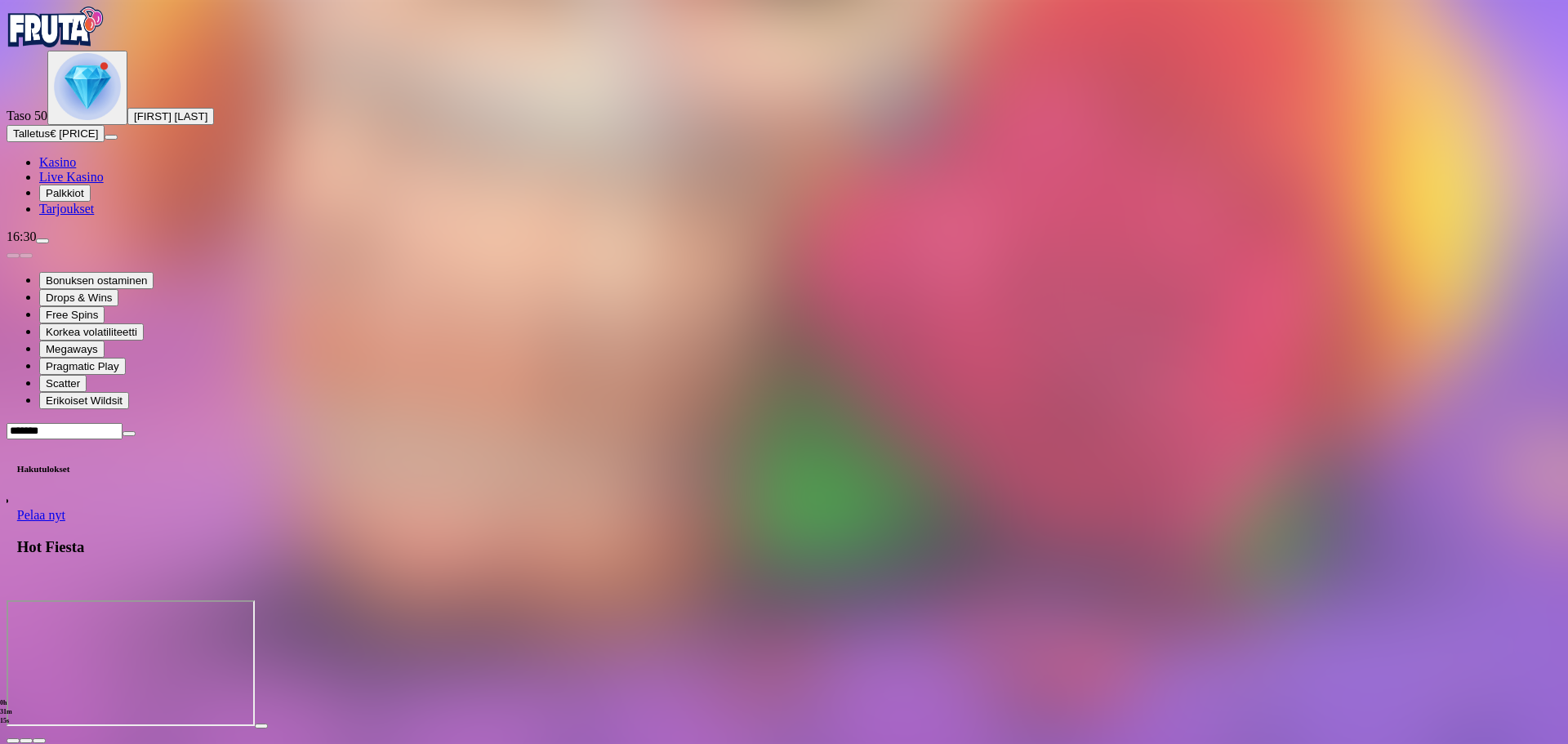 type on "*******" 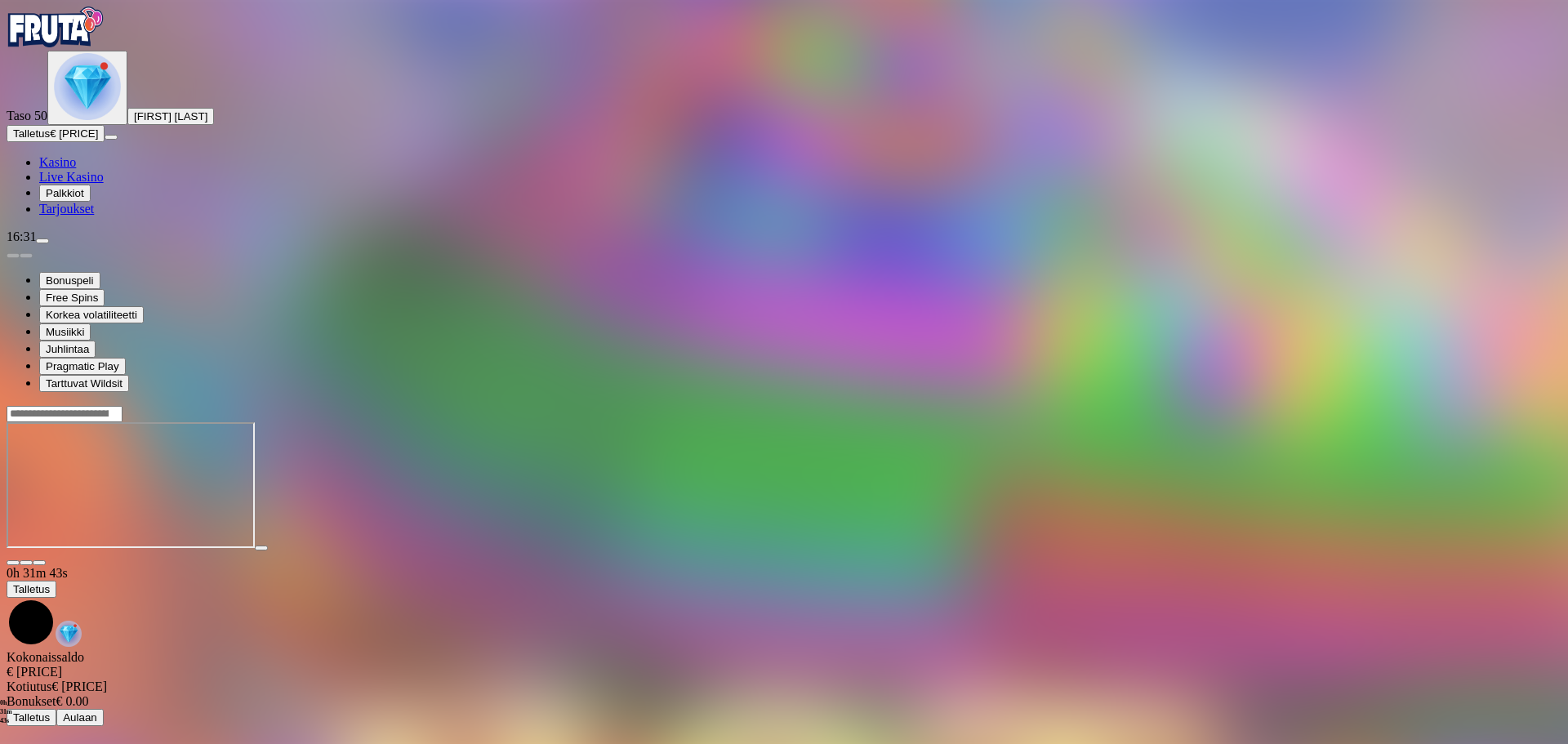 click at bounding box center (56, 27) 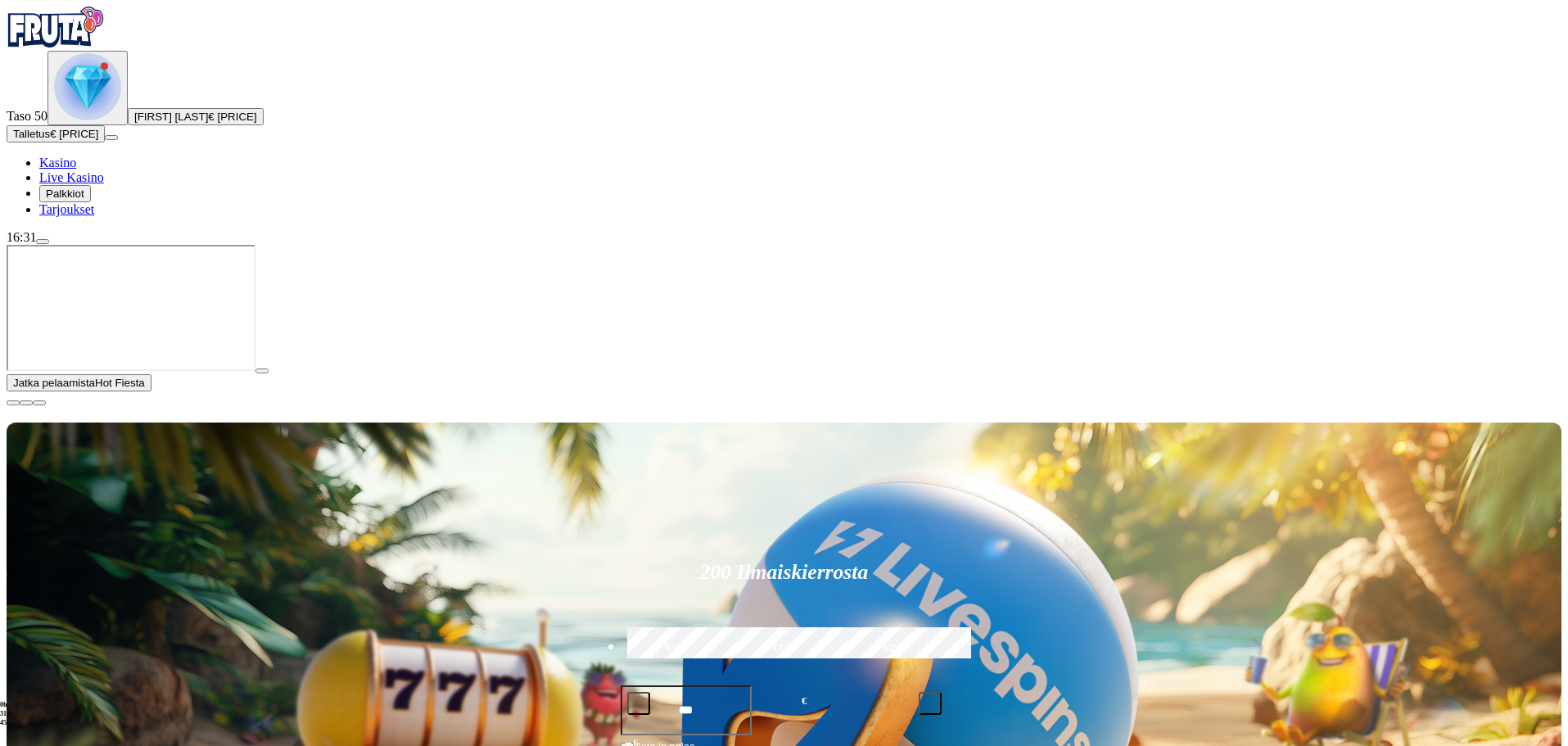 click at bounding box center [13, 403] 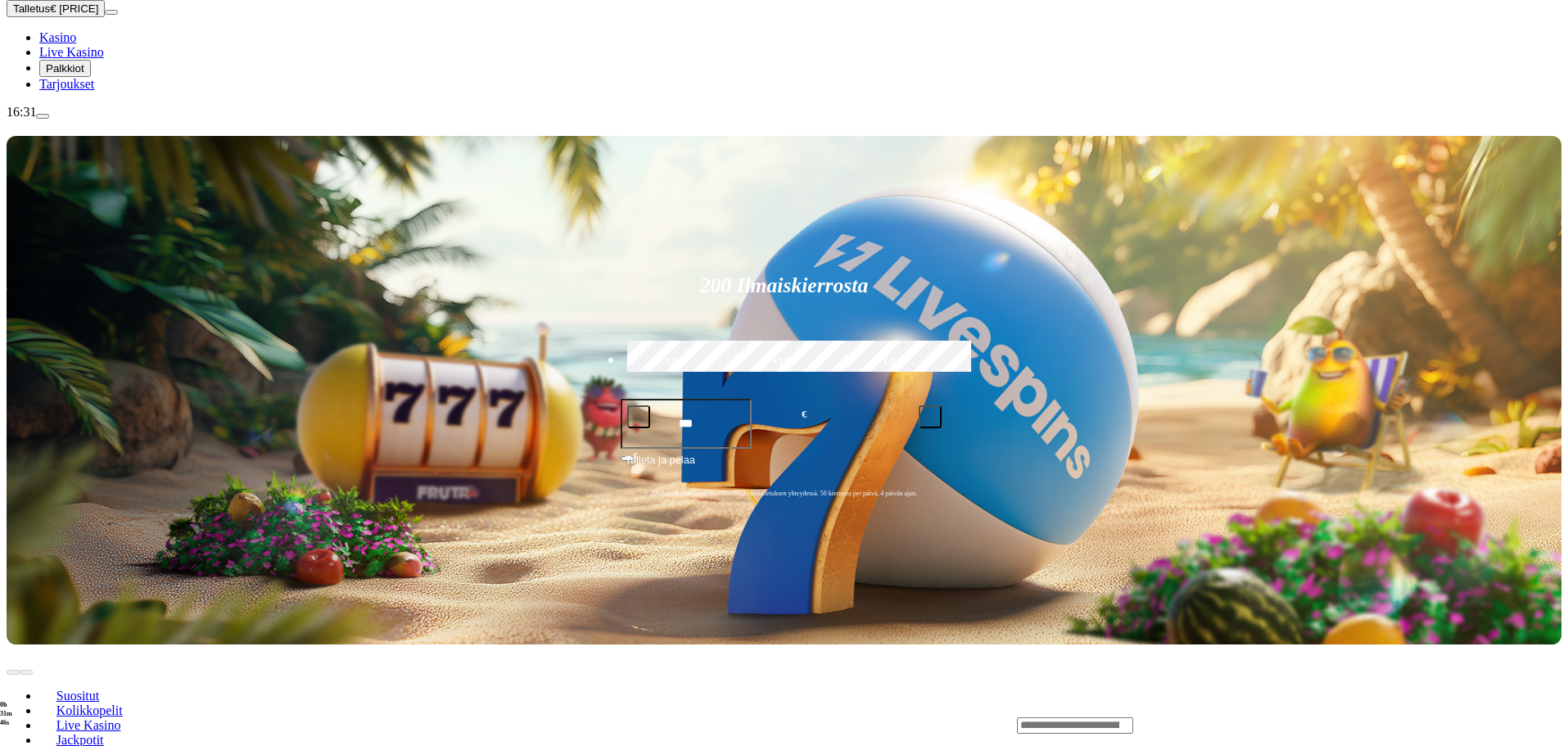 scroll, scrollTop: 164, scrollLeft: 0, axis: vertical 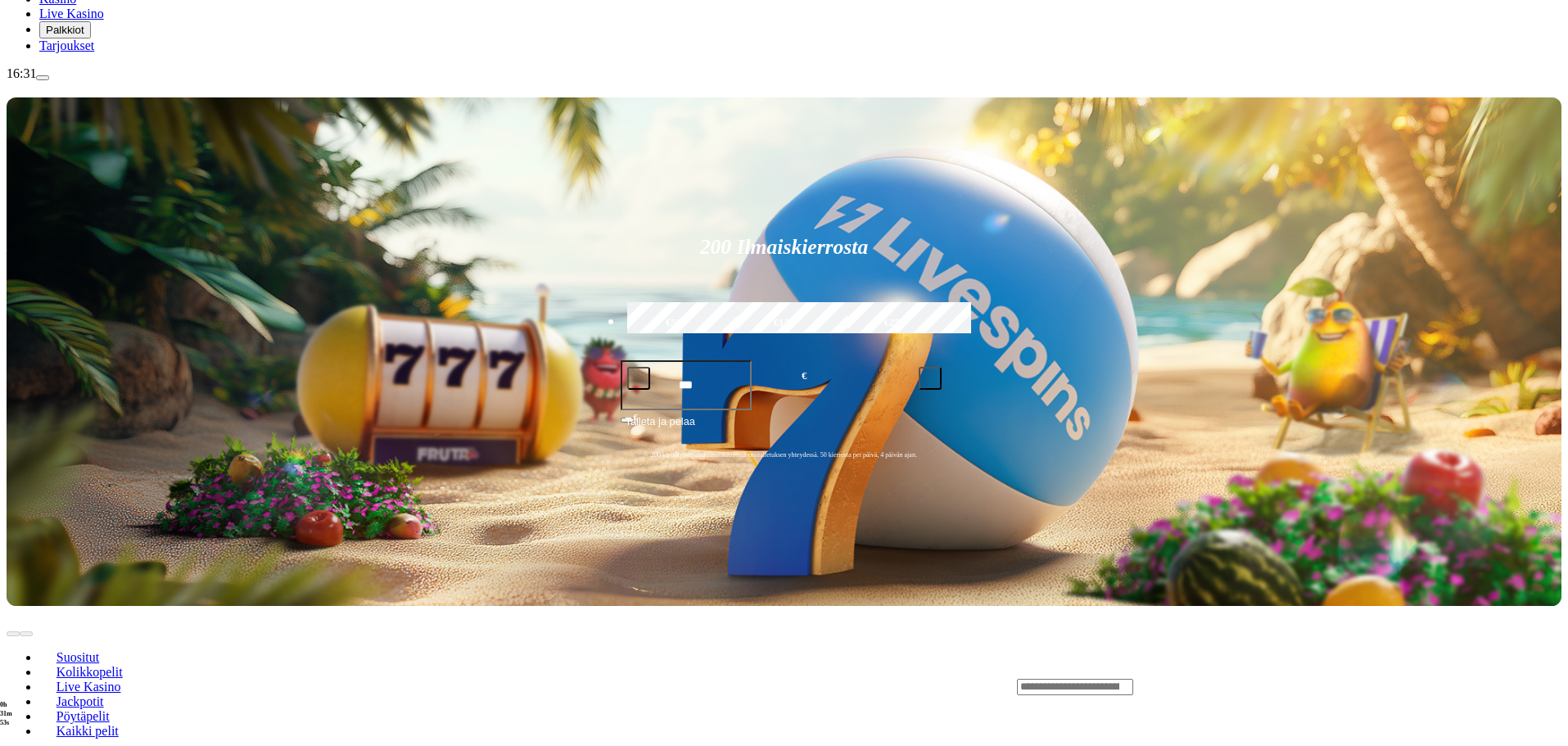 click at bounding box center (1075, 687) 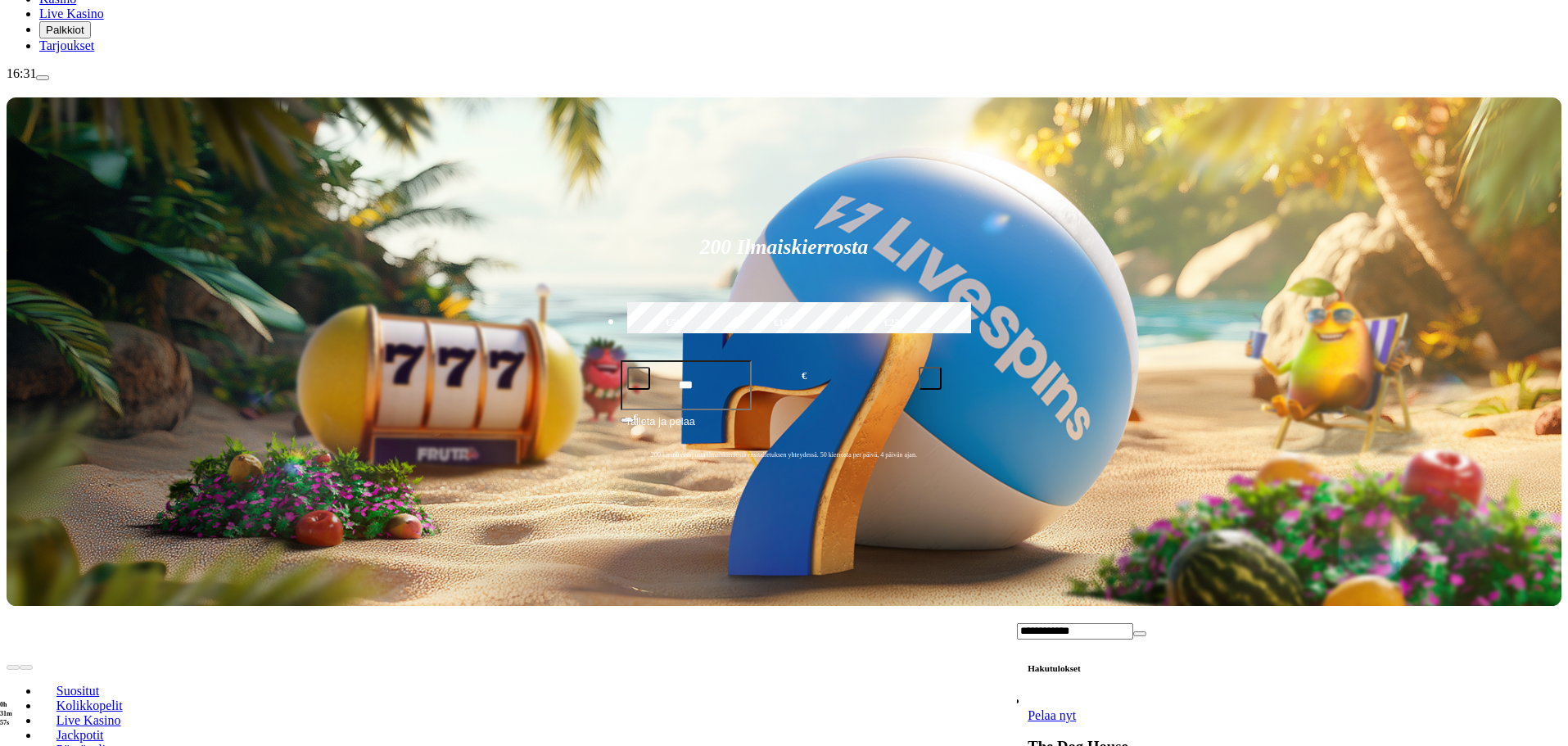 type on "**********" 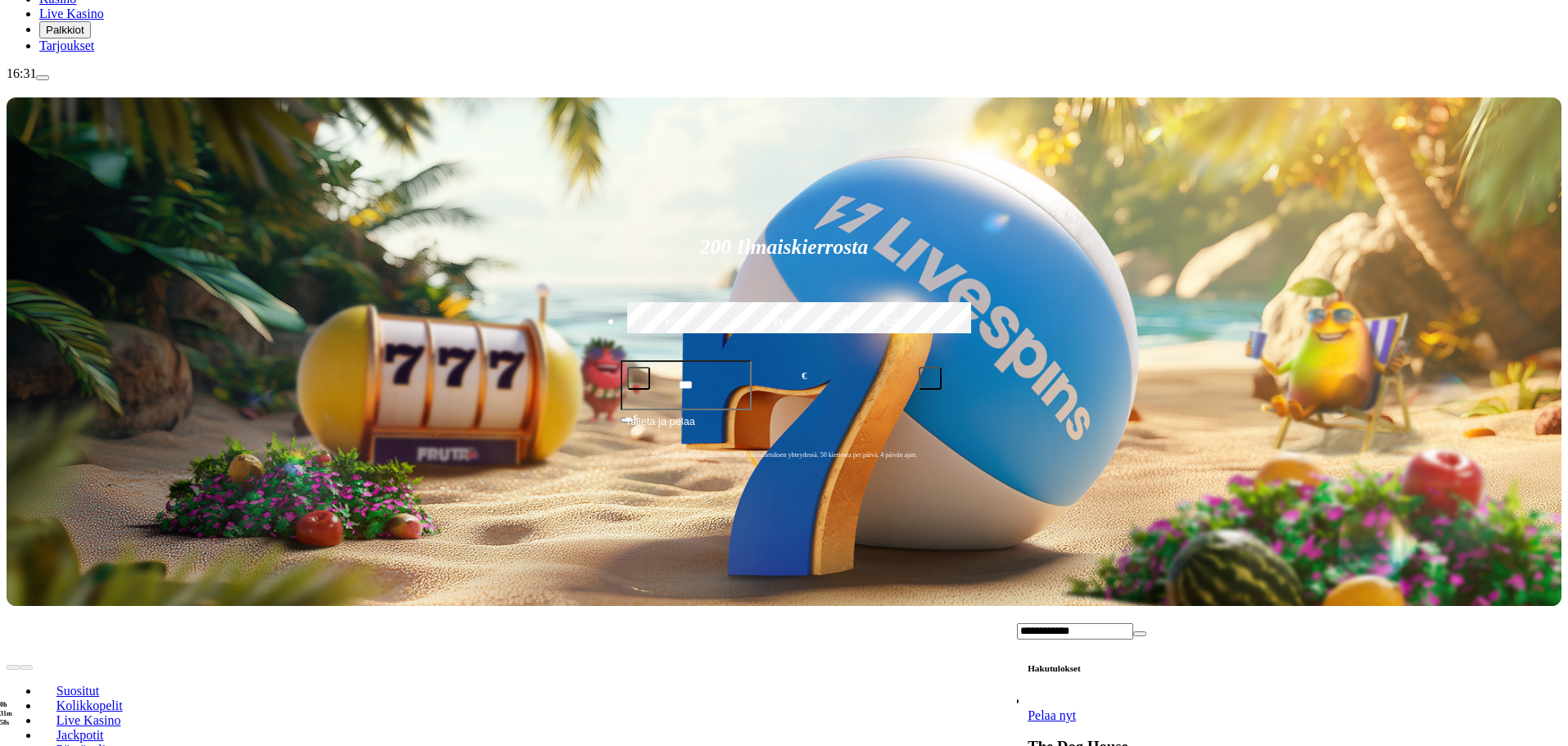 click on "Pelaa nyt" at bounding box center [1051, 715] 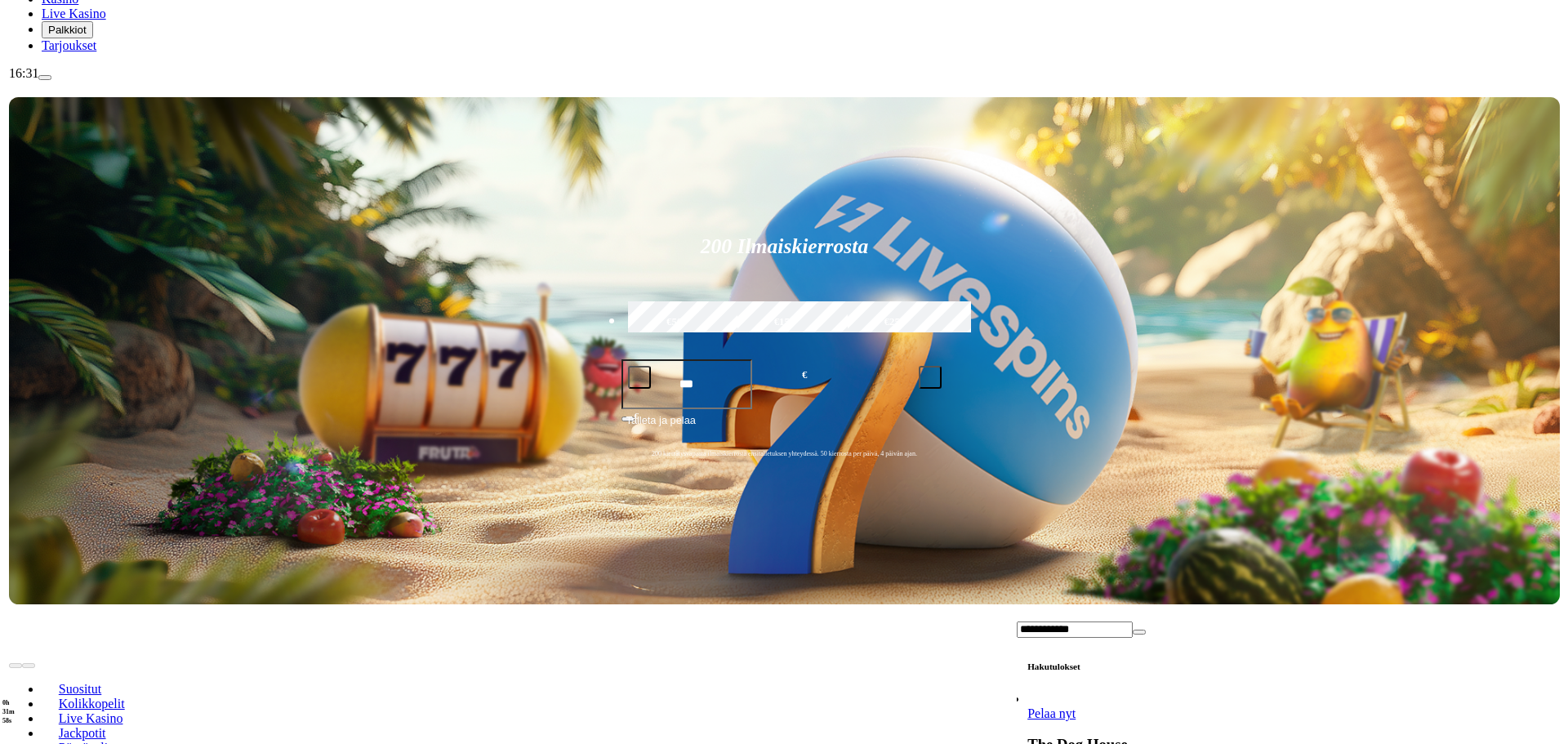 scroll, scrollTop: 0, scrollLeft: 0, axis: both 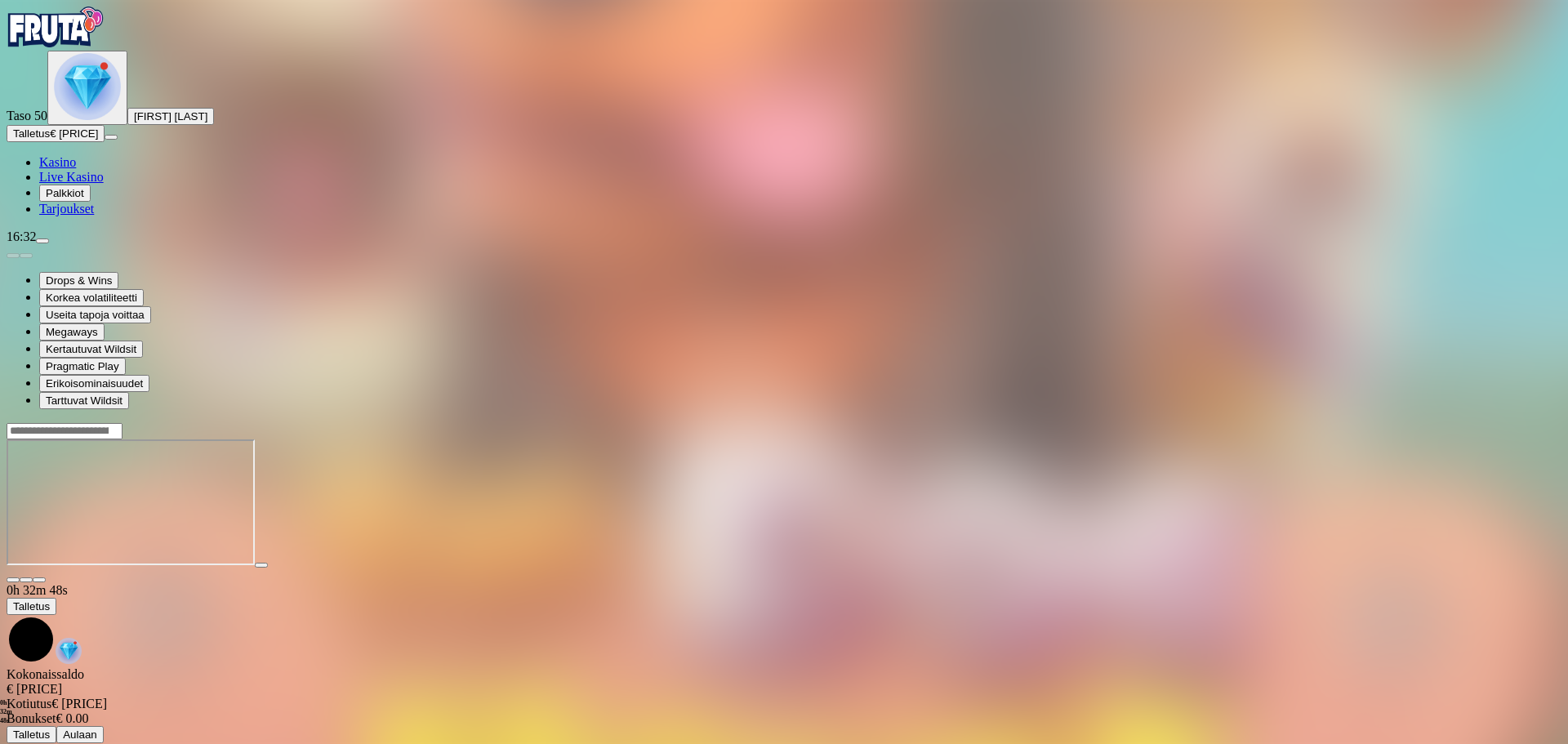 click at bounding box center (65, 431) 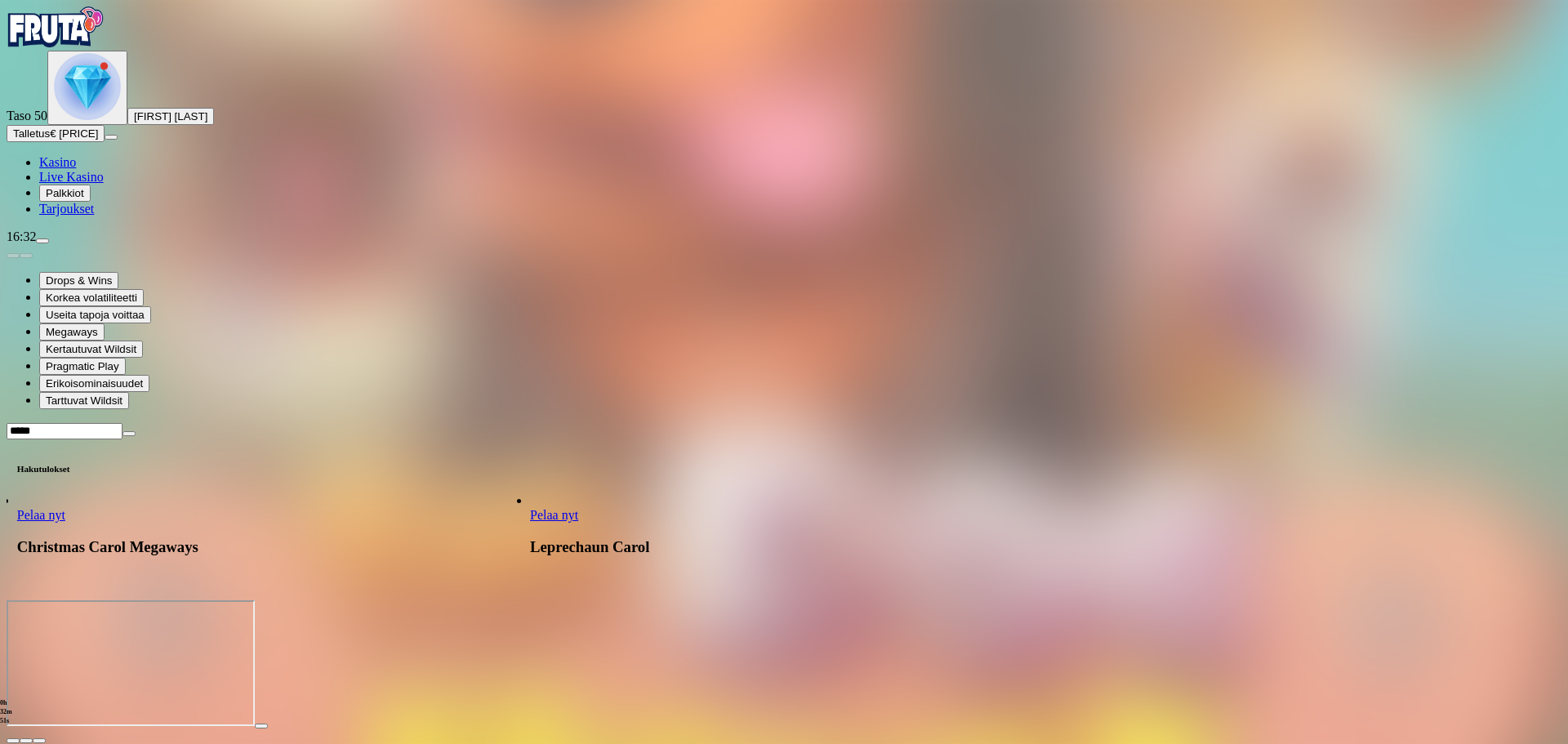 type on "*****" 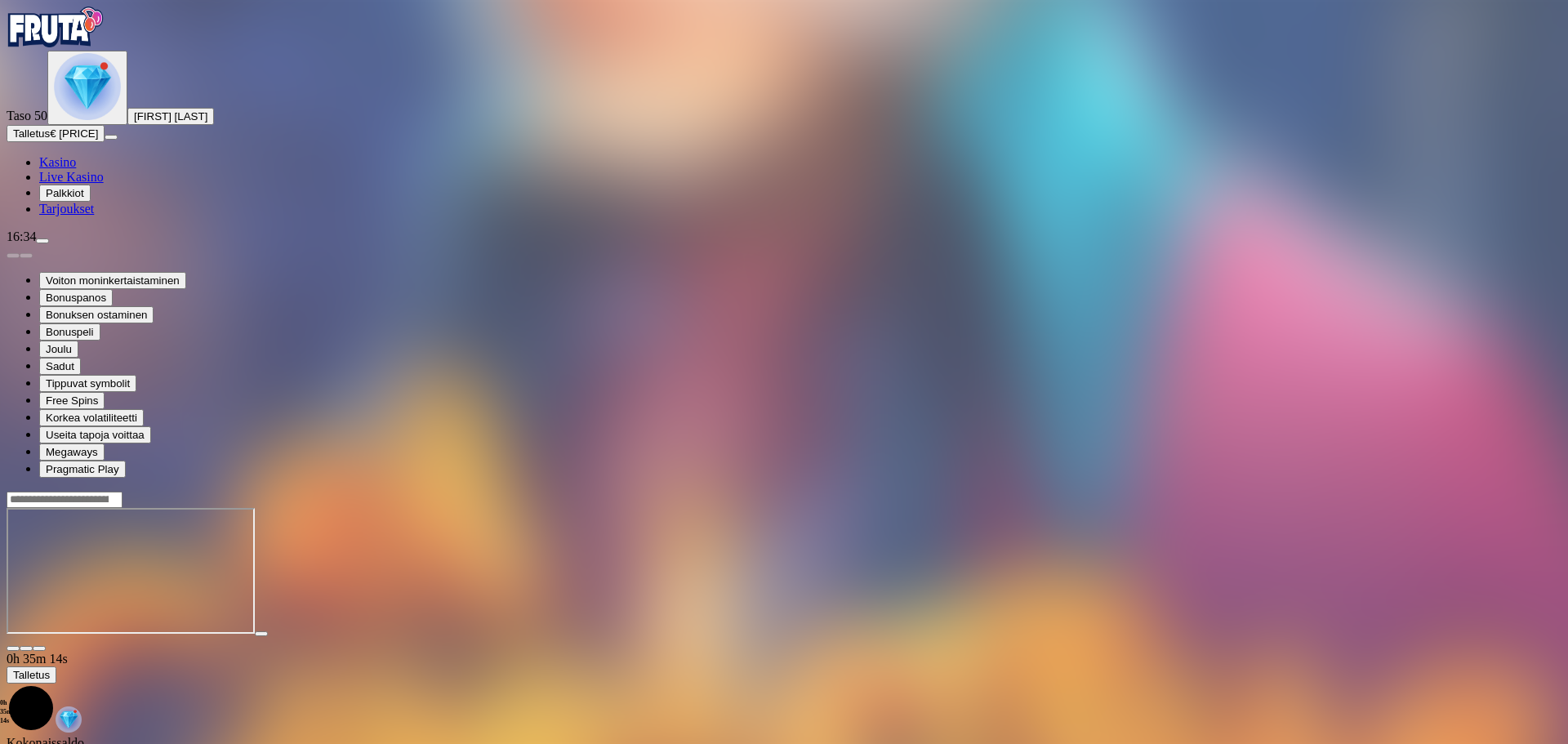 click at bounding box center [784, 499] 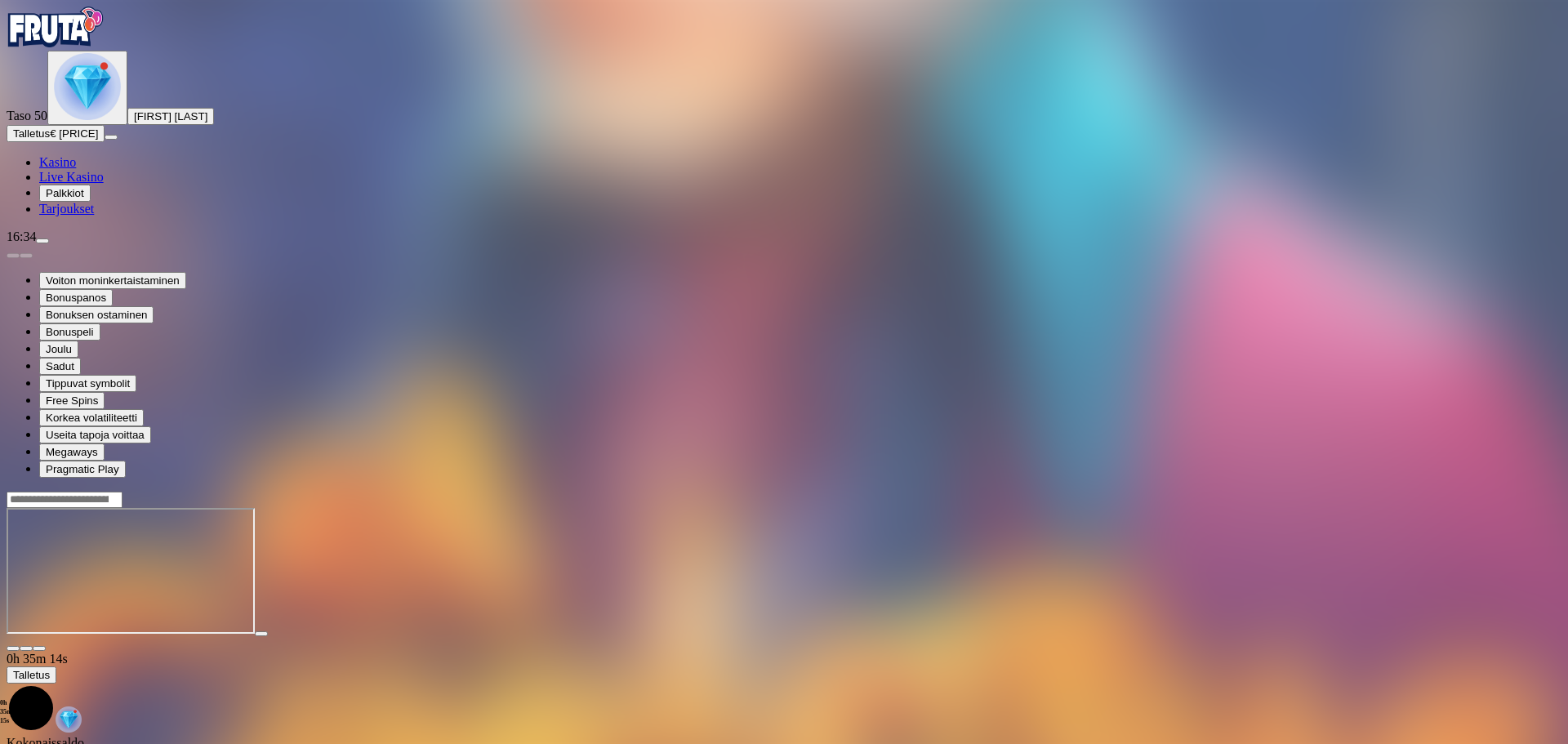 click at bounding box center [784, 499] 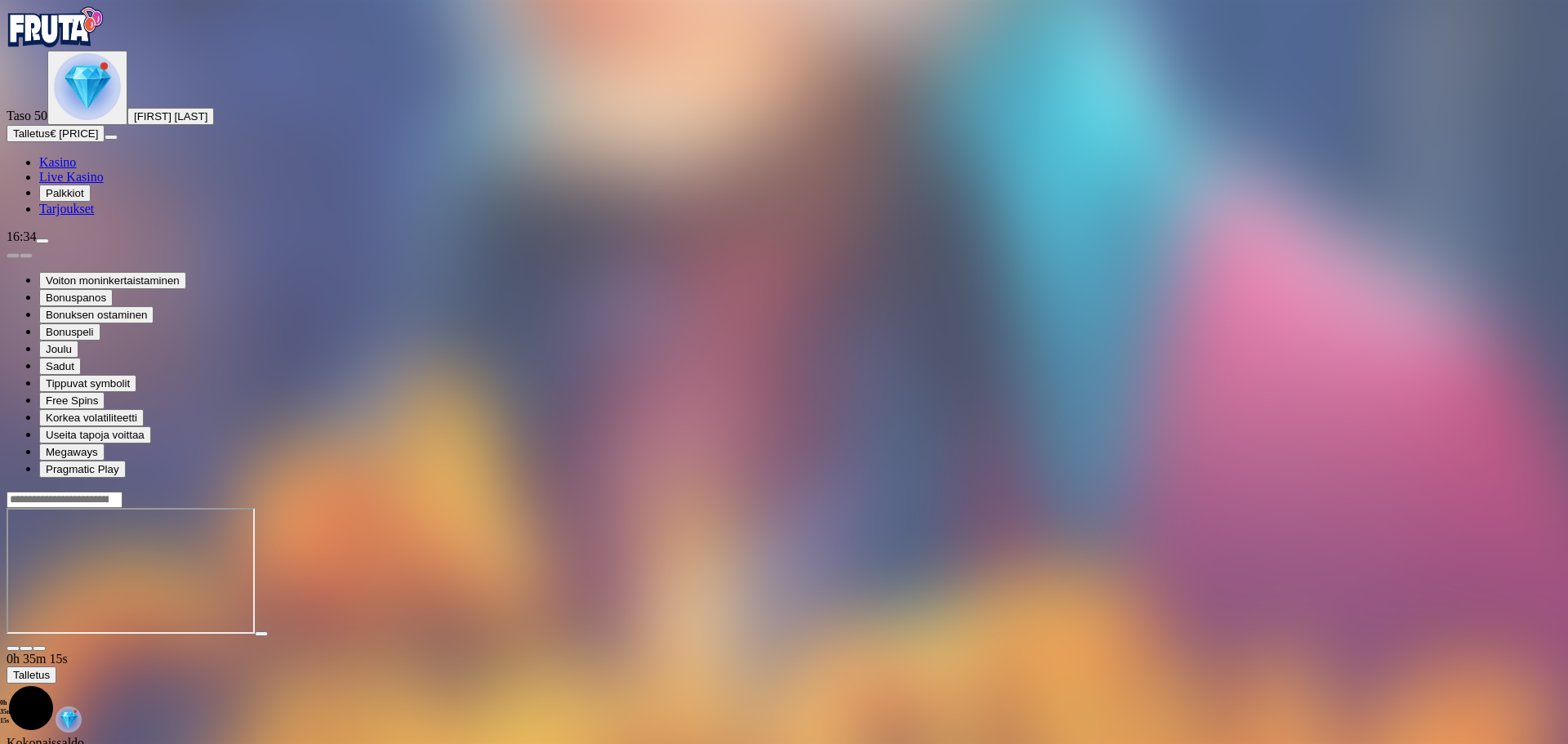 click at bounding box center (65, 500) 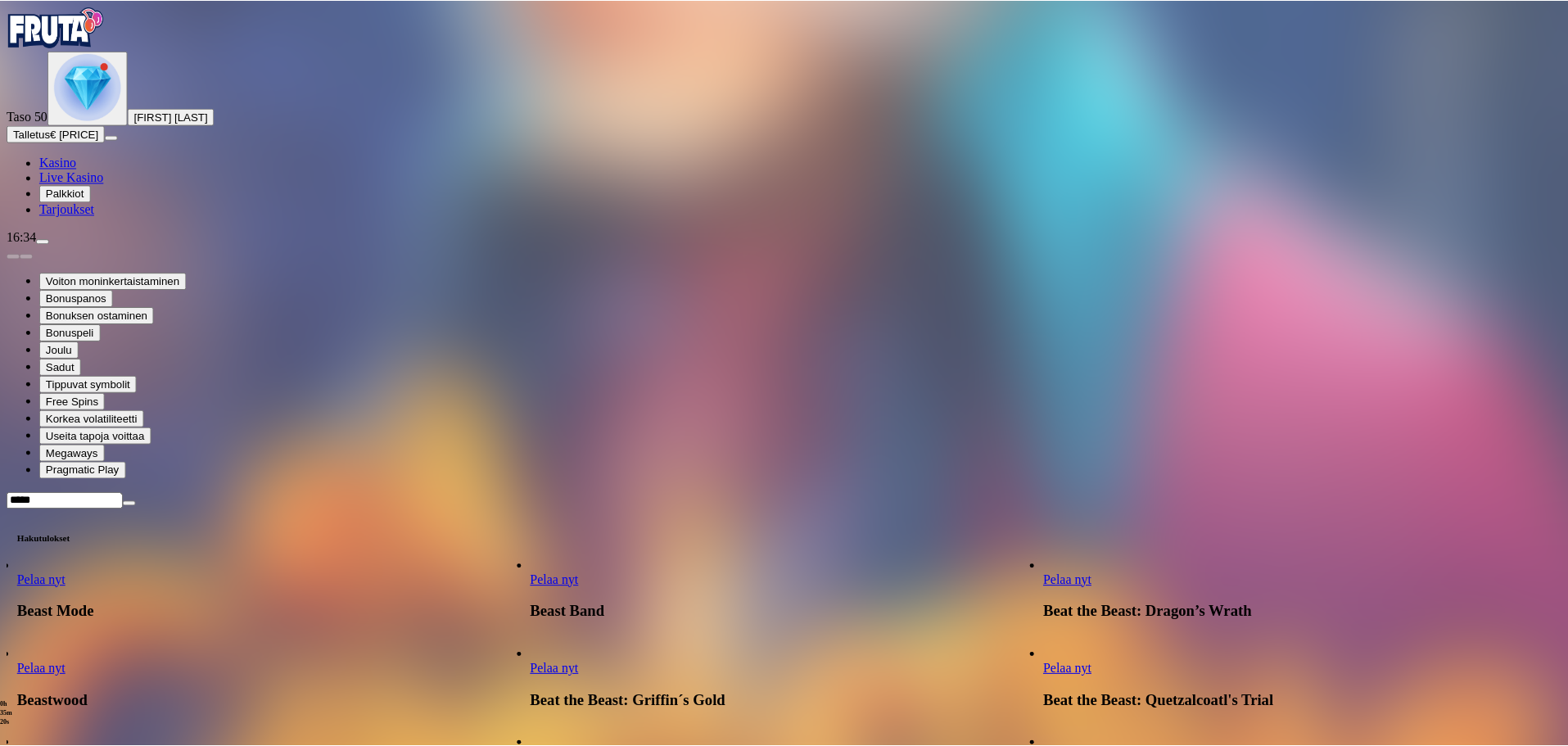 scroll, scrollTop: 246, scrollLeft: 0, axis: vertical 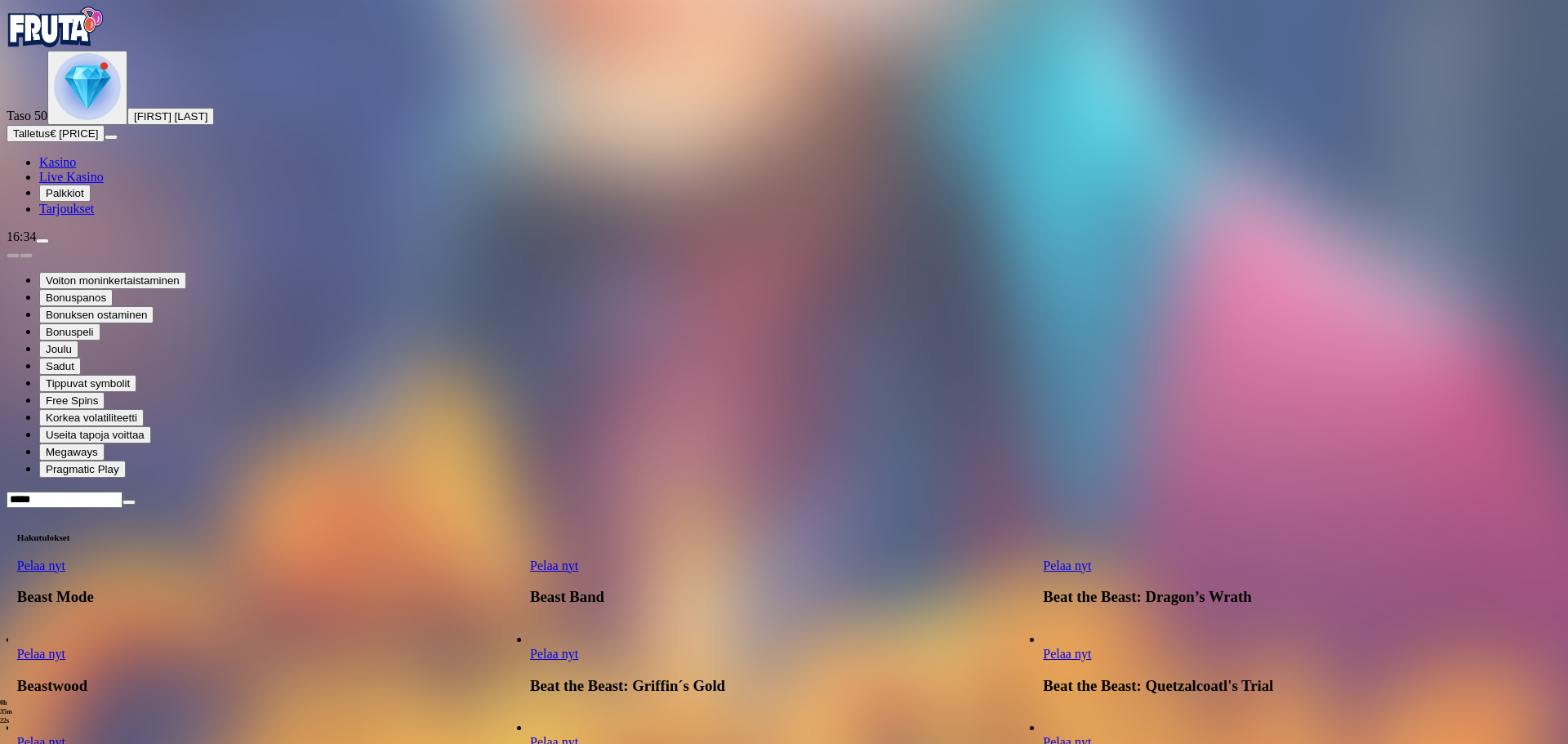 type on "*****" 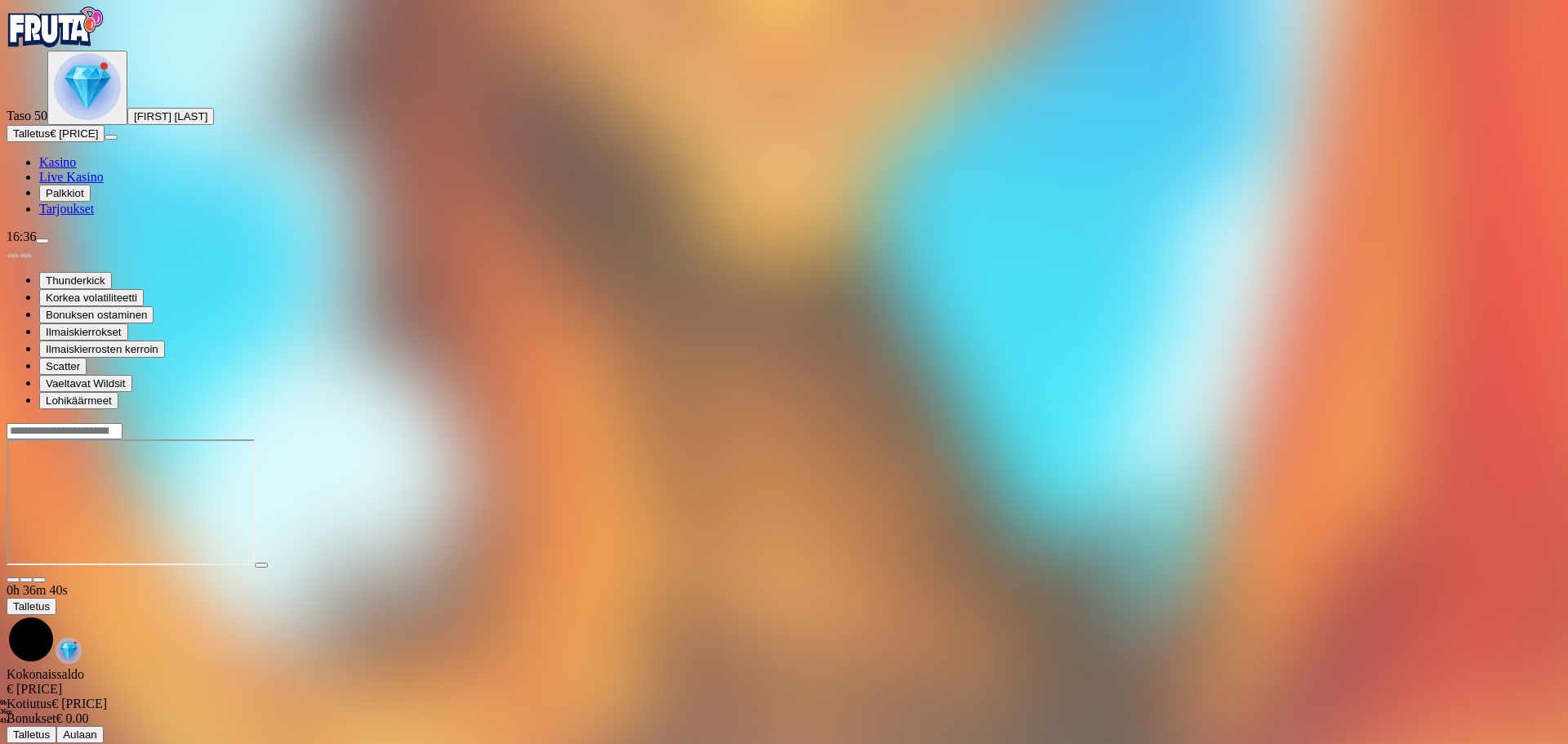 click at bounding box center (65, 431) 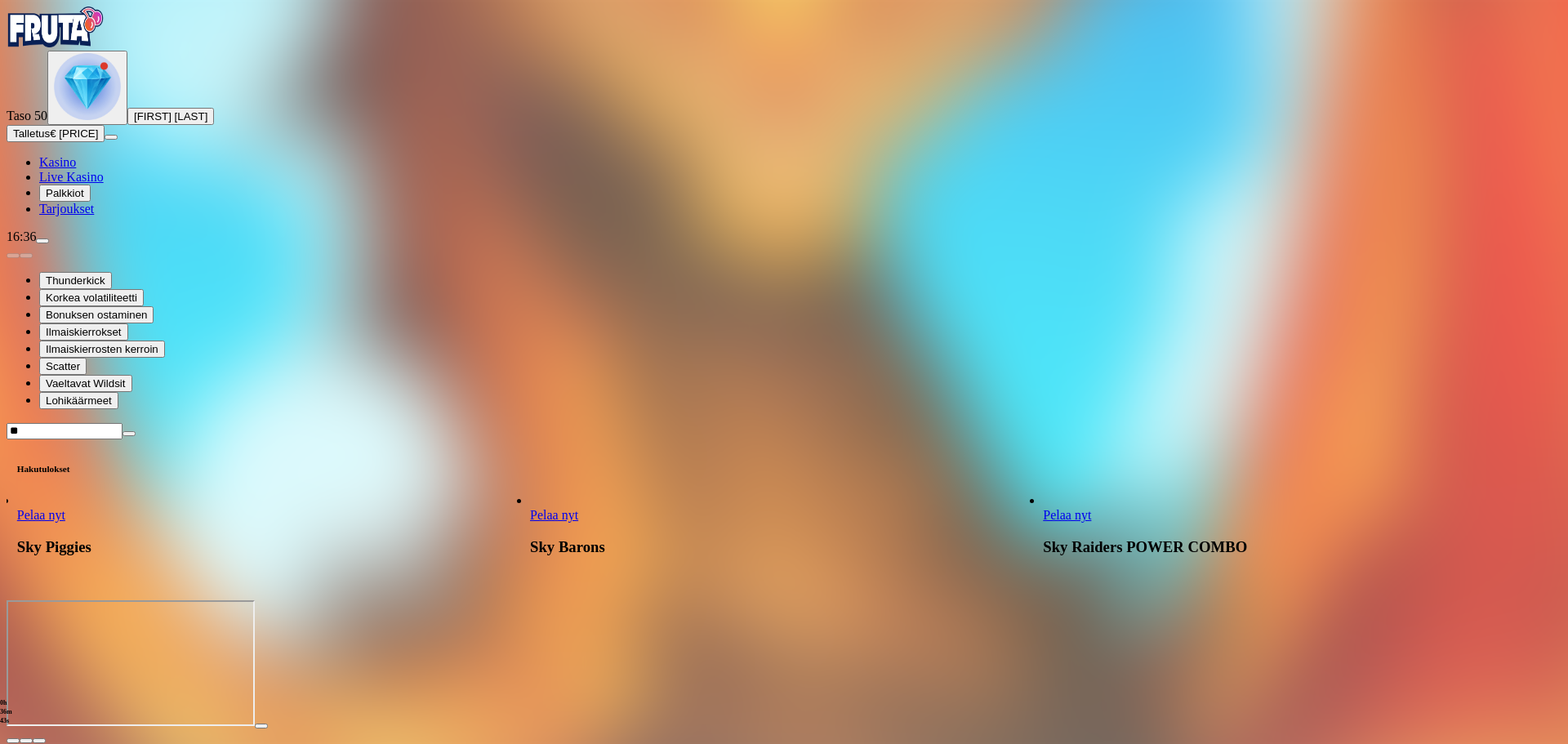 type on "*" 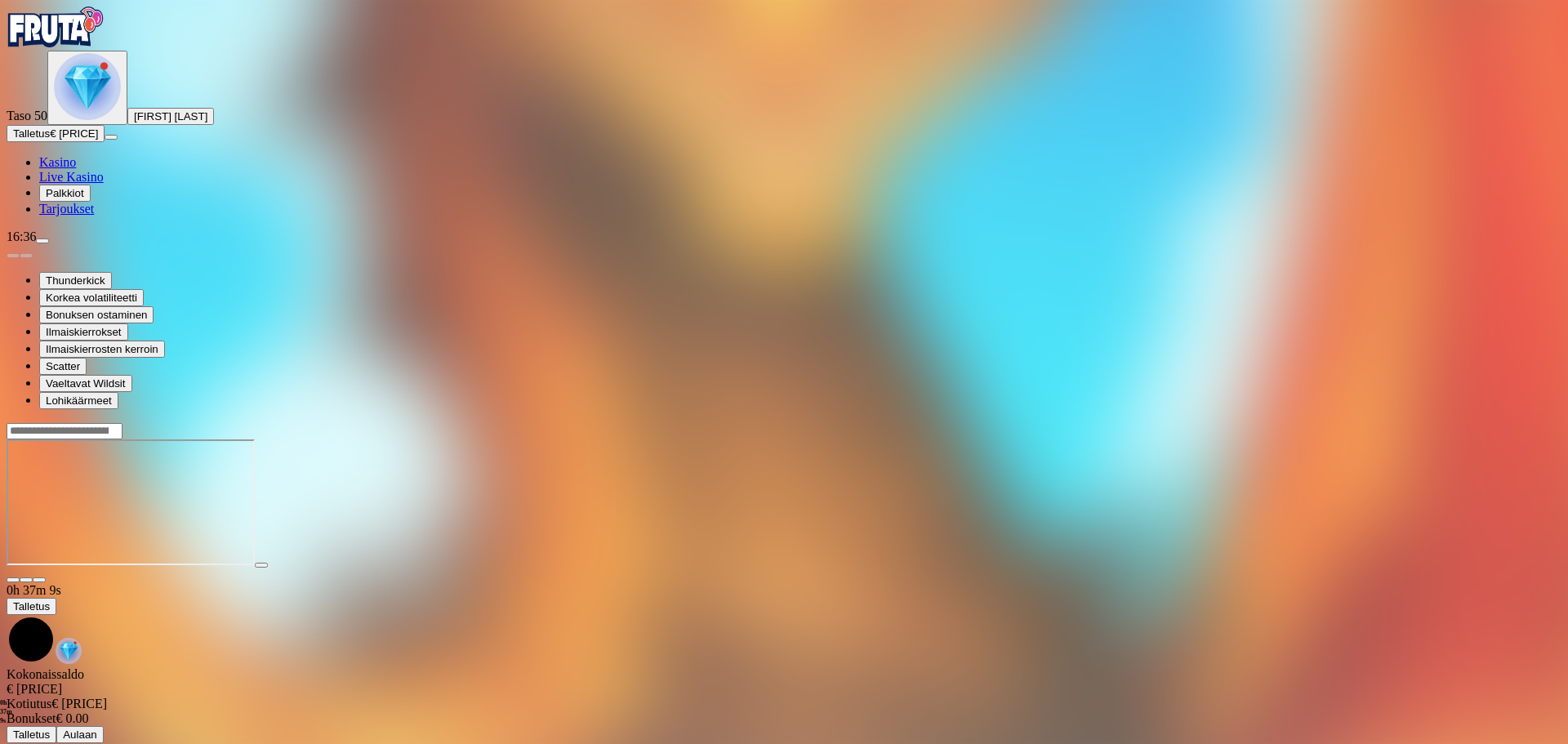 click at bounding box center [65, 431] 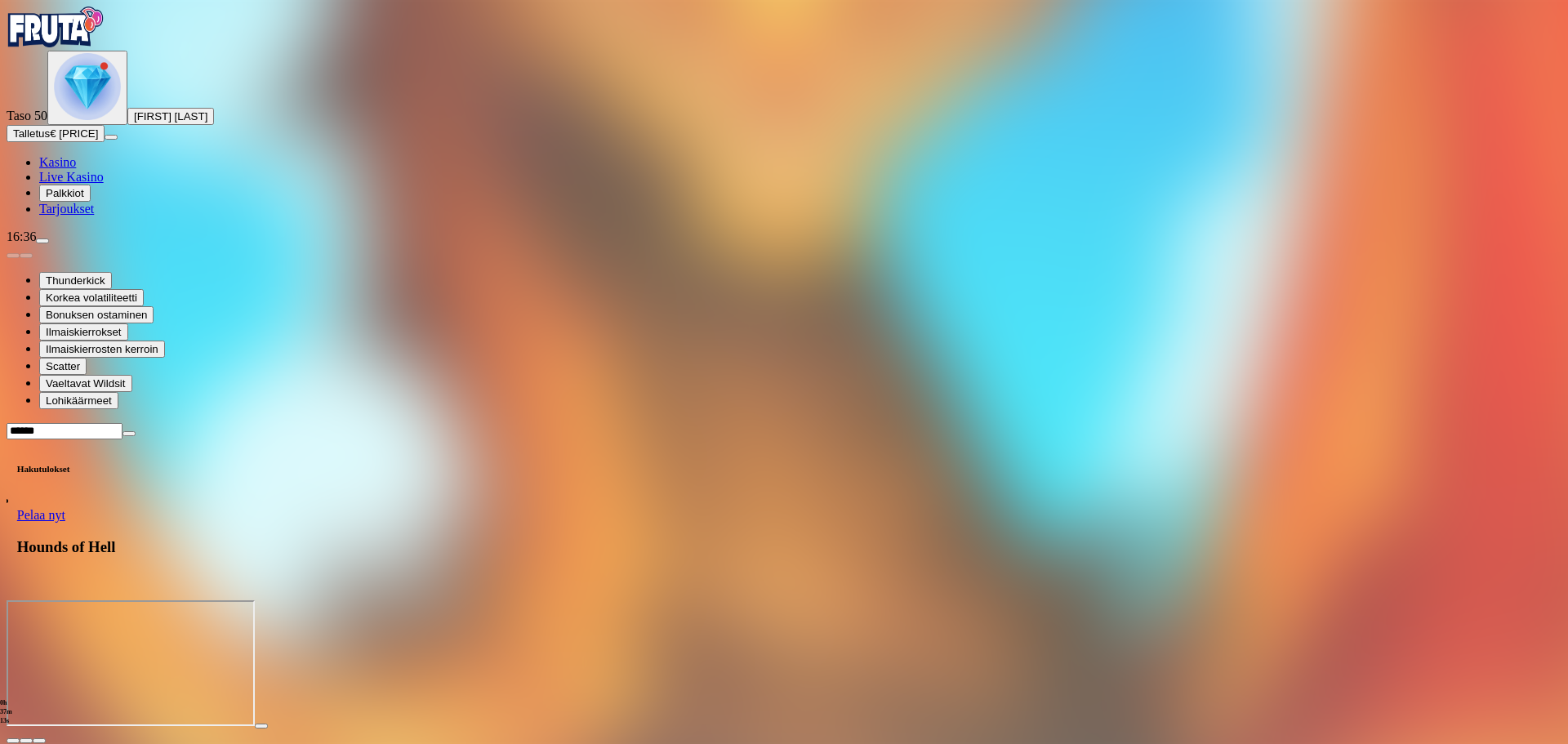 type on "******" 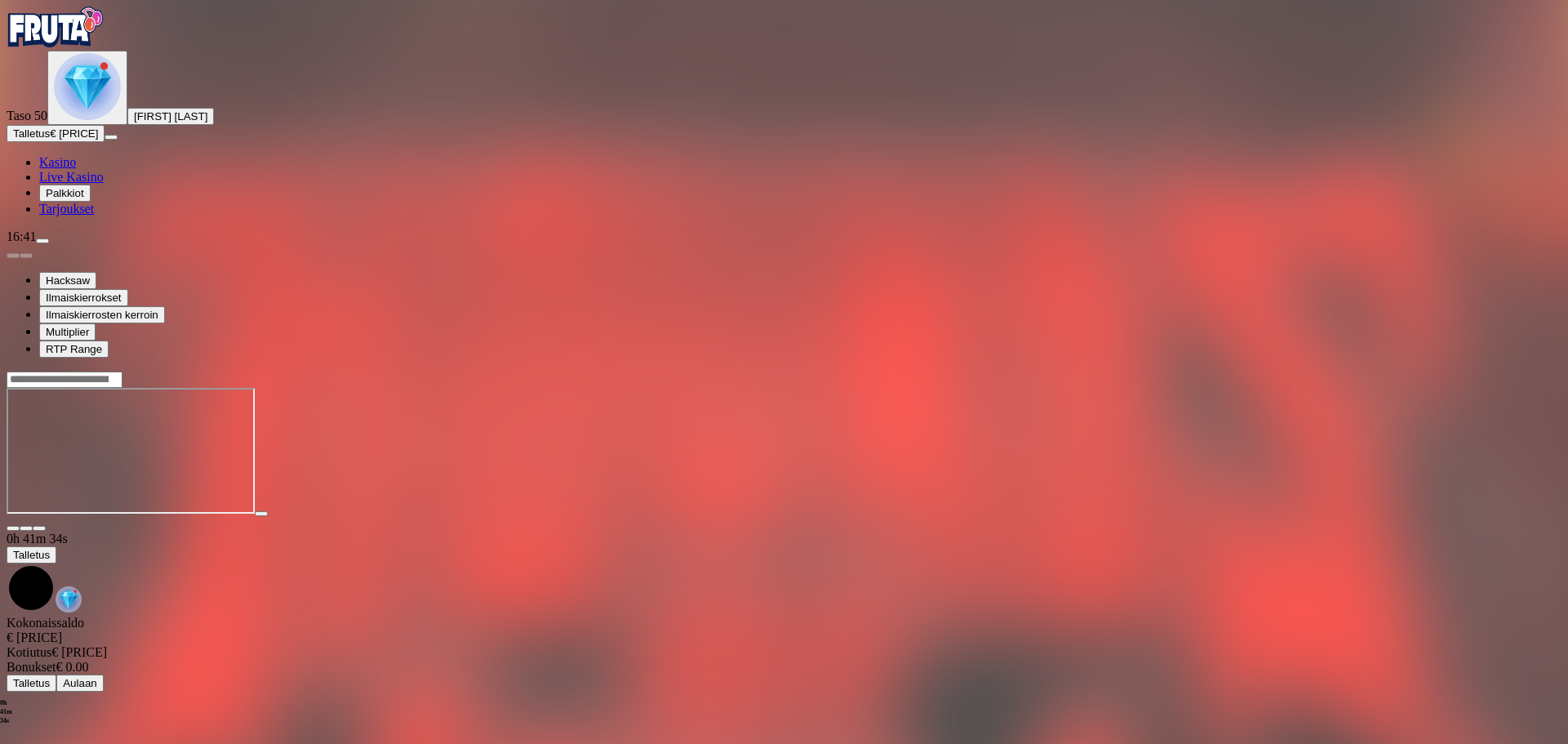 click at bounding box center (56, 27) 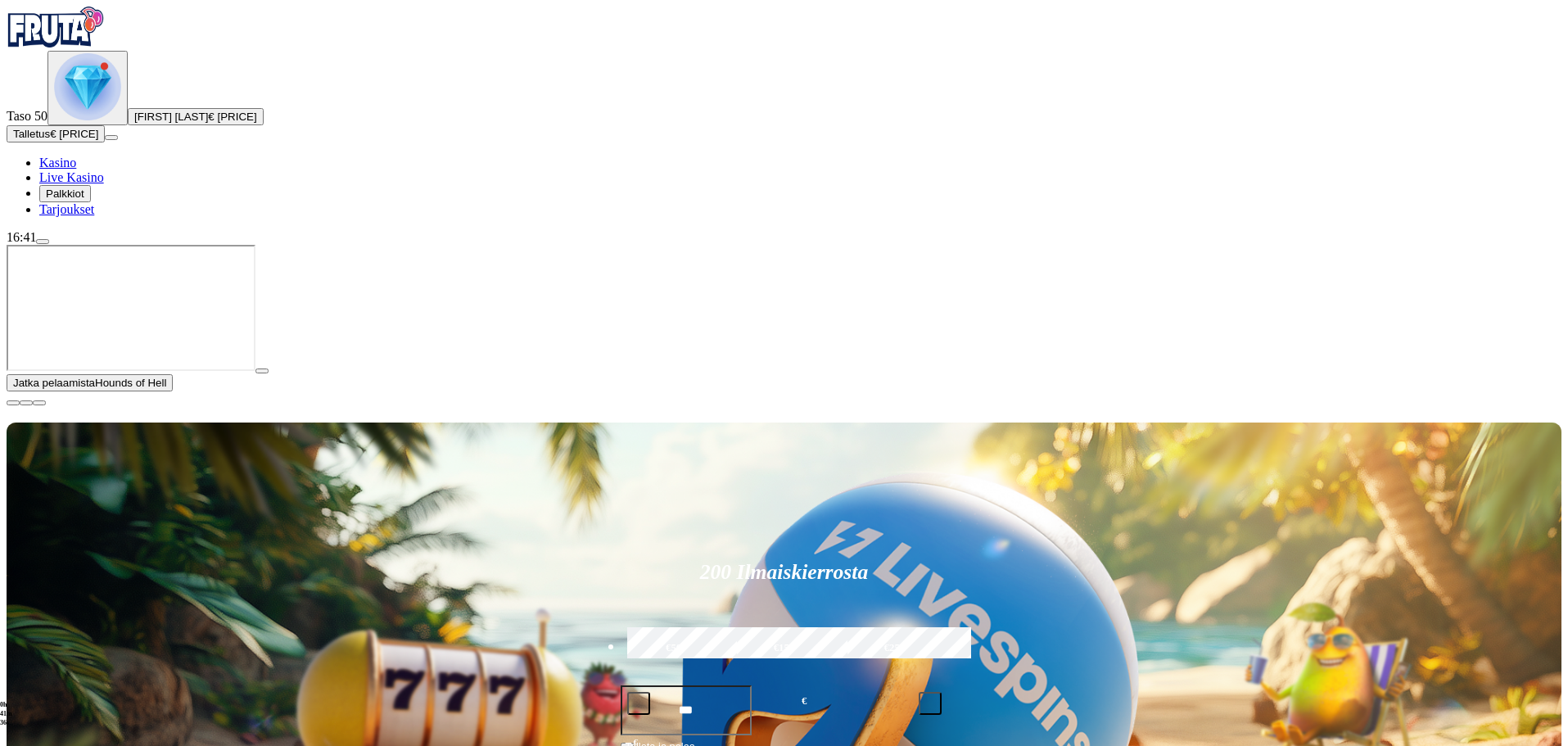 click at bounding box center [13, 403] 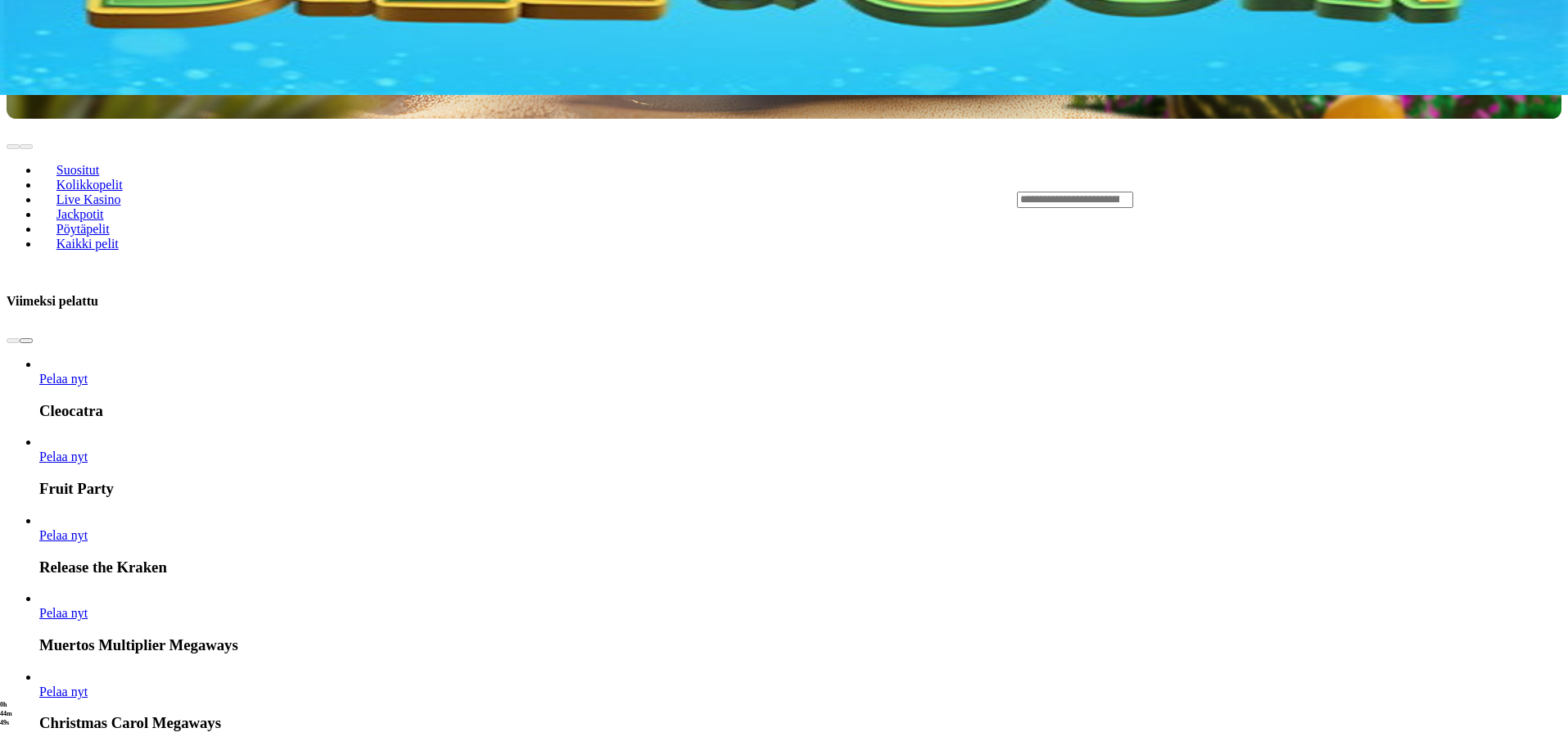 scroll, scrollTop: 655, scrollLeft: 0, axis: vertical 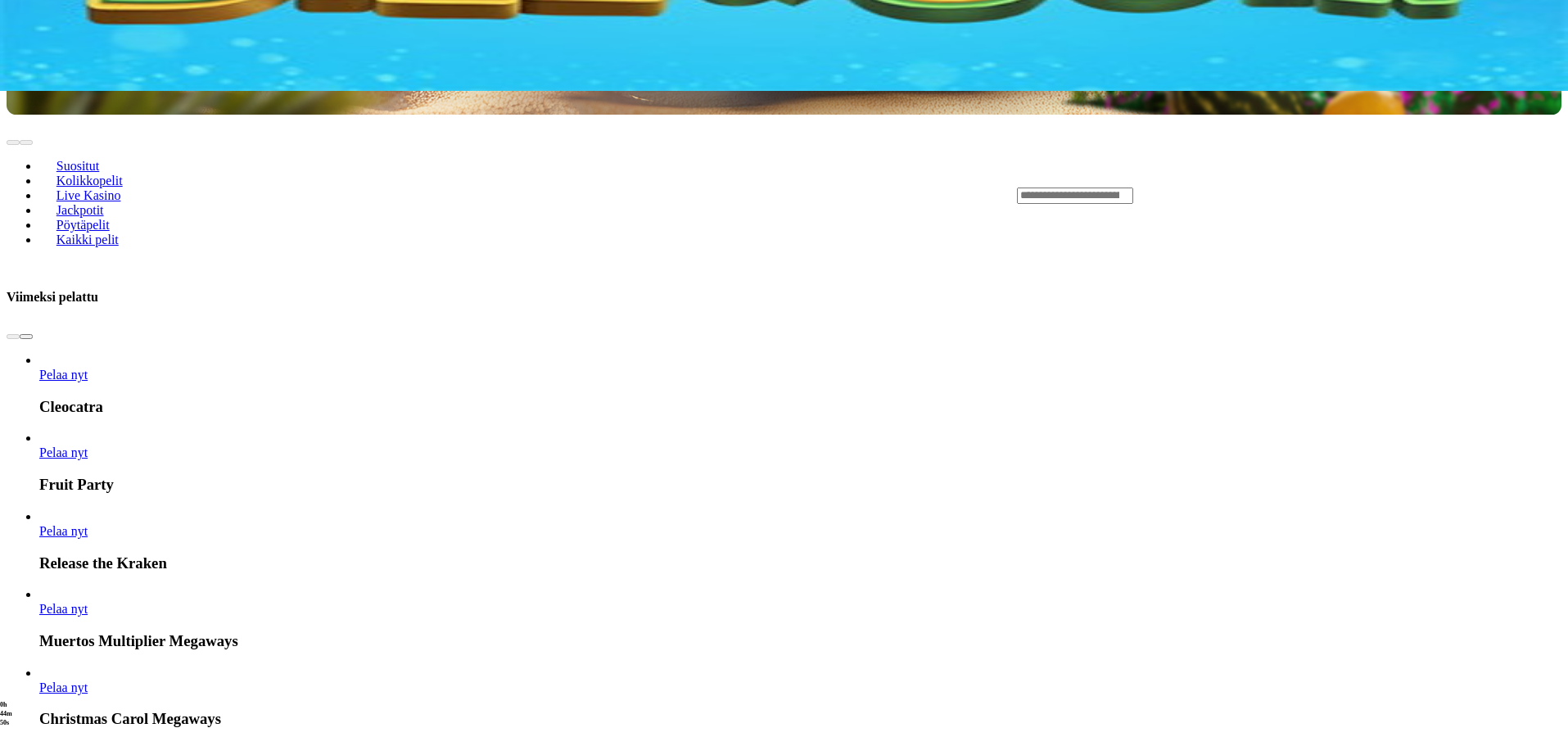click on "Näytä kaikki" at bounding box center (1541, 2174) 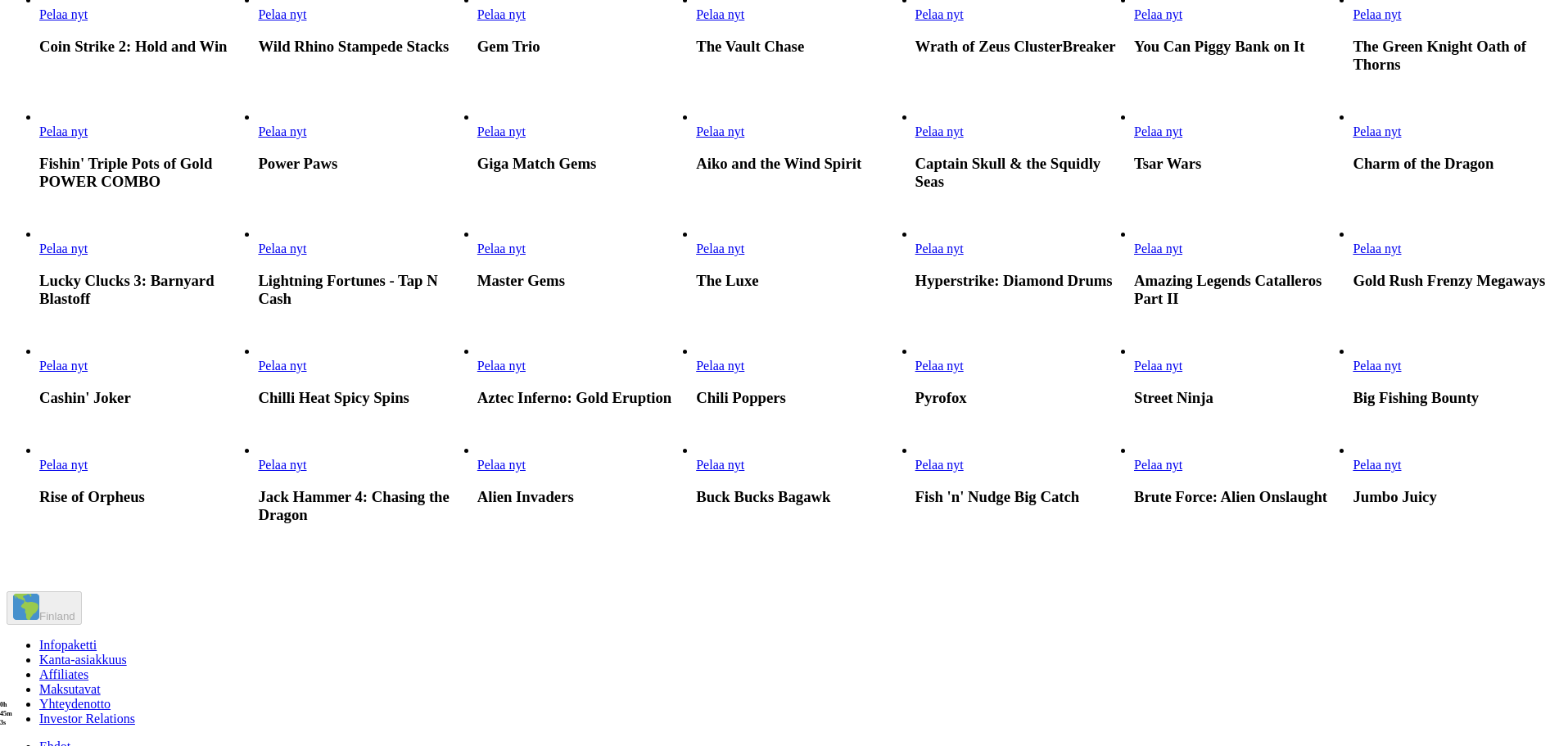 scroll, scrollTop: 655, scrollLeft: 0, axis: vertical 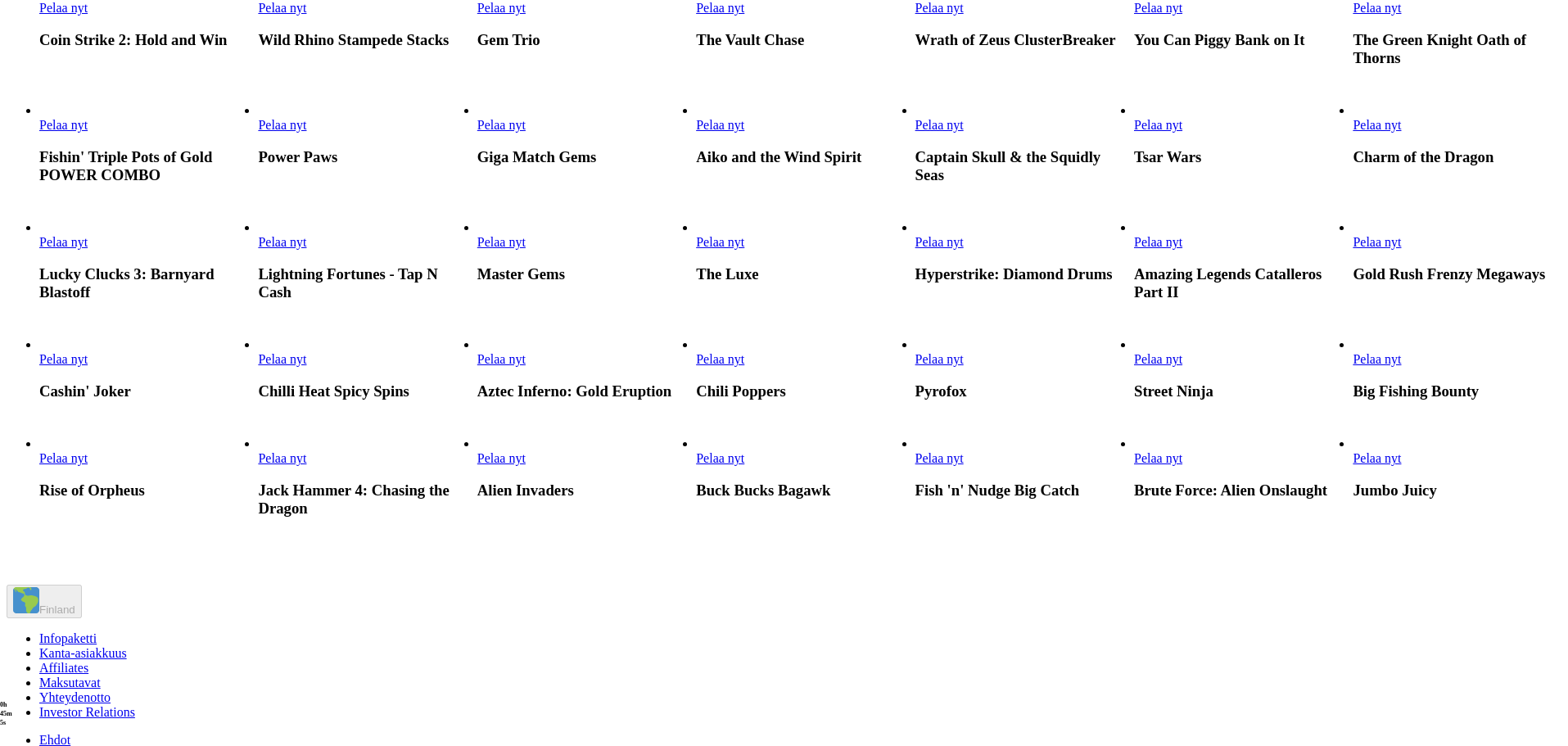 click on "Pelaa nyt" at bounding box center [720, 124] 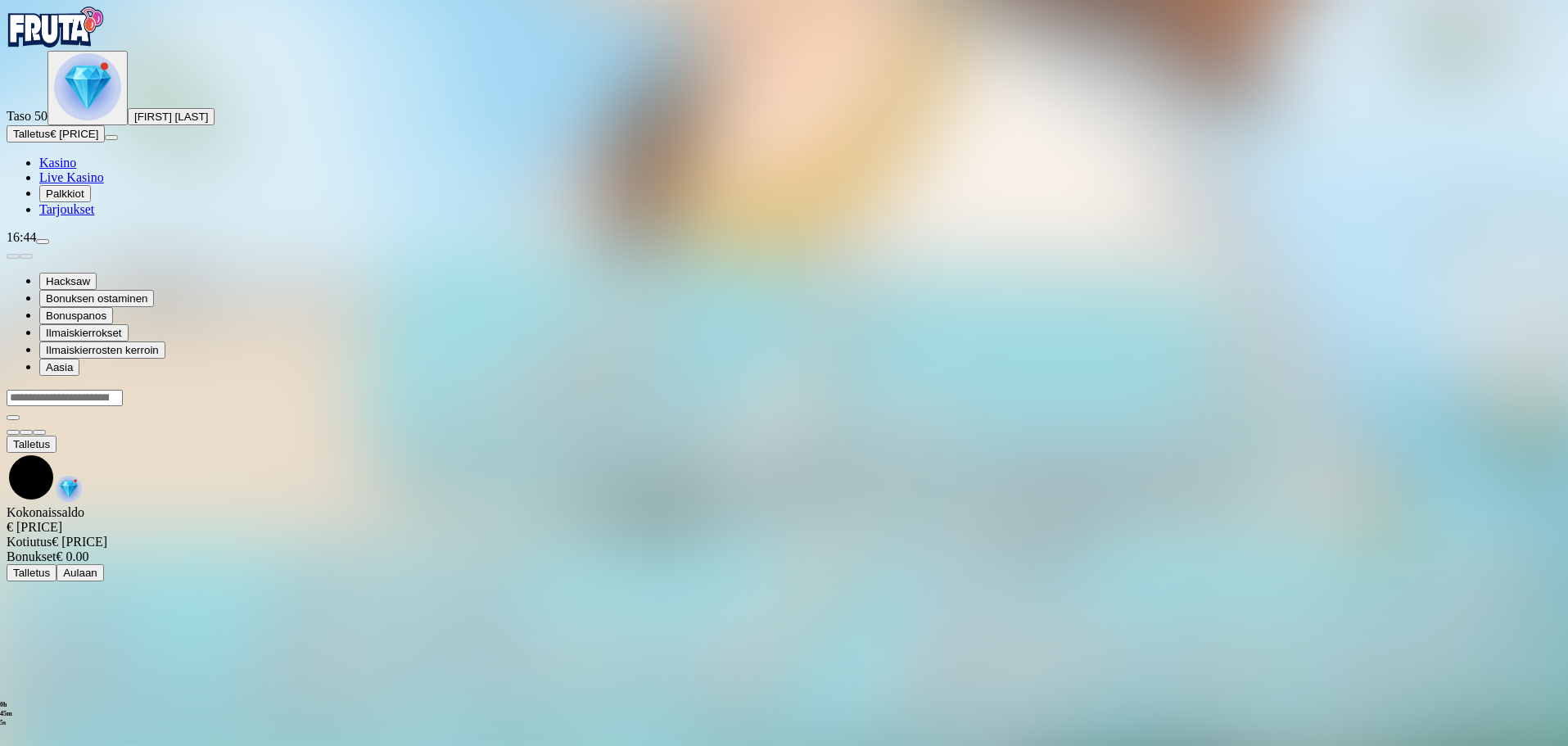 scroll, scrollTop: 0, scrollLeft: 0, axis: both 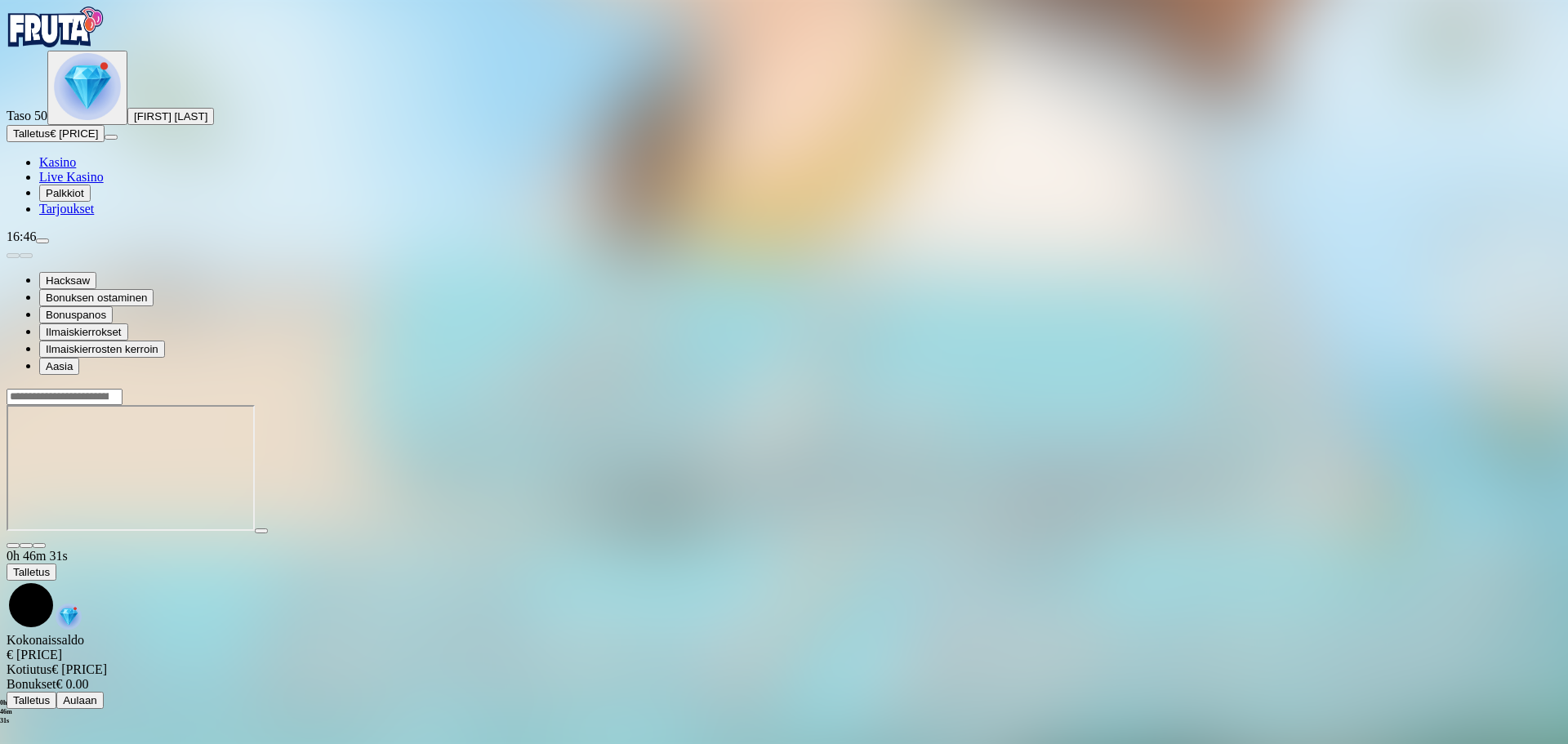 click at bounding box center (56, 27) 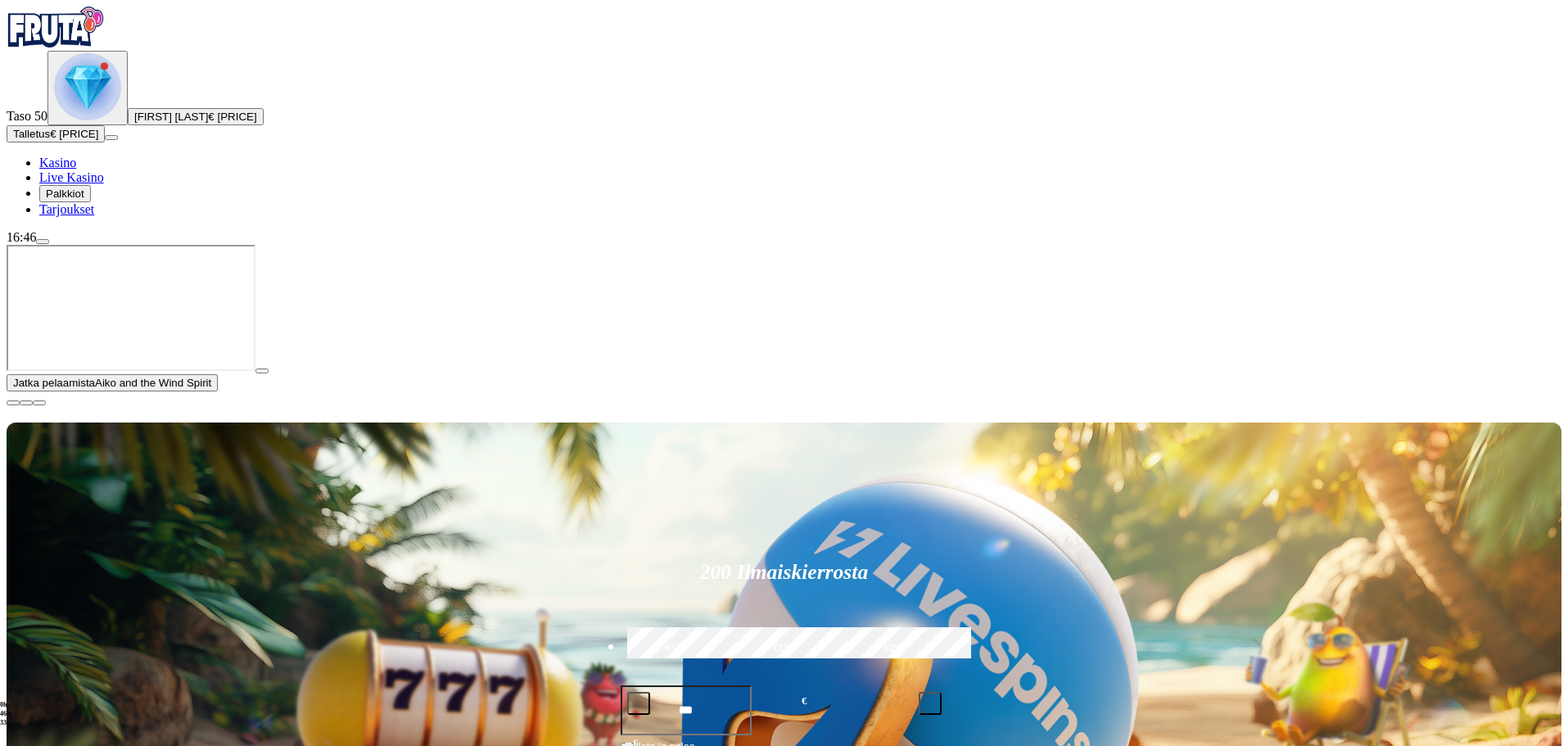 drag, startPoint x: 1547, startPoint y: 591, endPoint x: 1518, endPoint y: 576, distance: 32.649655 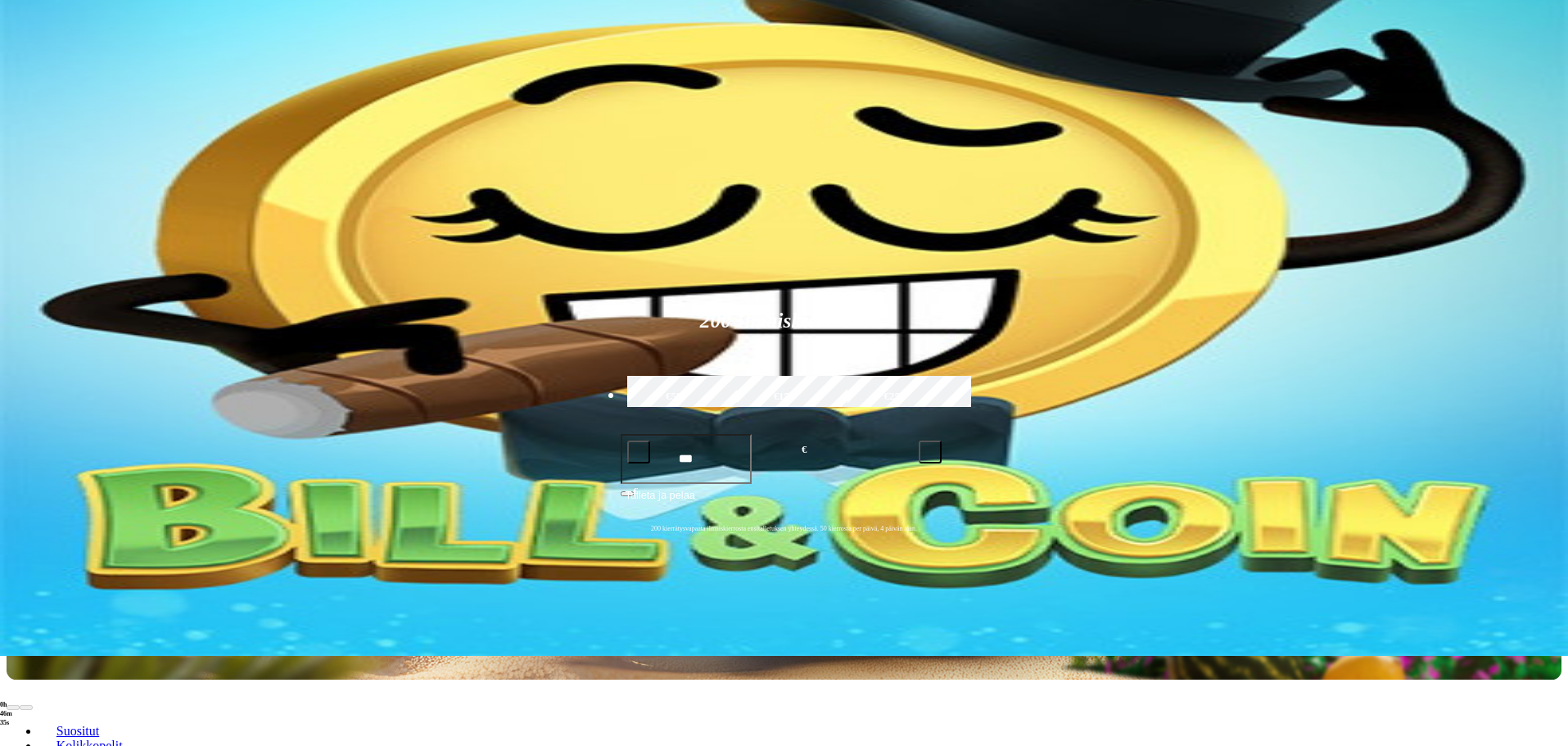 scroll, scrollTop: 82, scrollLeft: 0, axis: vertical 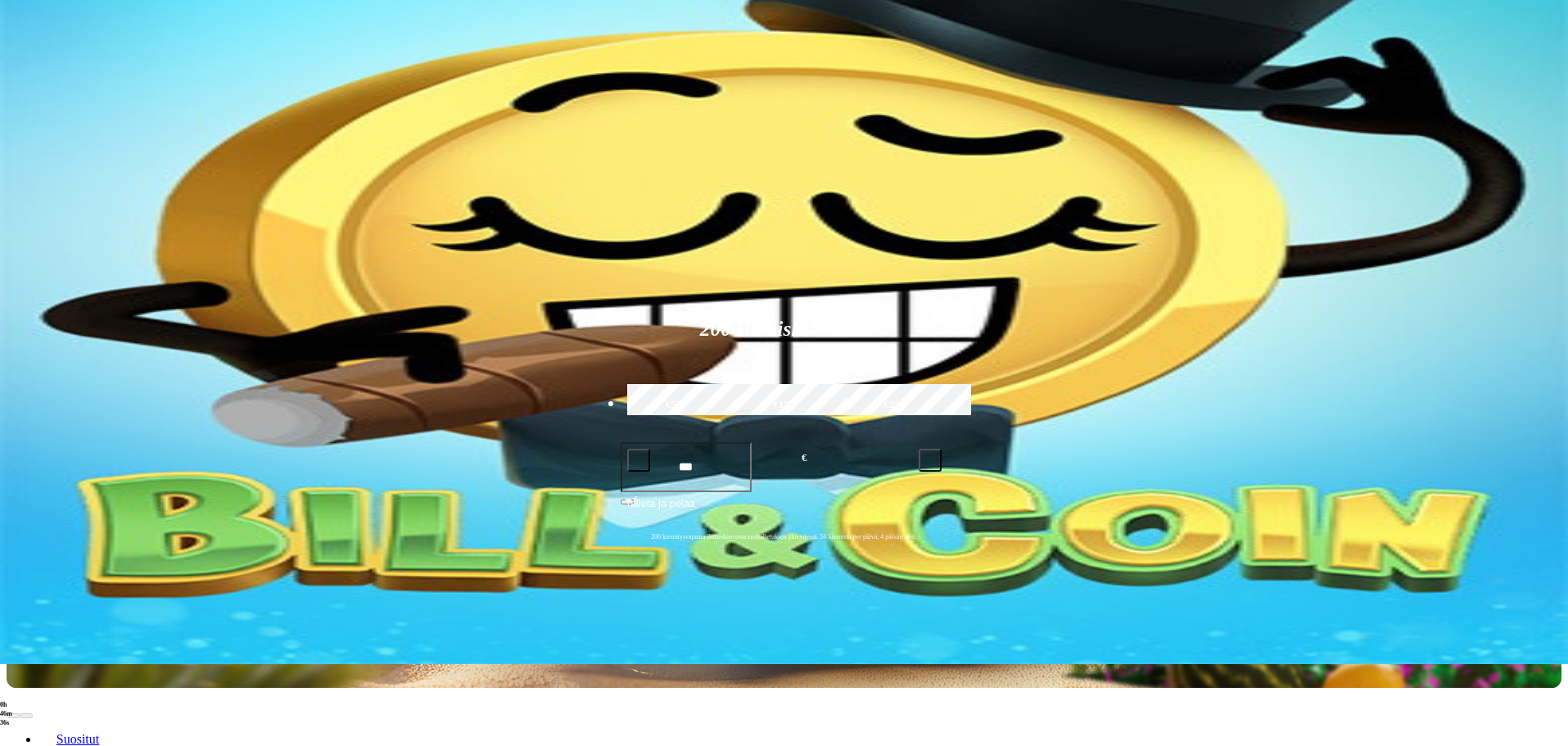 click at bounding box center (1075, 769) 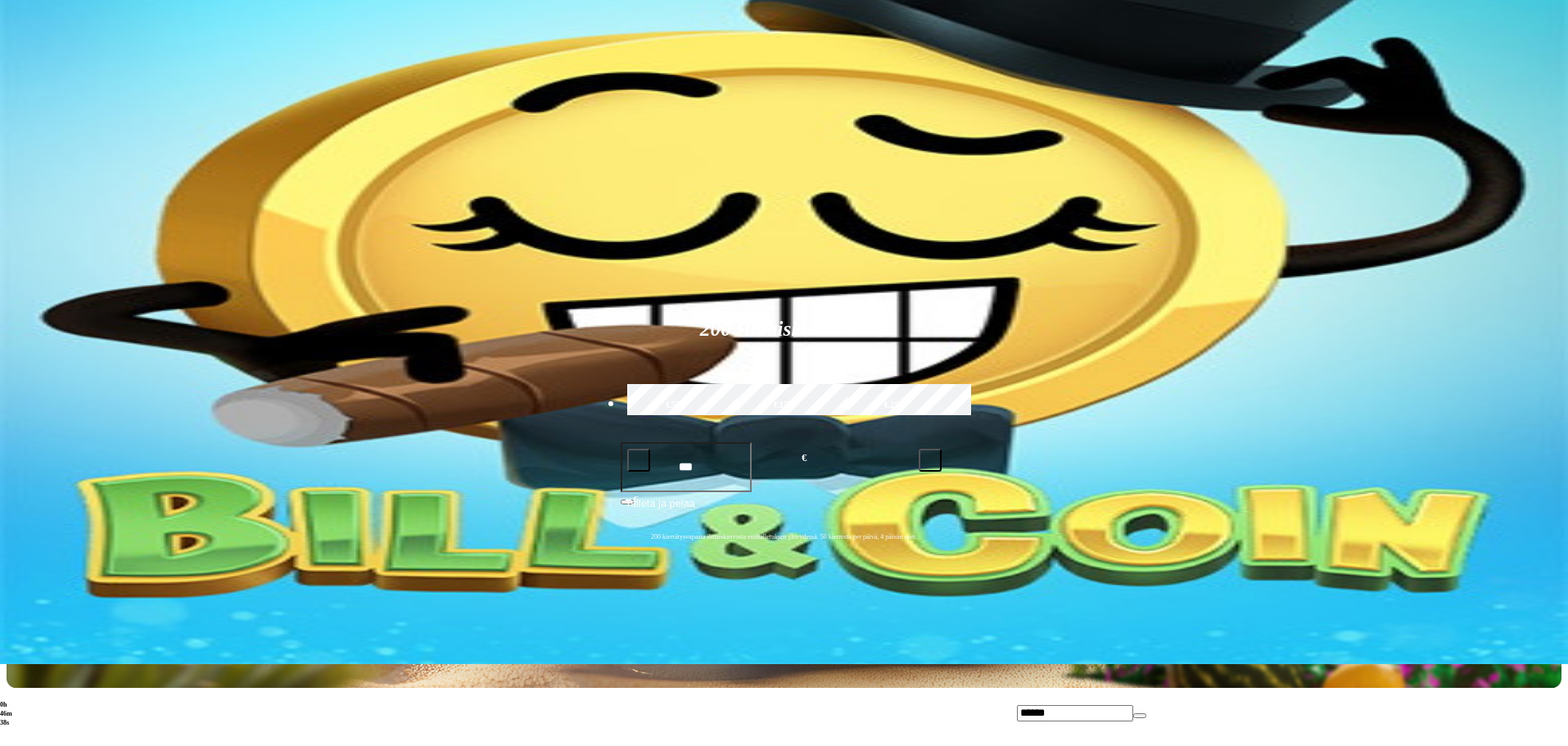 type on "******" 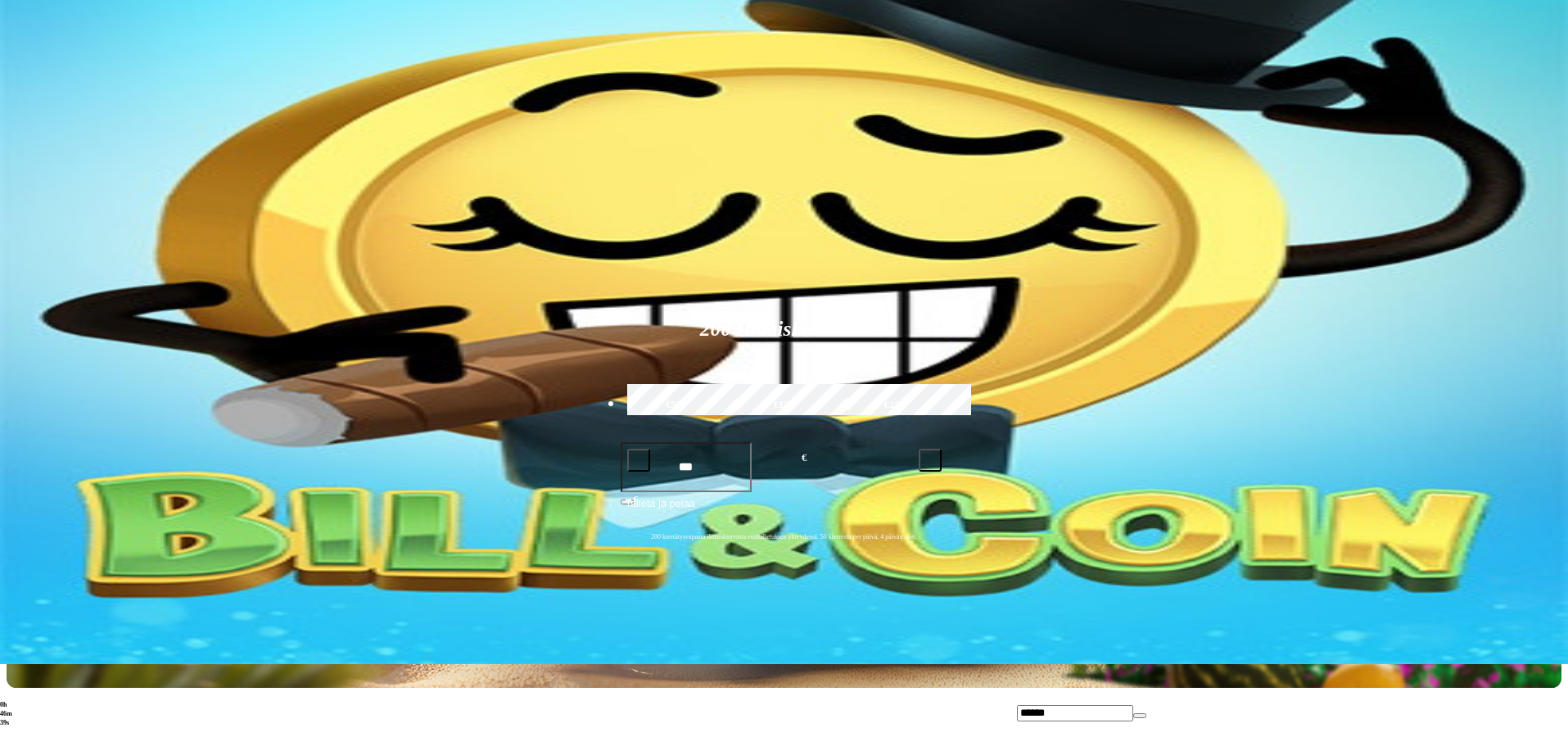 click on "Pelaa nyt" at bounding box center (1051, 797) 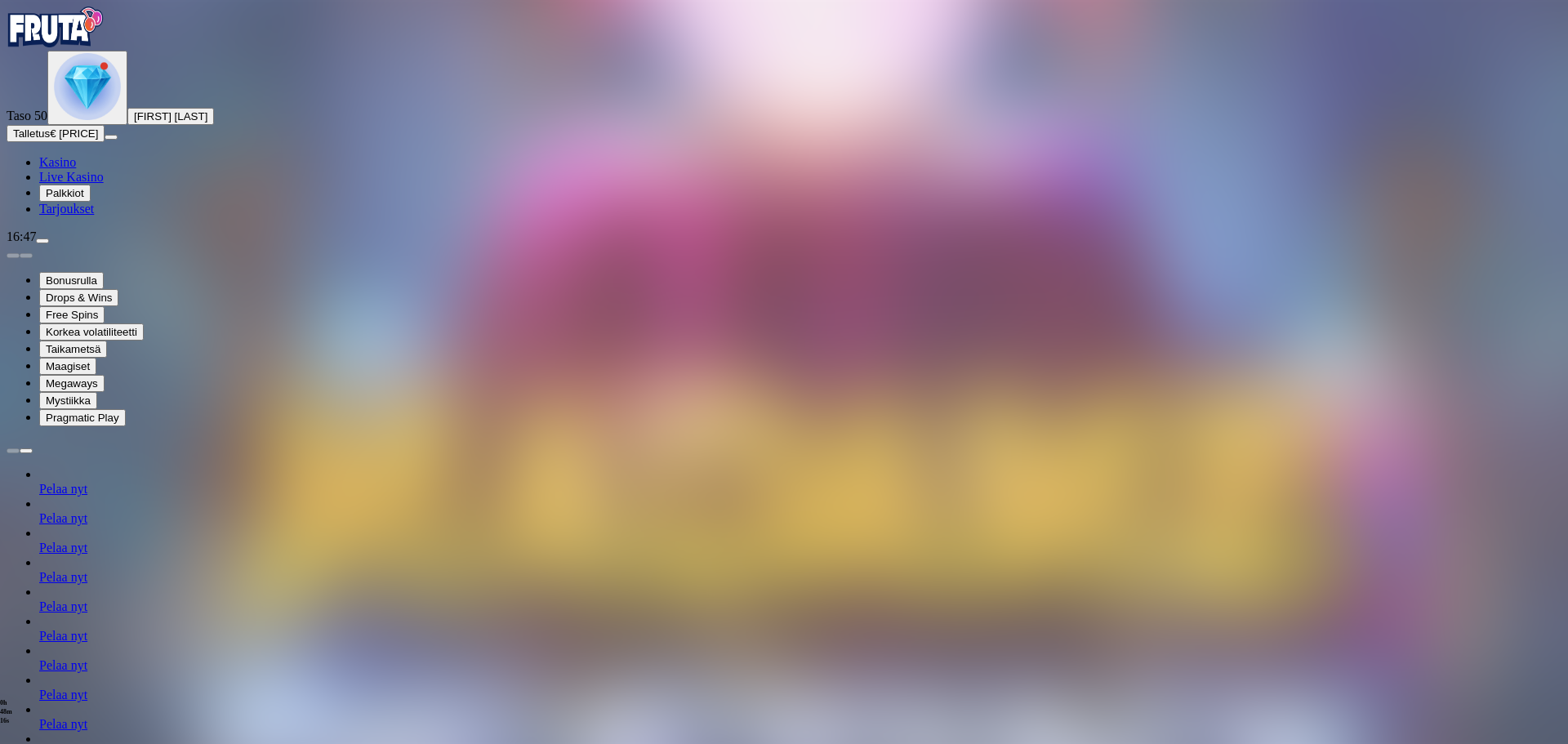 click at bounding box center (65, 930) 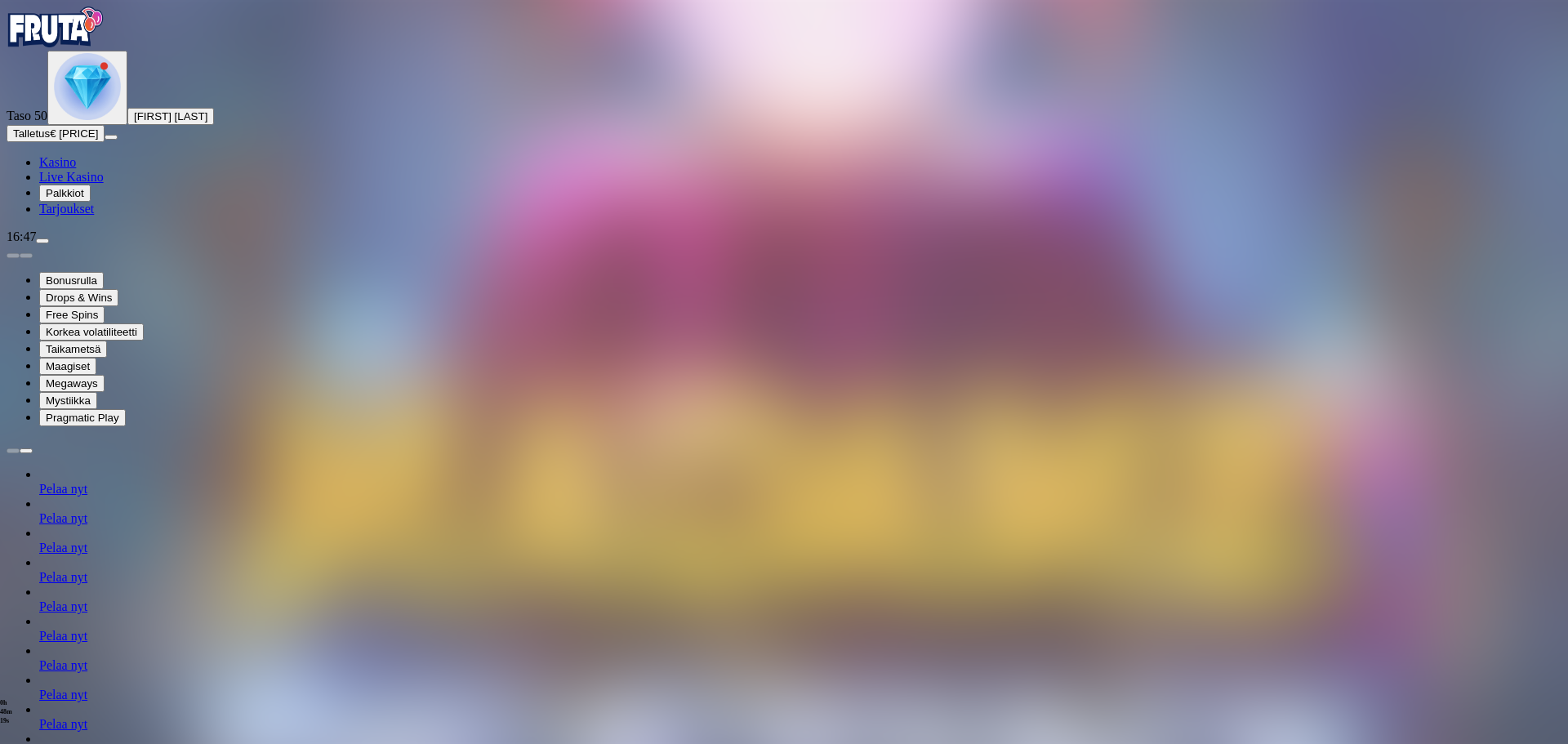 type on "*******" 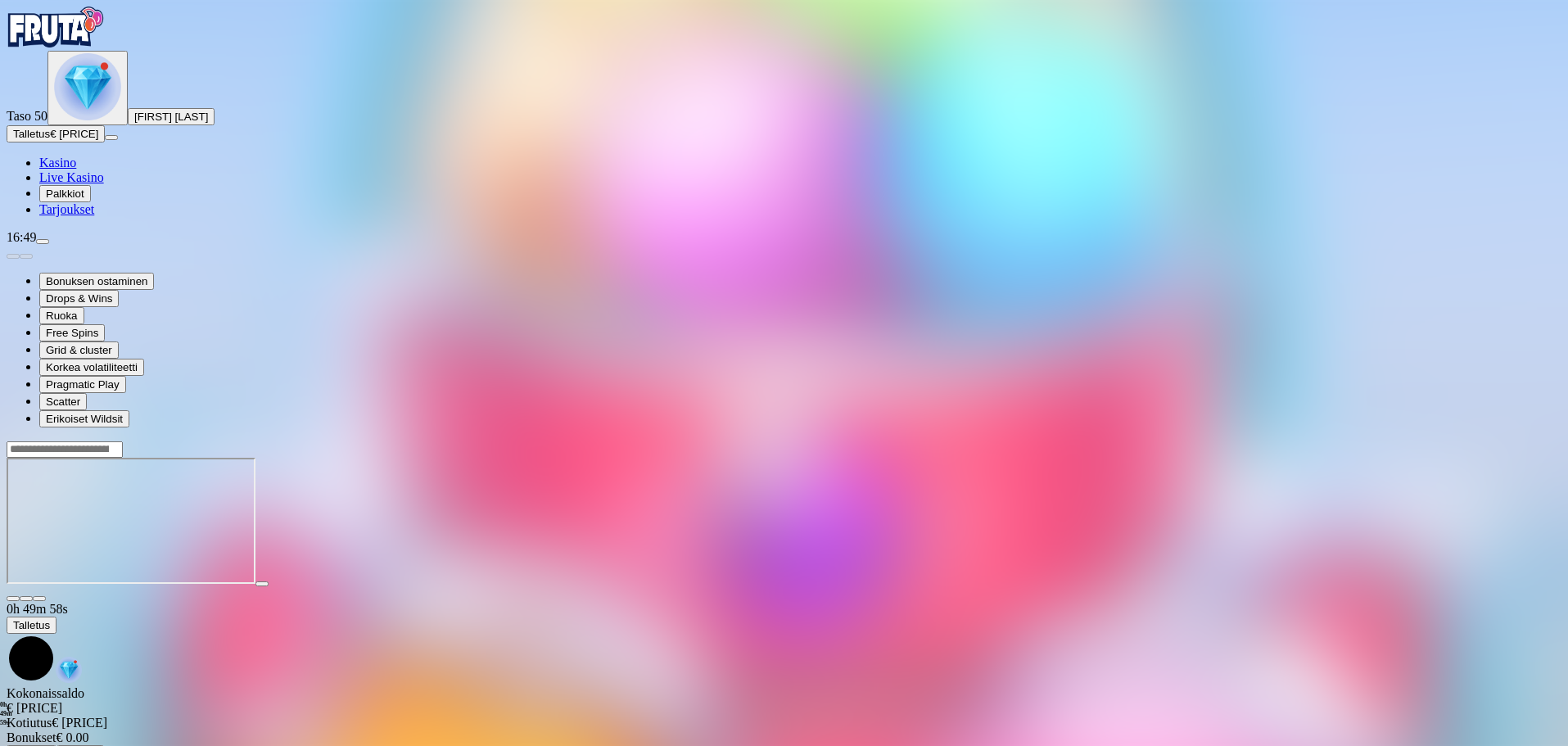 click at bounding box center (56, 27) 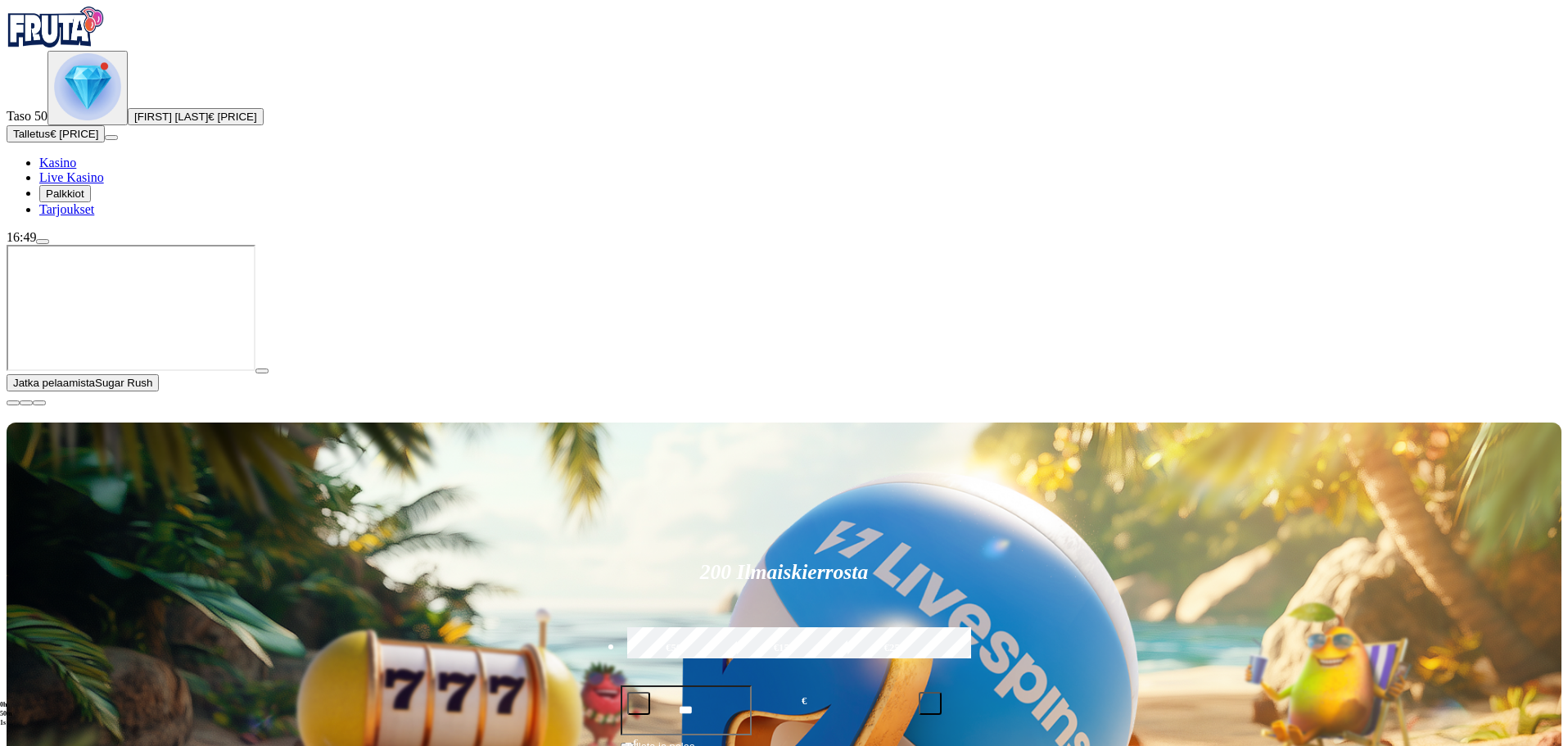 click at bounding box center (13, 403) 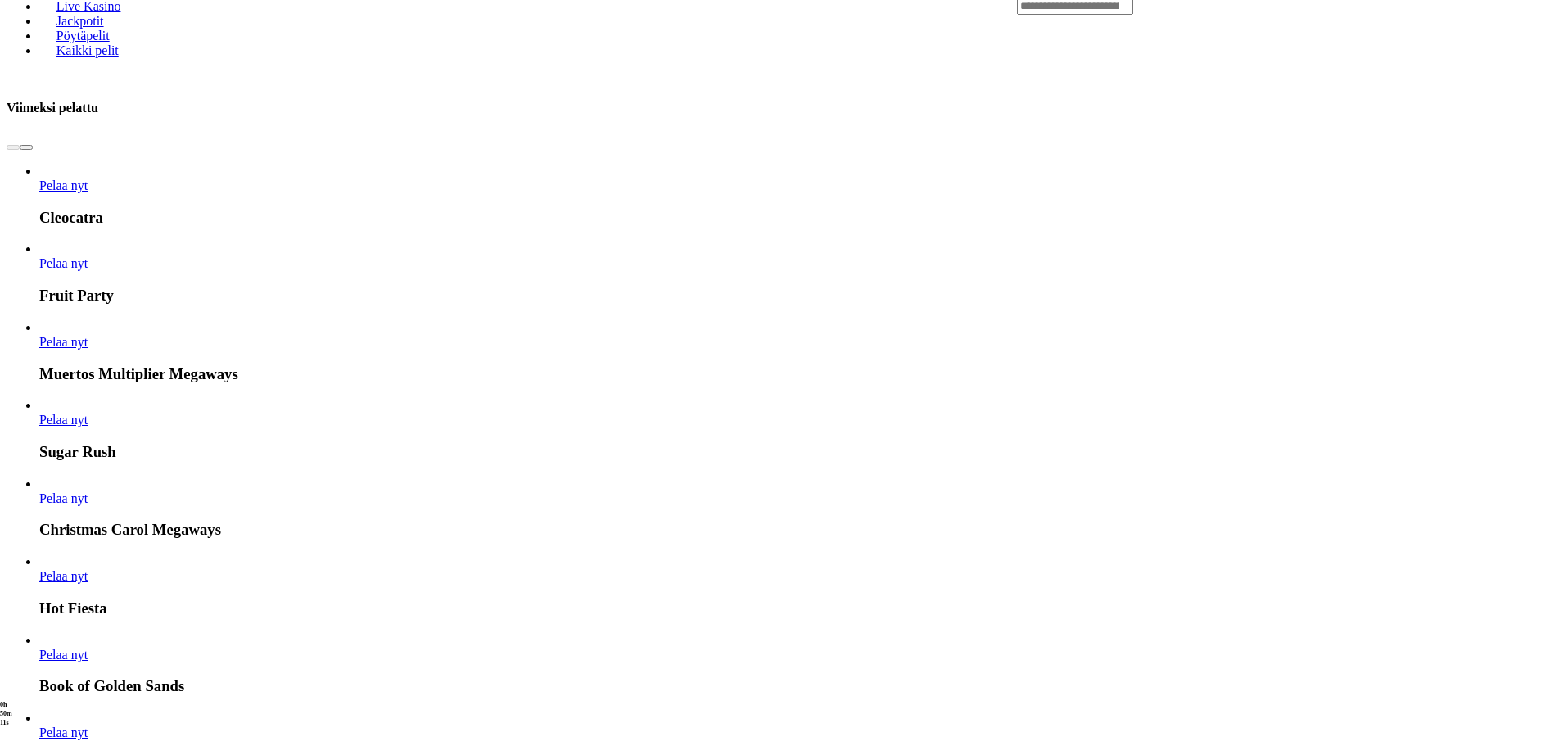 scroll, scrollTop: 901, scrollLeft: 0, axis: vertical 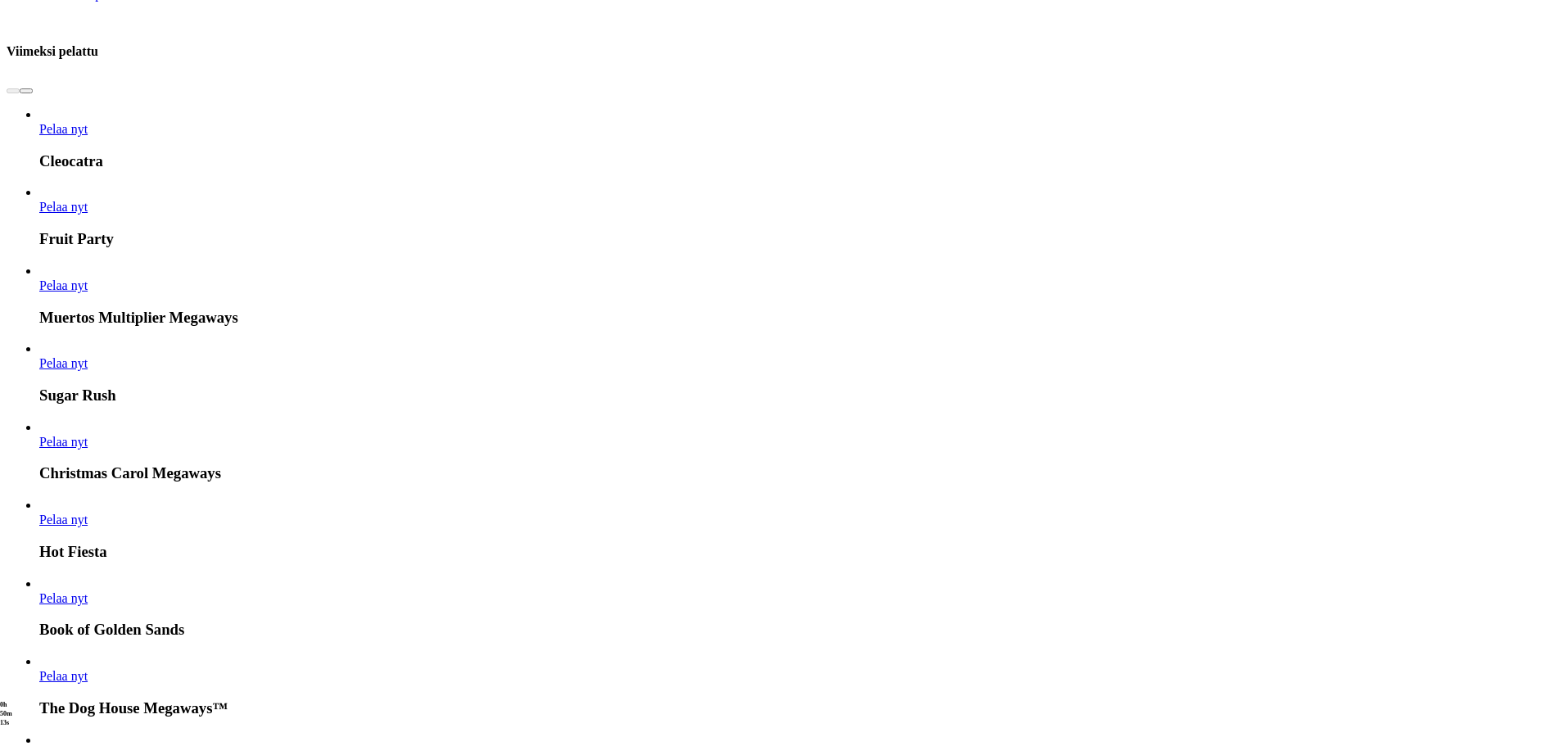 click on "Pelaa nyt" at bounding box center [63, 16291] 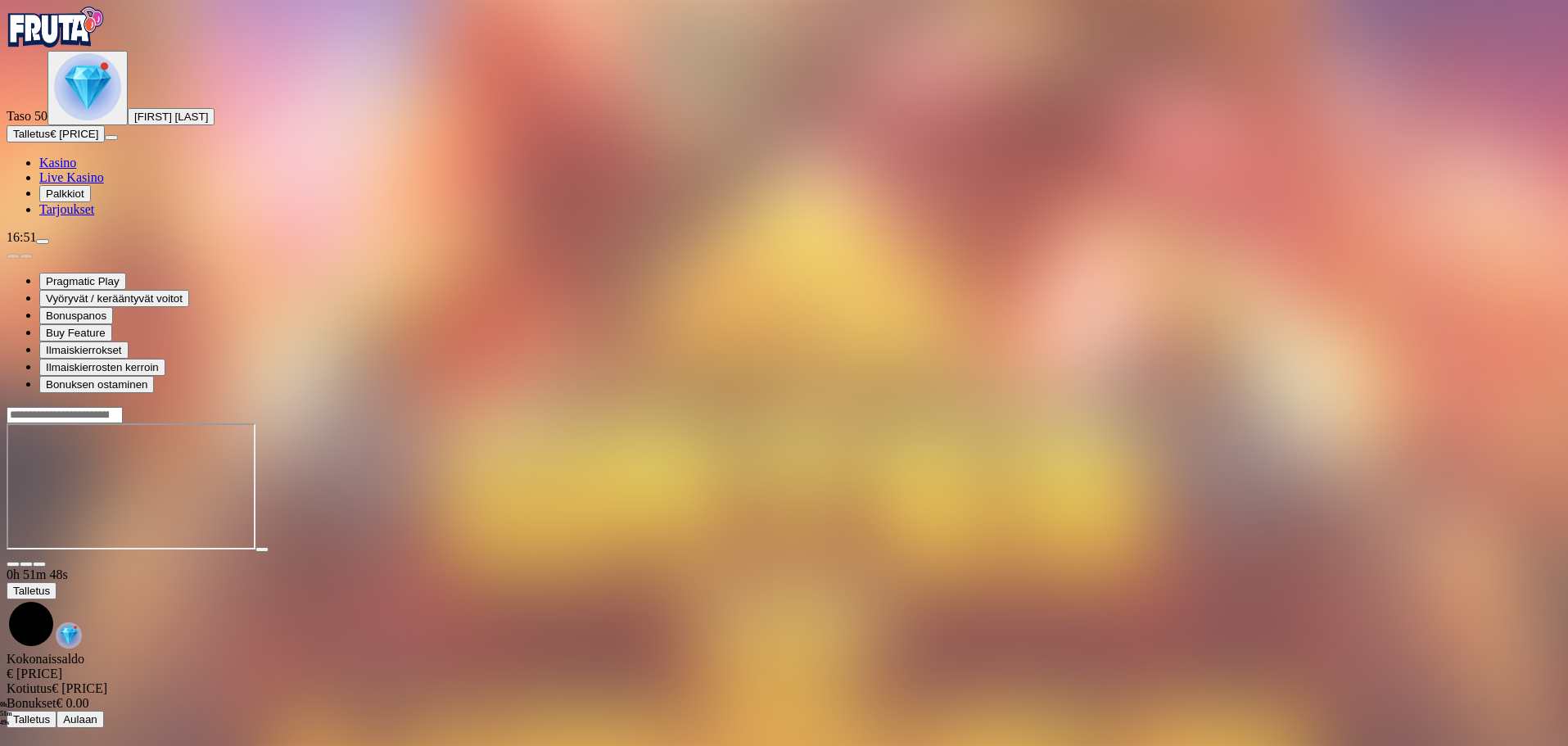 click at bounding box center [56, 27] 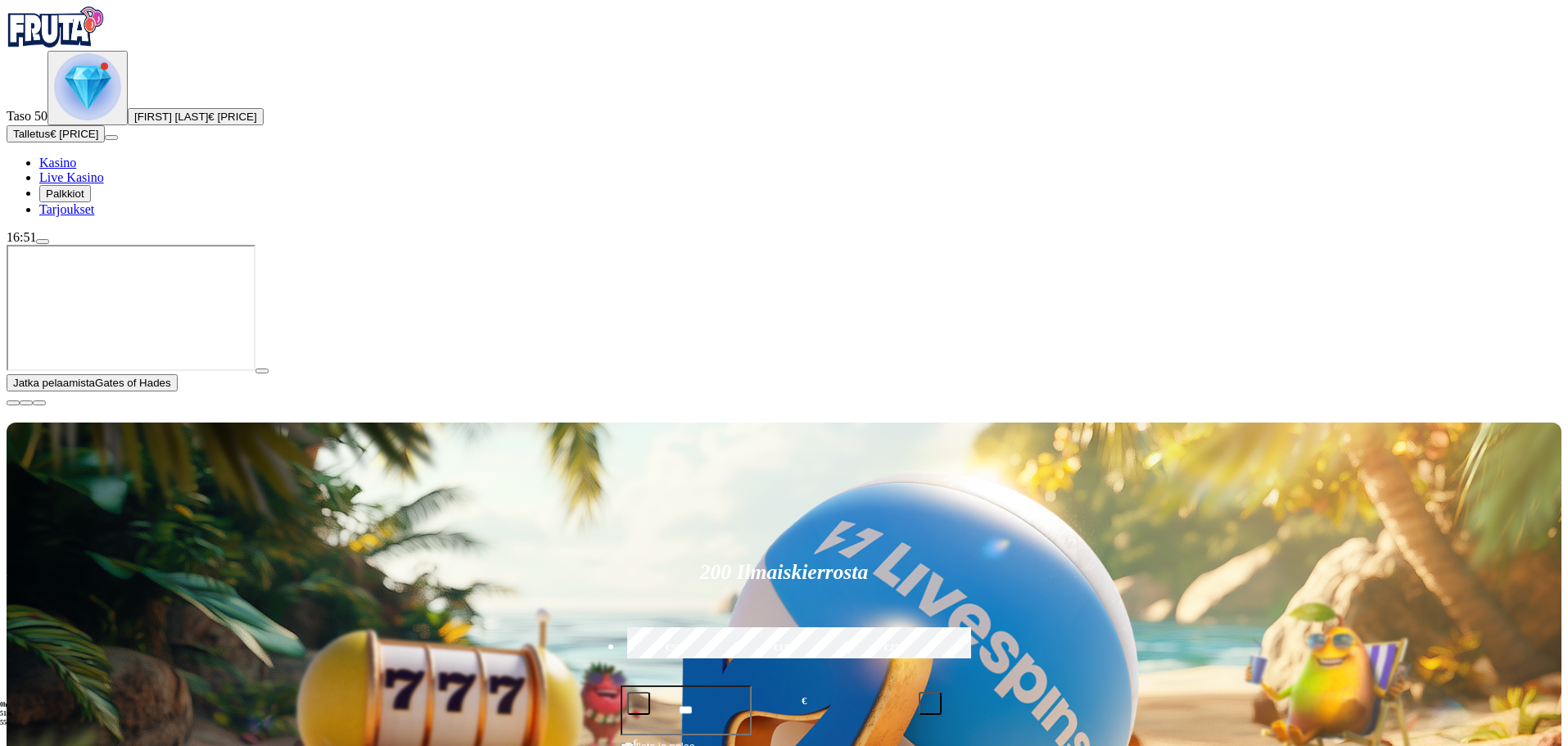 click at bounding box center (1289, 1011) 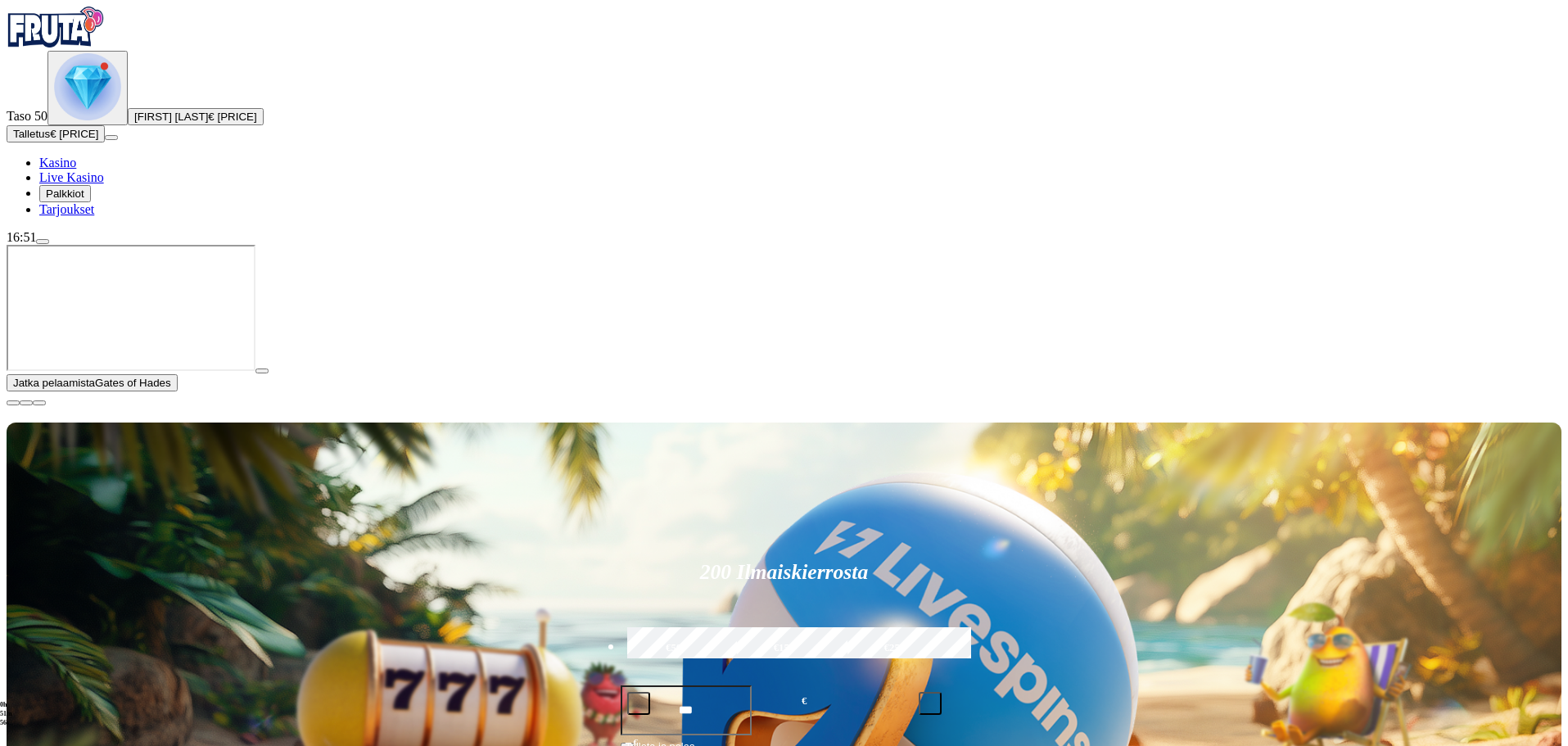click at bounding box center [1075, 1012] 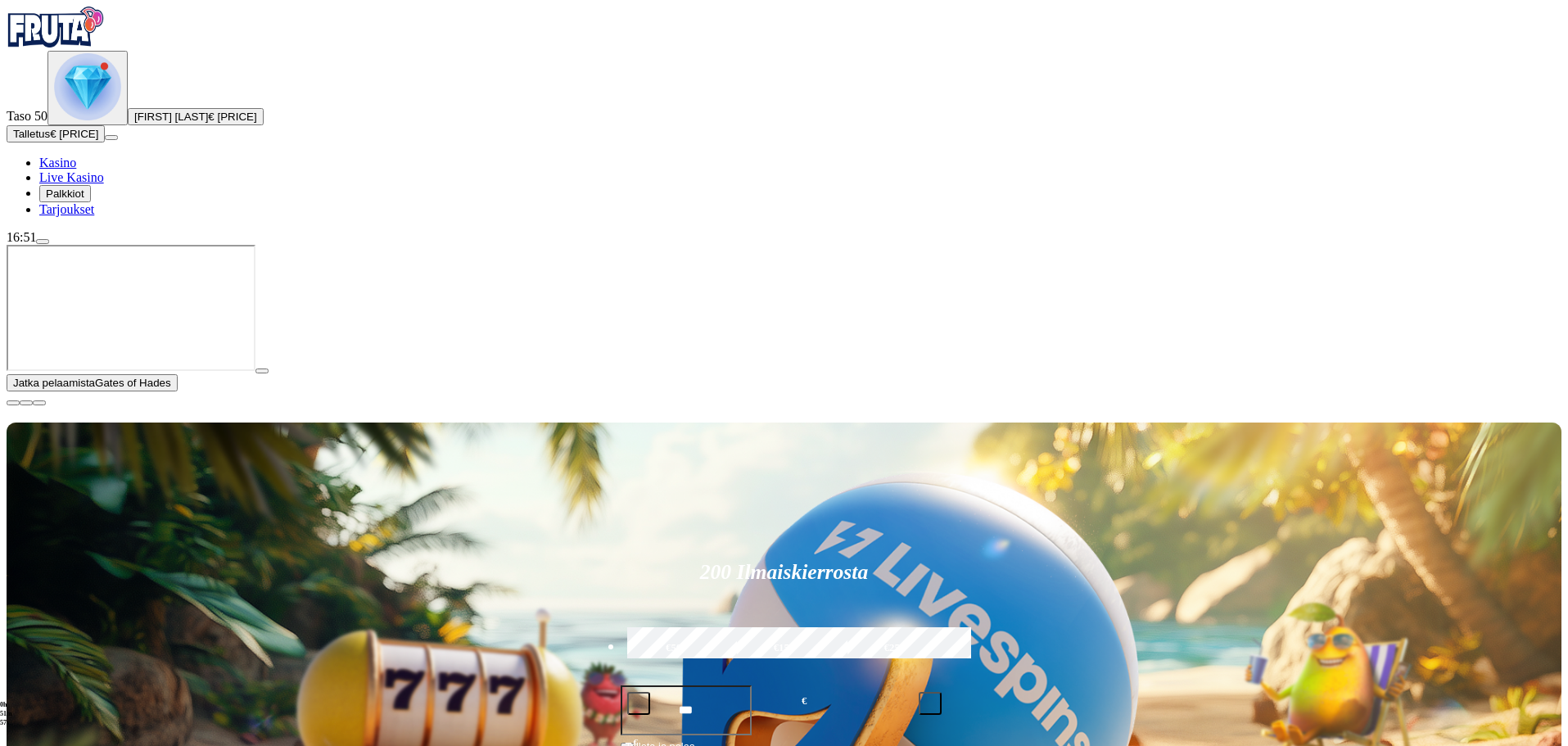 type on "******" 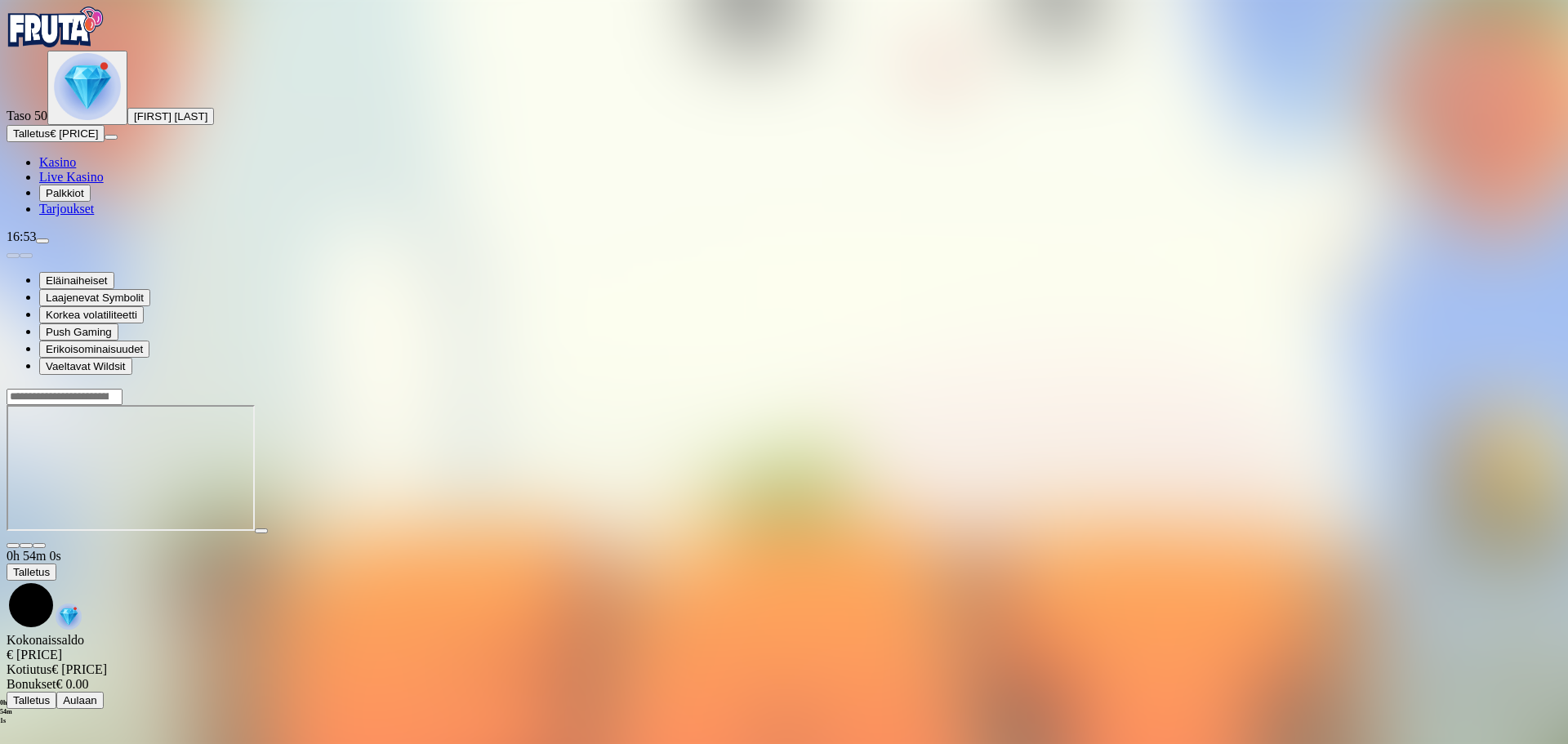 click at bounding box center (56, 27) 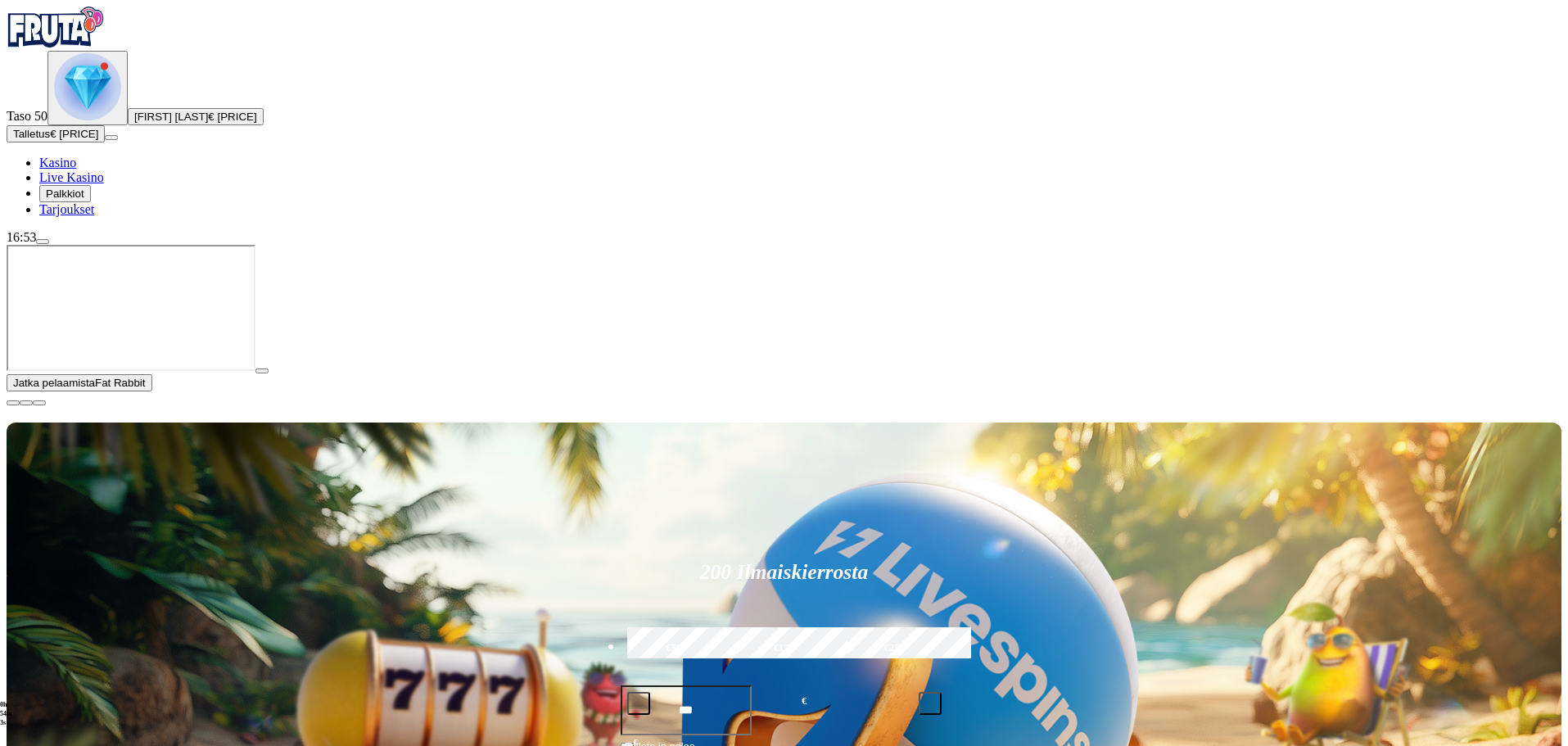 click at bounding box center [13, 403] 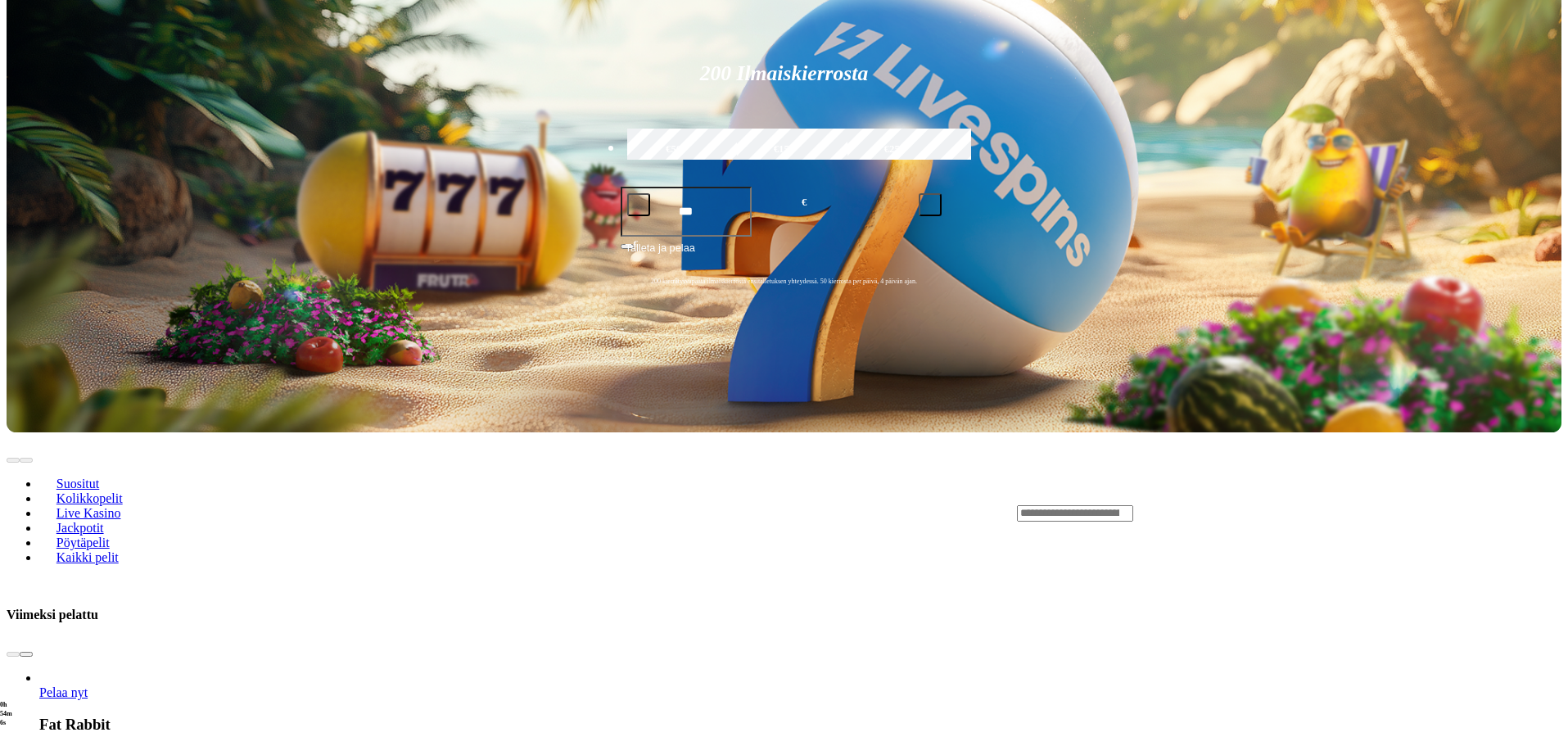 scroll, scrollTop: 82, scrollLeft: 0, axis: vertical 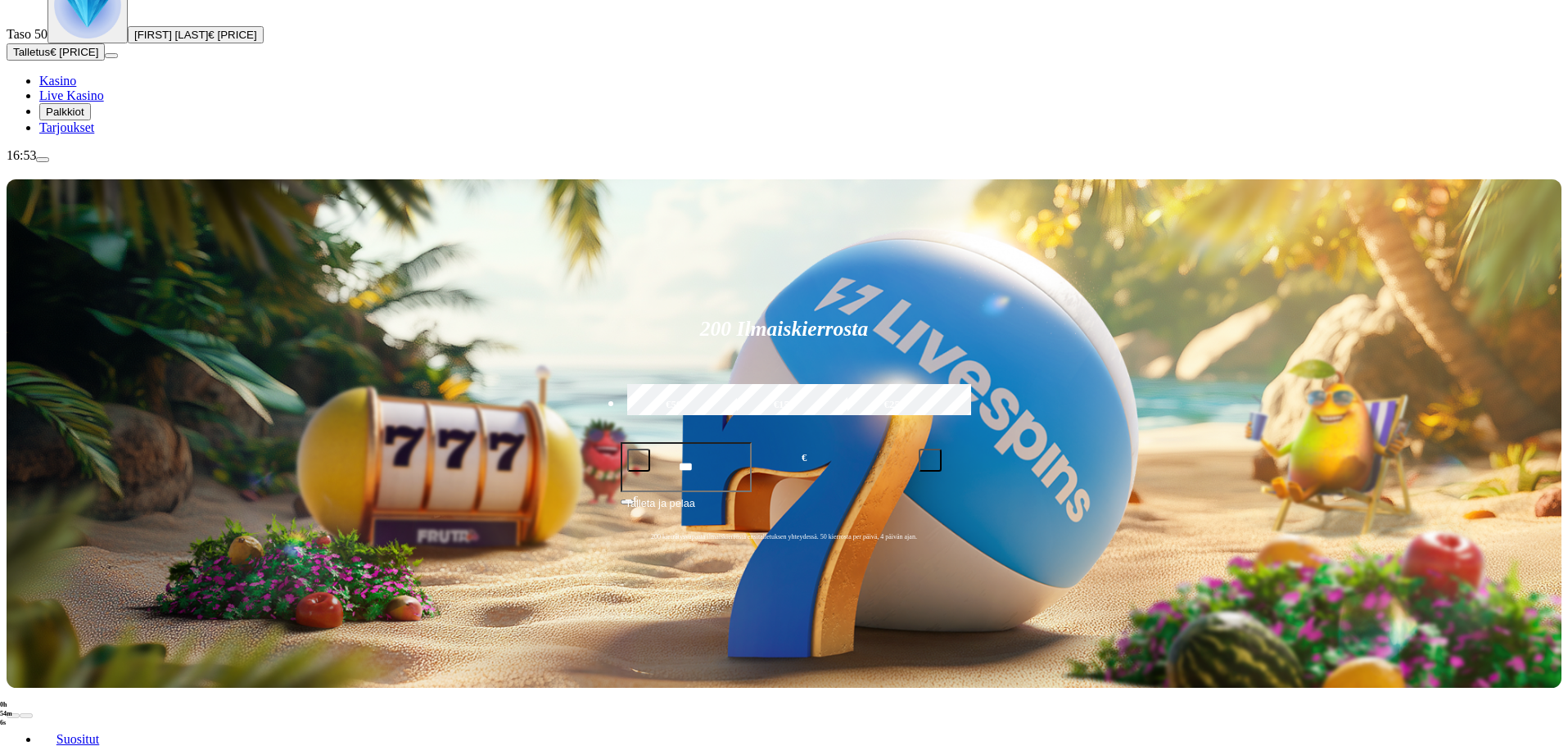 click at bounding box center (1289, 768) 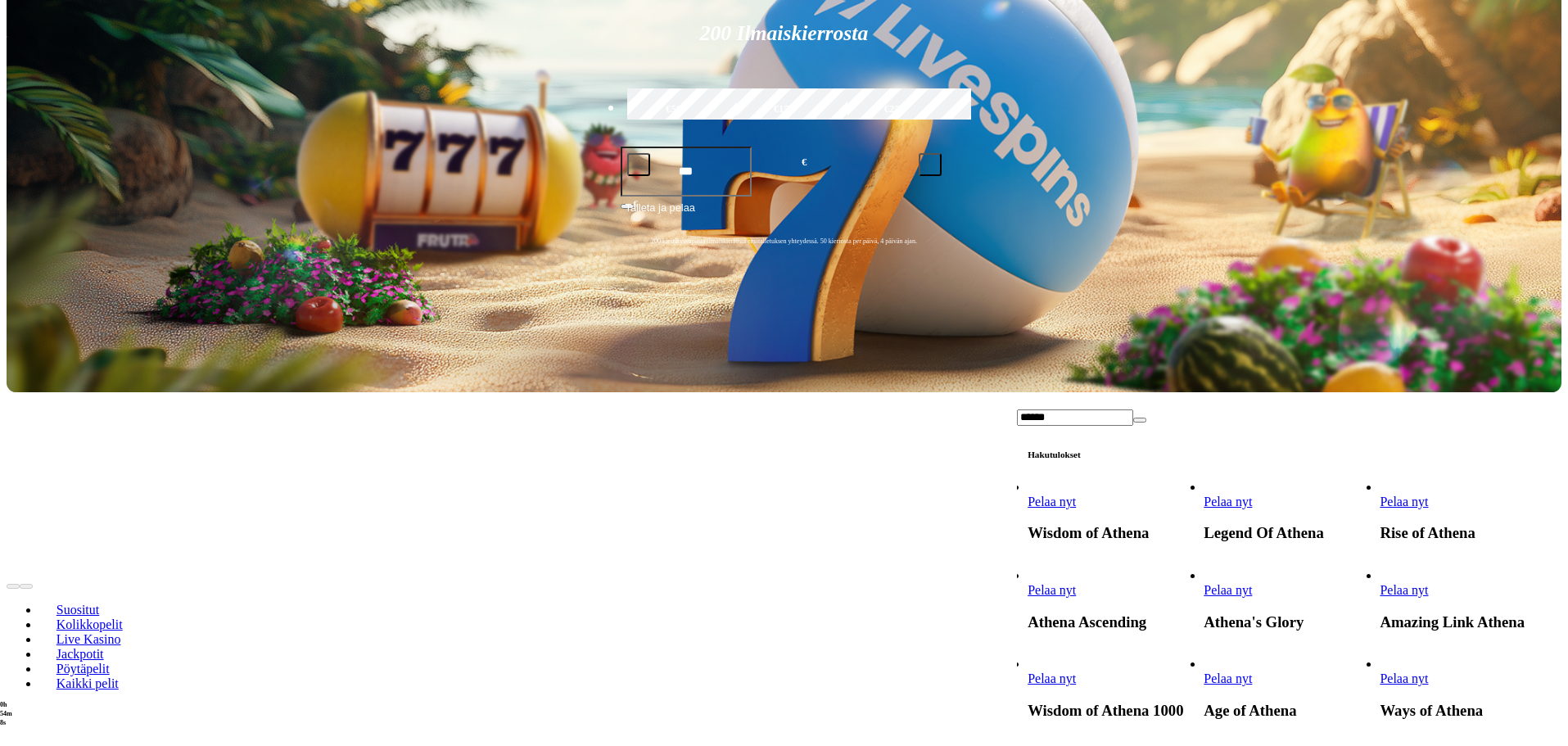 scroll, scrollTop: 409, scrollLeft: 0, axis: vertical 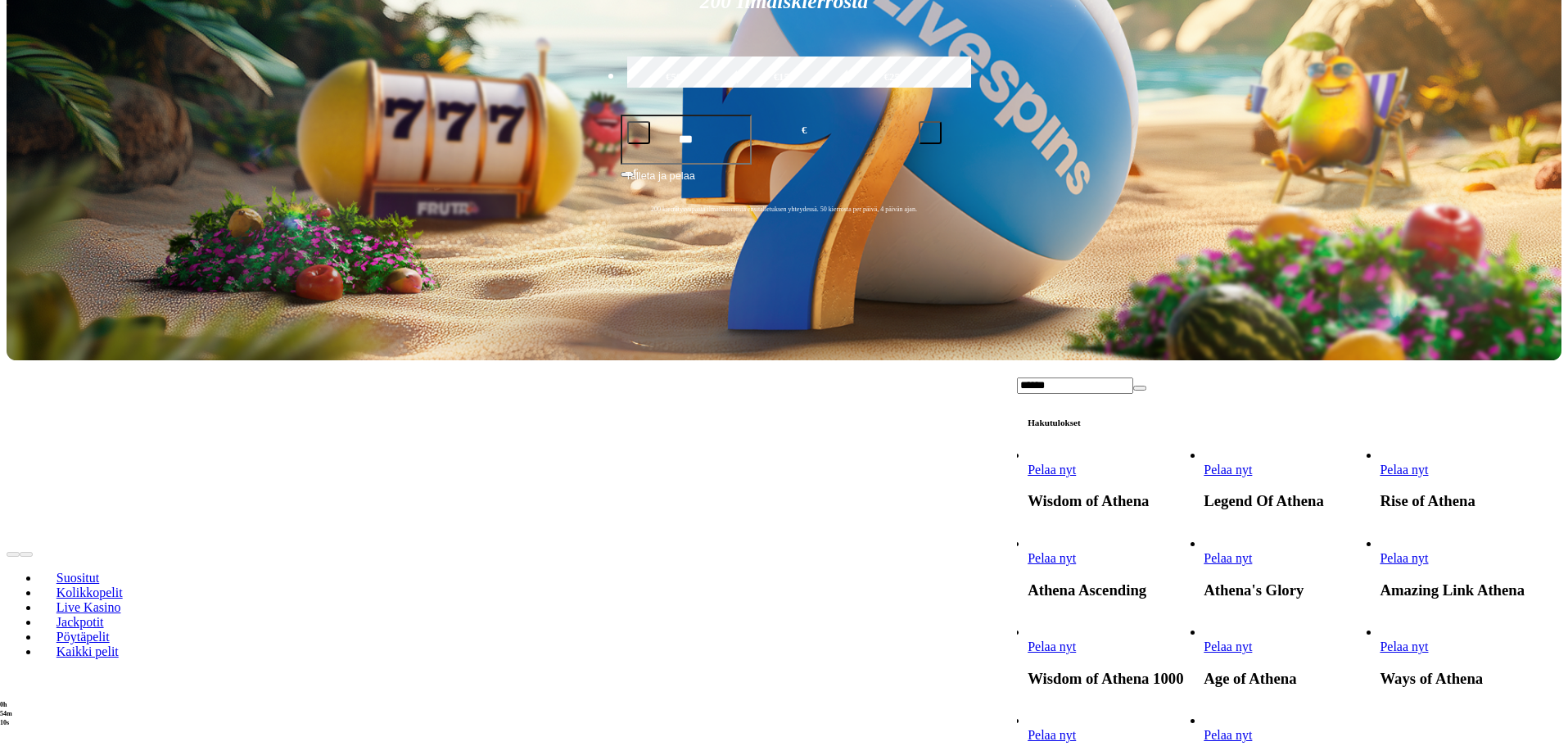 type on "******" 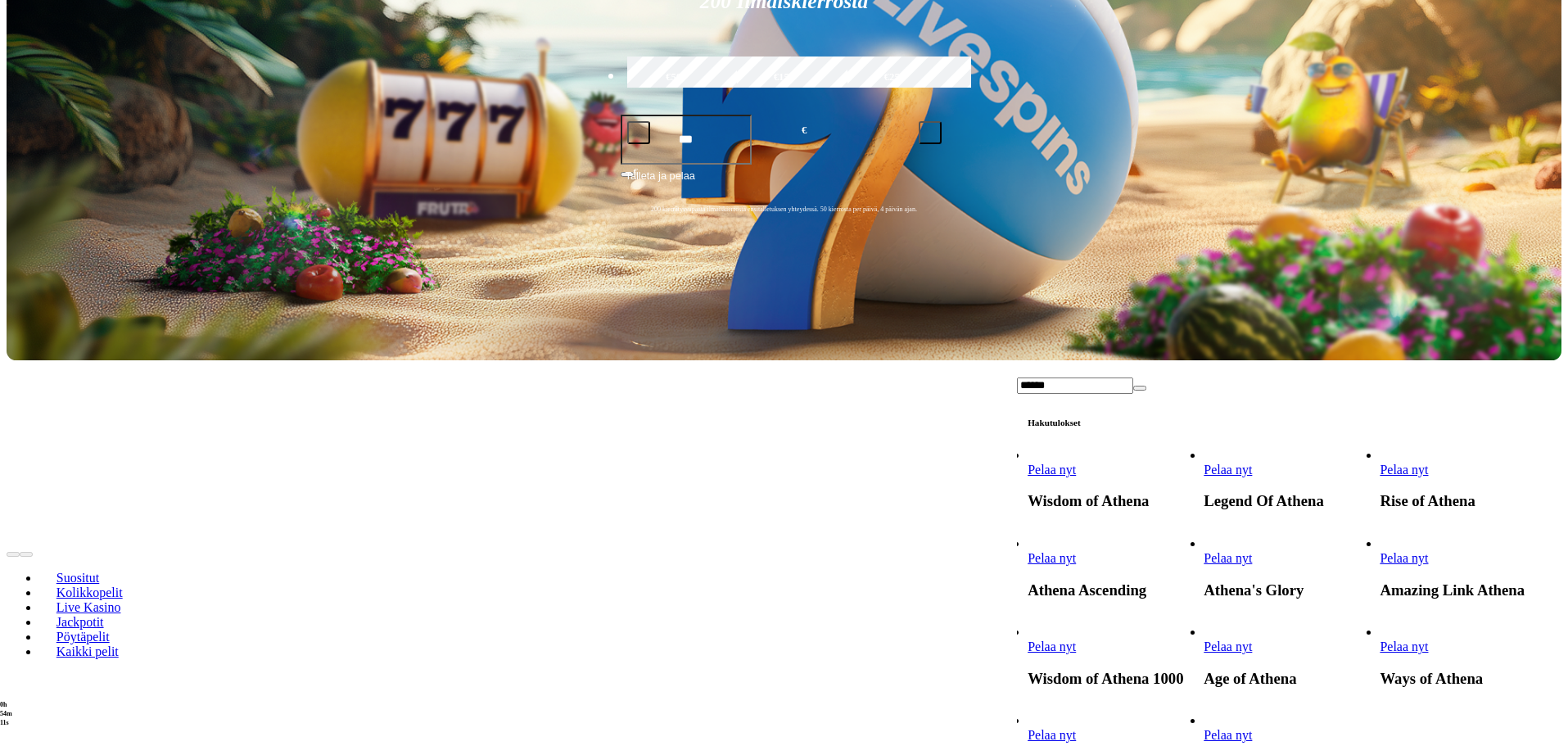 scroll, scrollTop: 0, scrollLeft: 0, axis: both 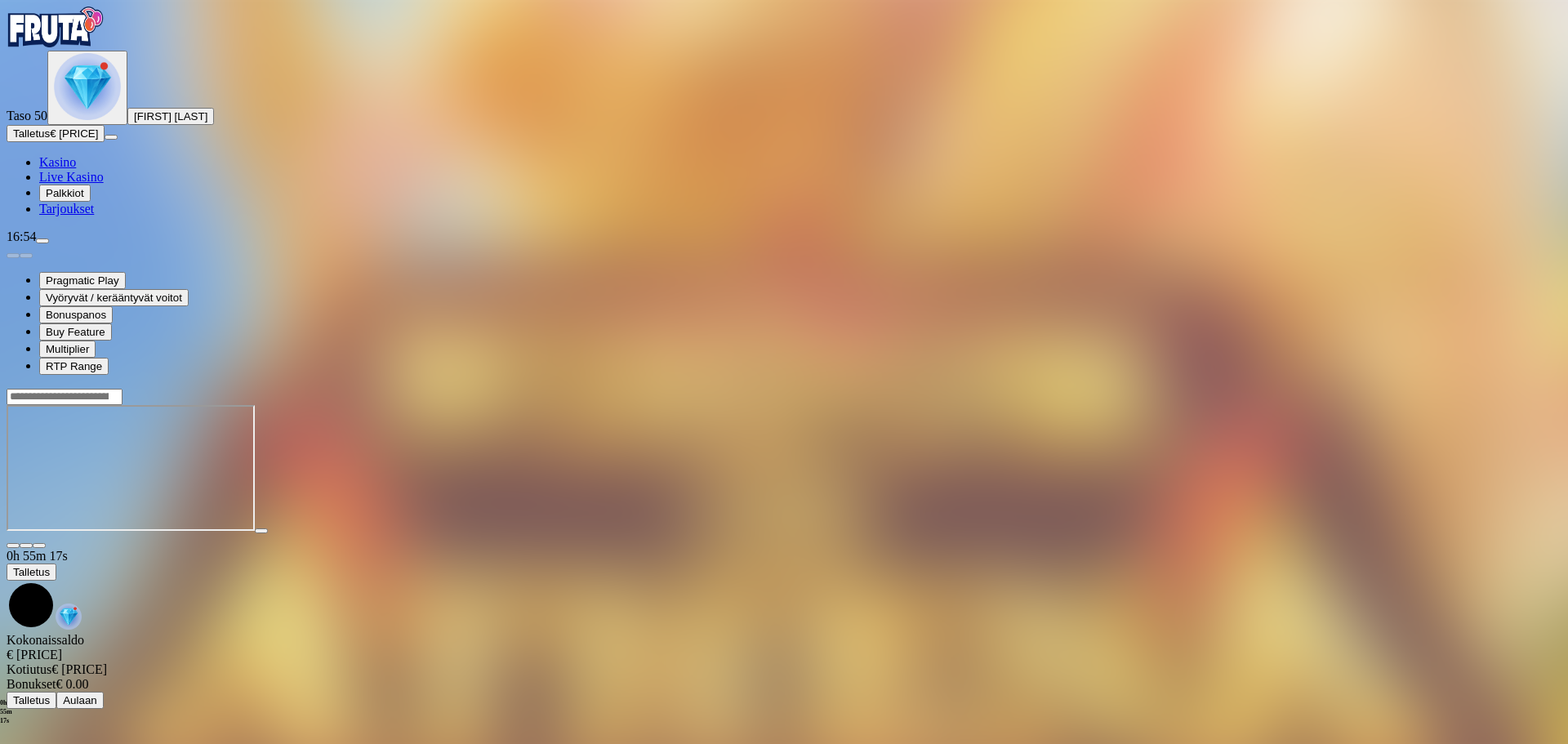 click at bounding box center [56, 27] 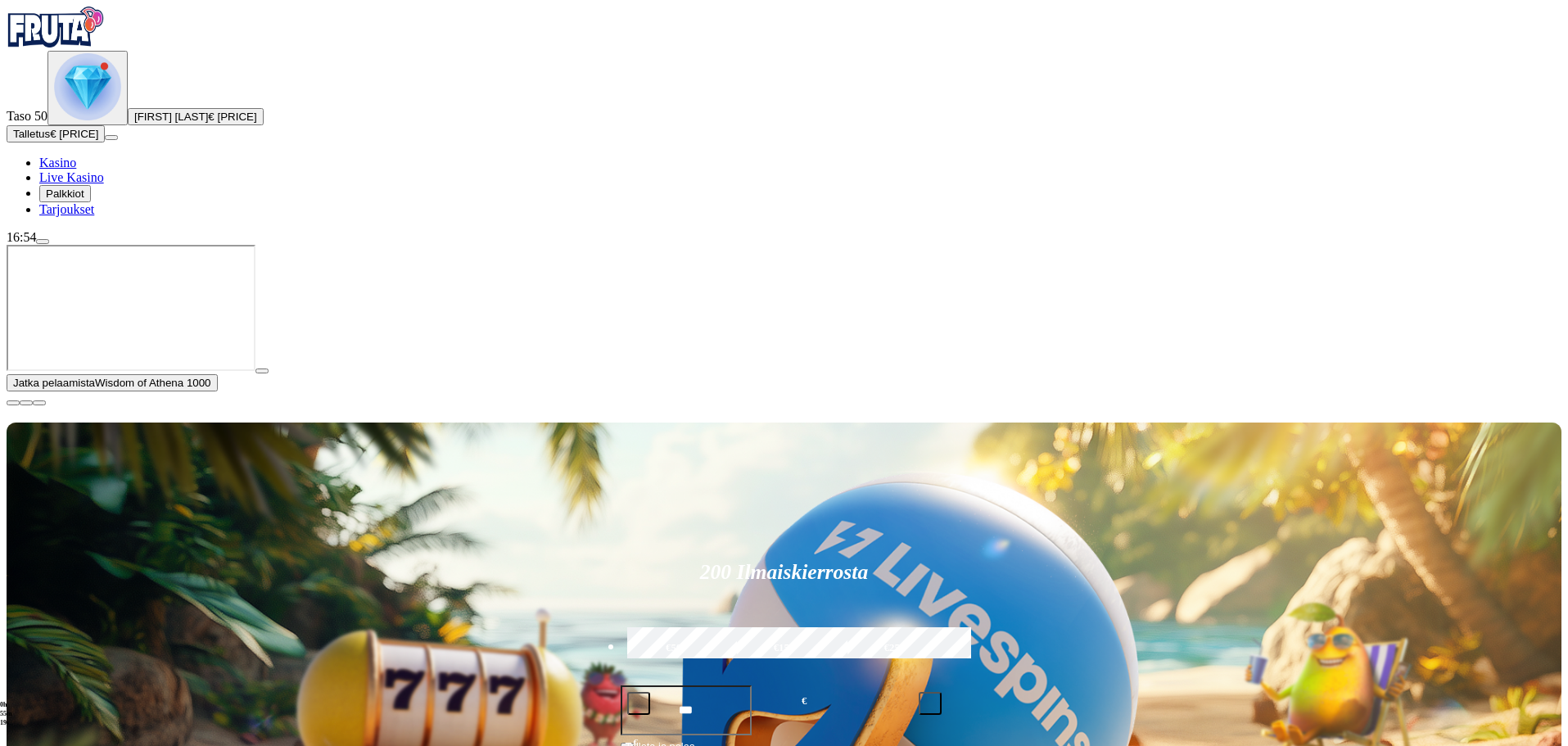 click at bounding box center (13, 403) 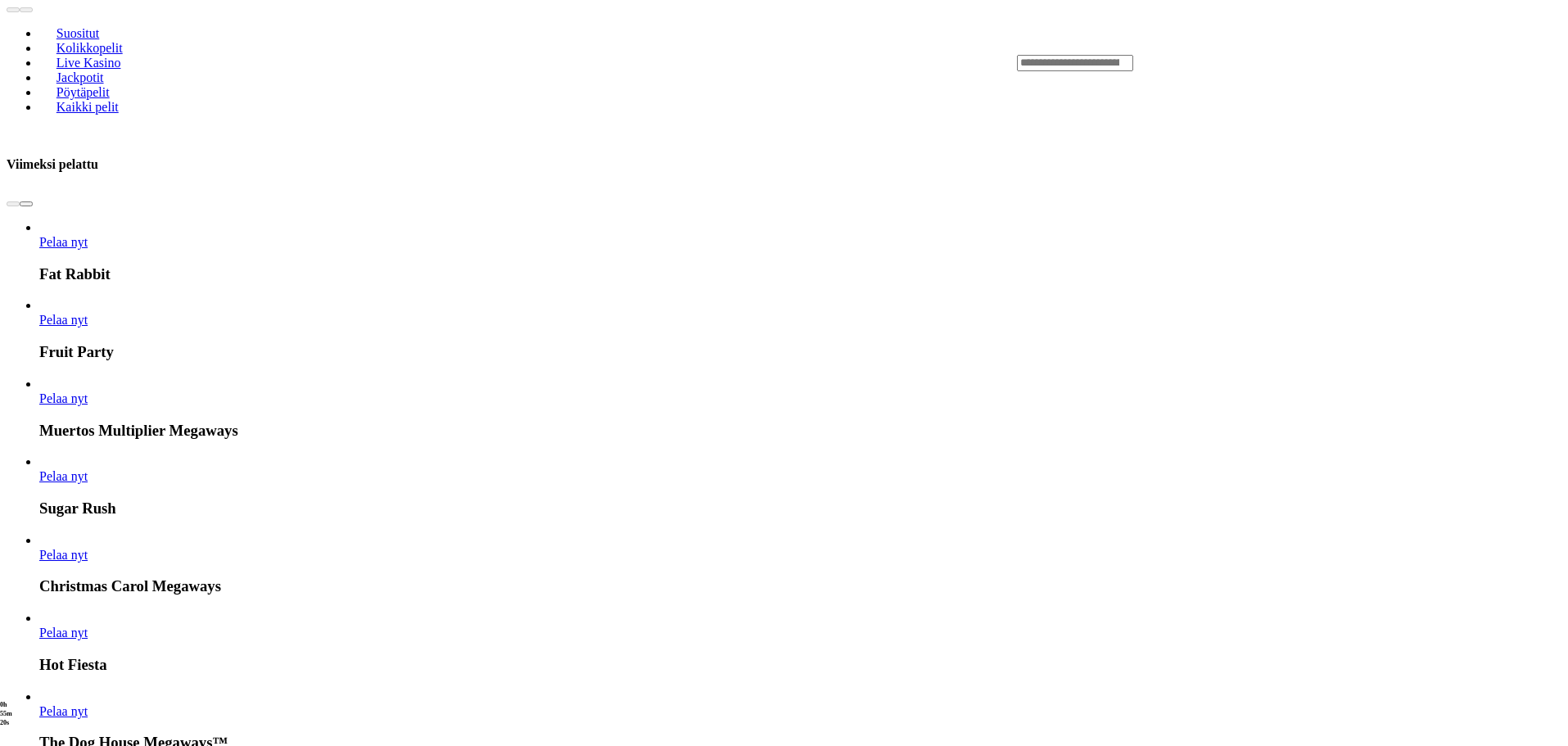 scroll, scrollTop: 1065, scrollLeft: 0, axis: vertical 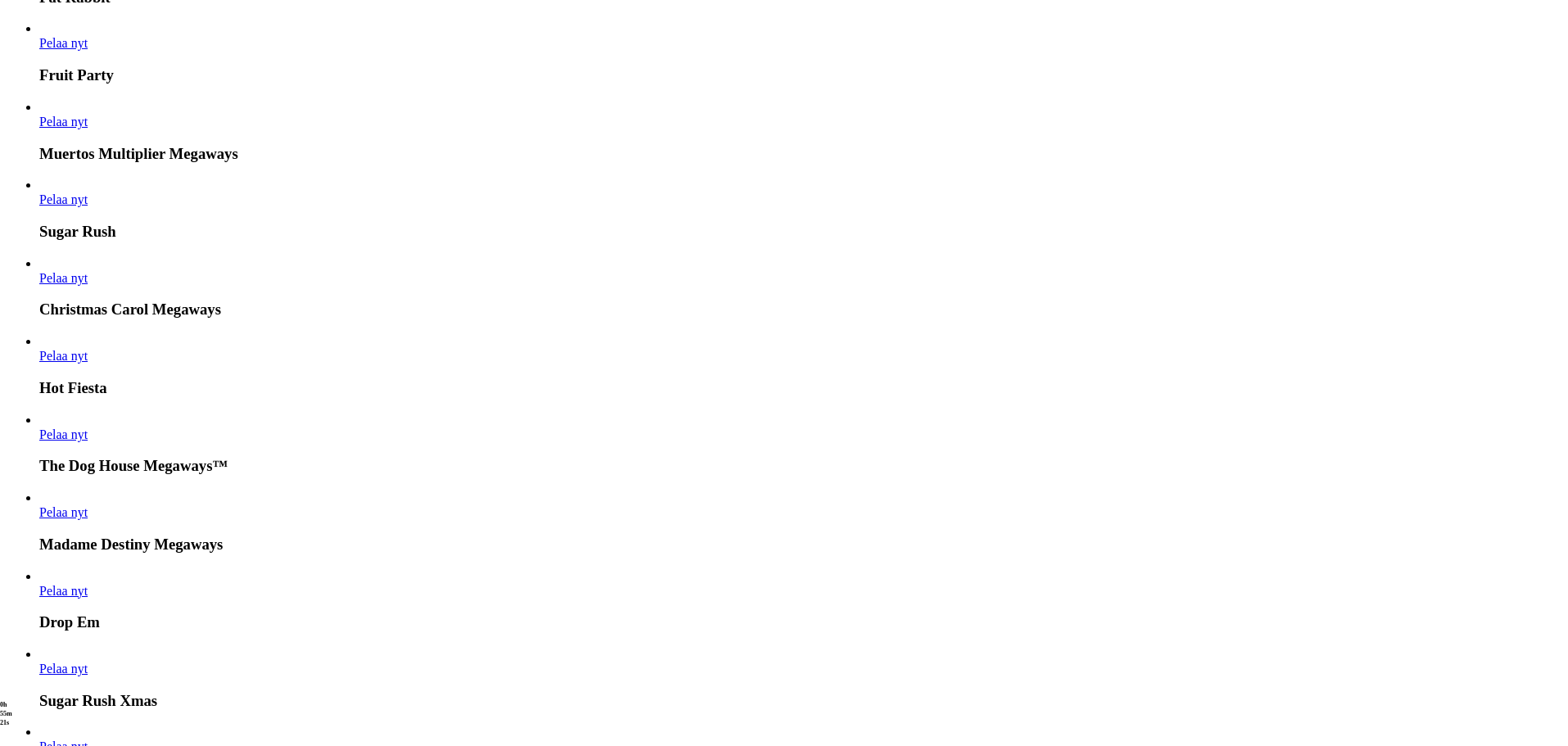 click on "Näytä kaikki" at bounding box center (1541, 16033) 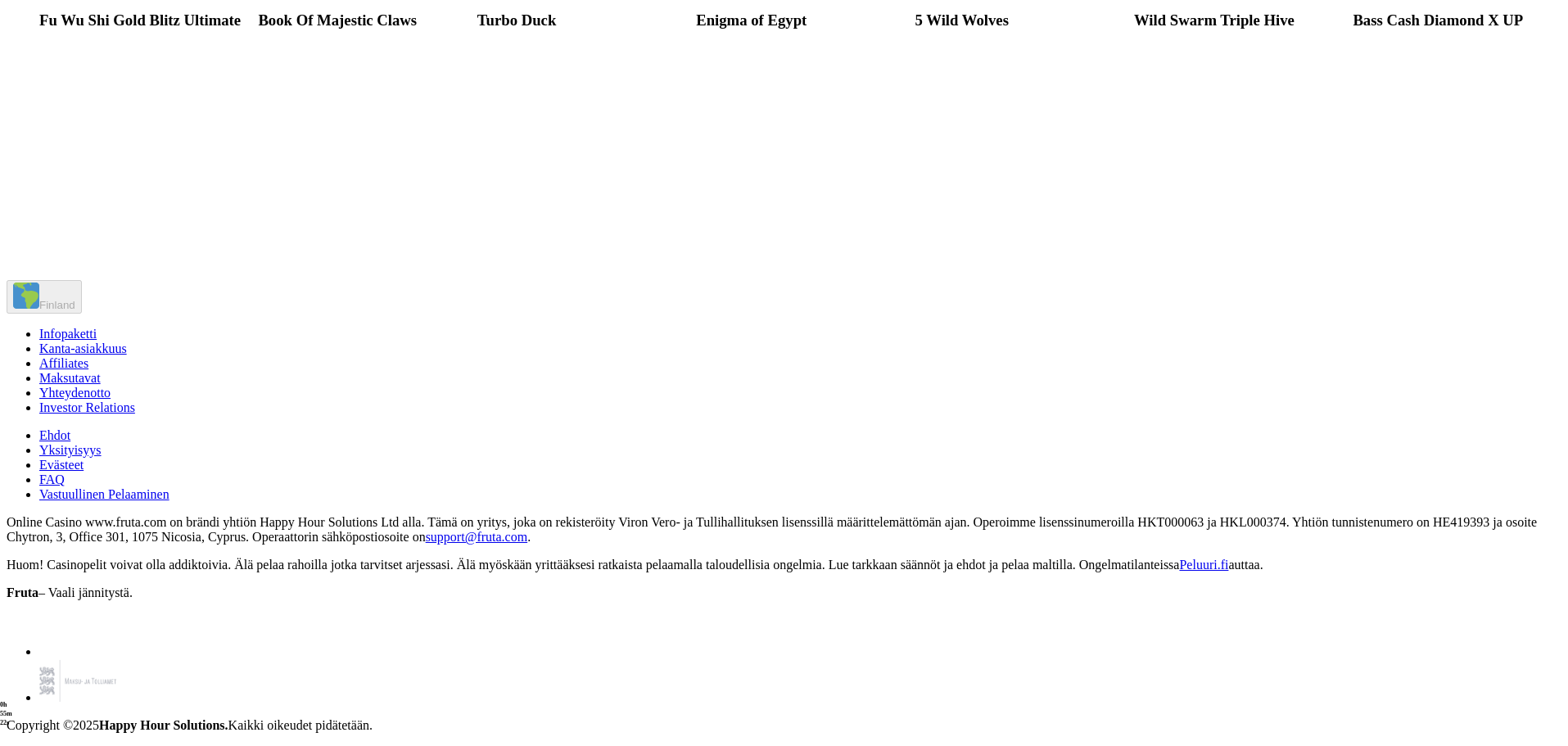 scroll, scrollTop: 0, scrollLeft: 0, axis: both 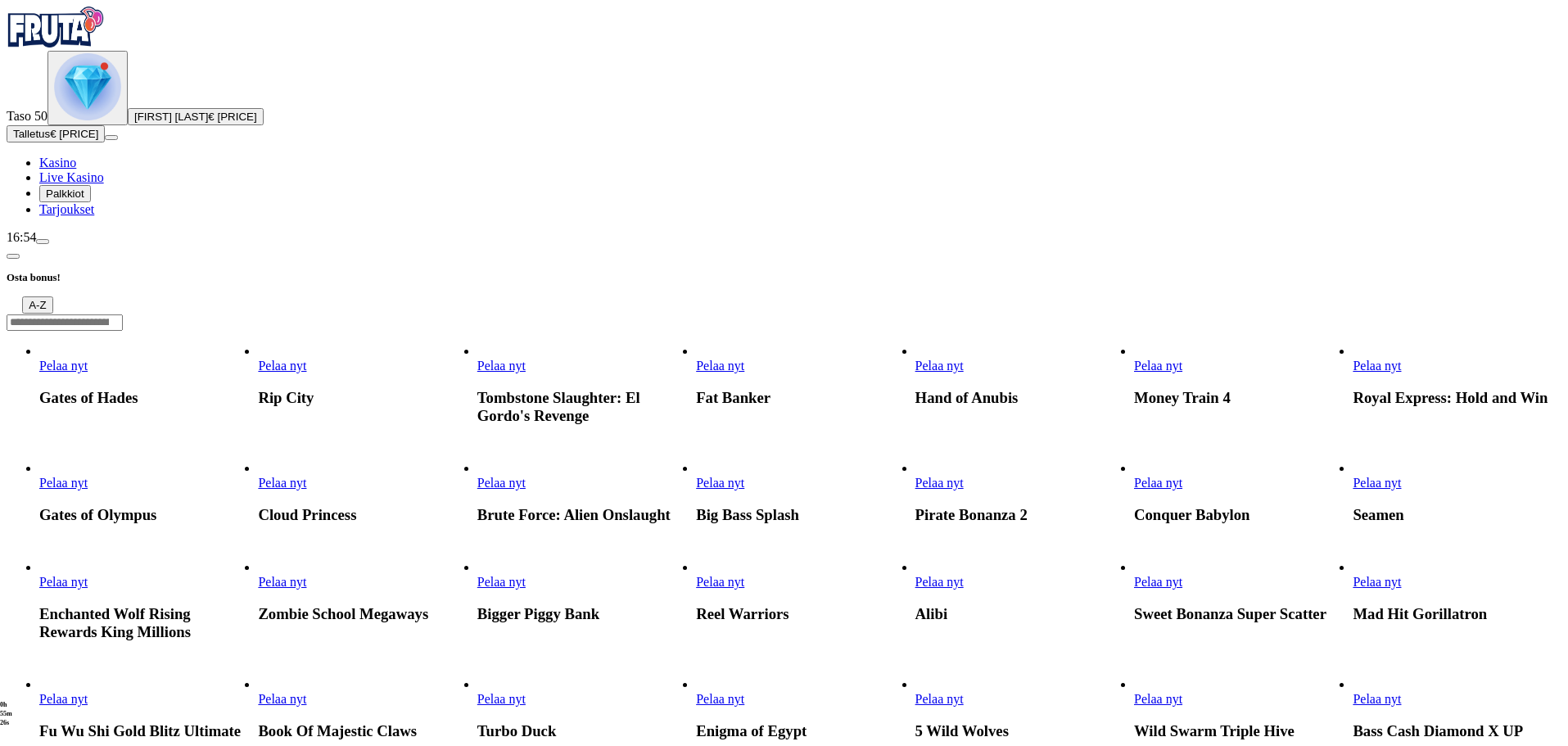 click on "Pelaa nyt" at bounding box center (282, 482) 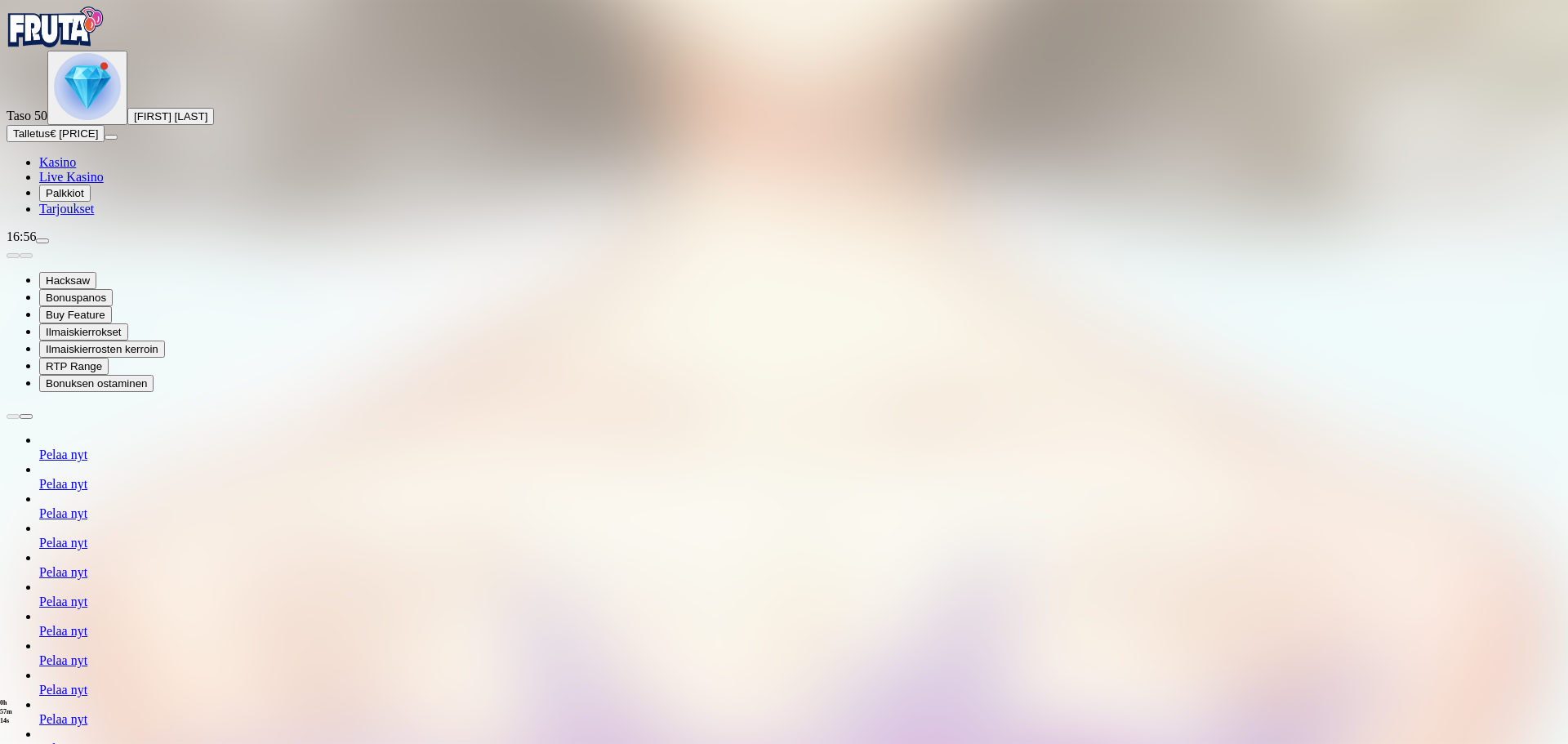 click at bounding box center [56, 27] 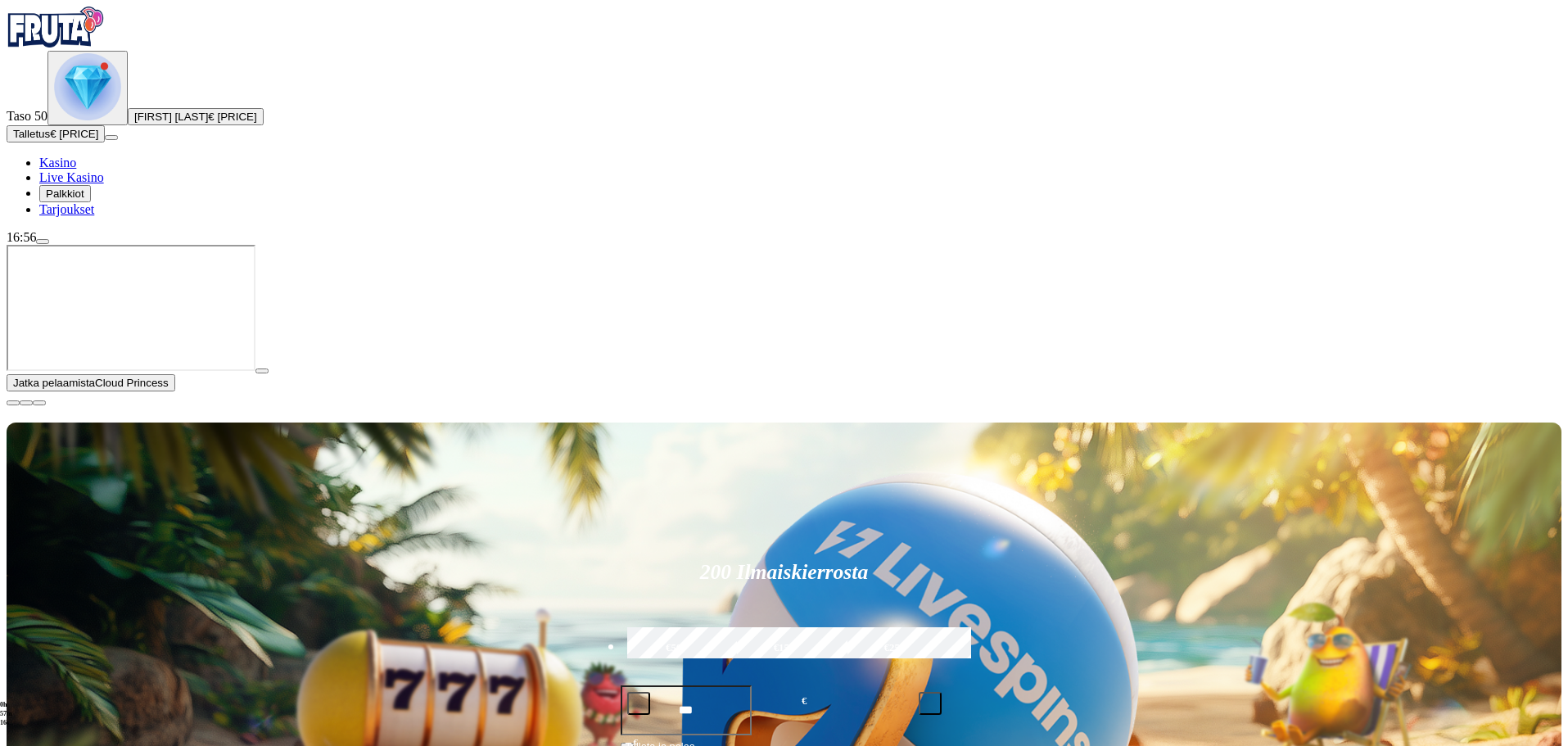 click at bounding box center (13, 403) 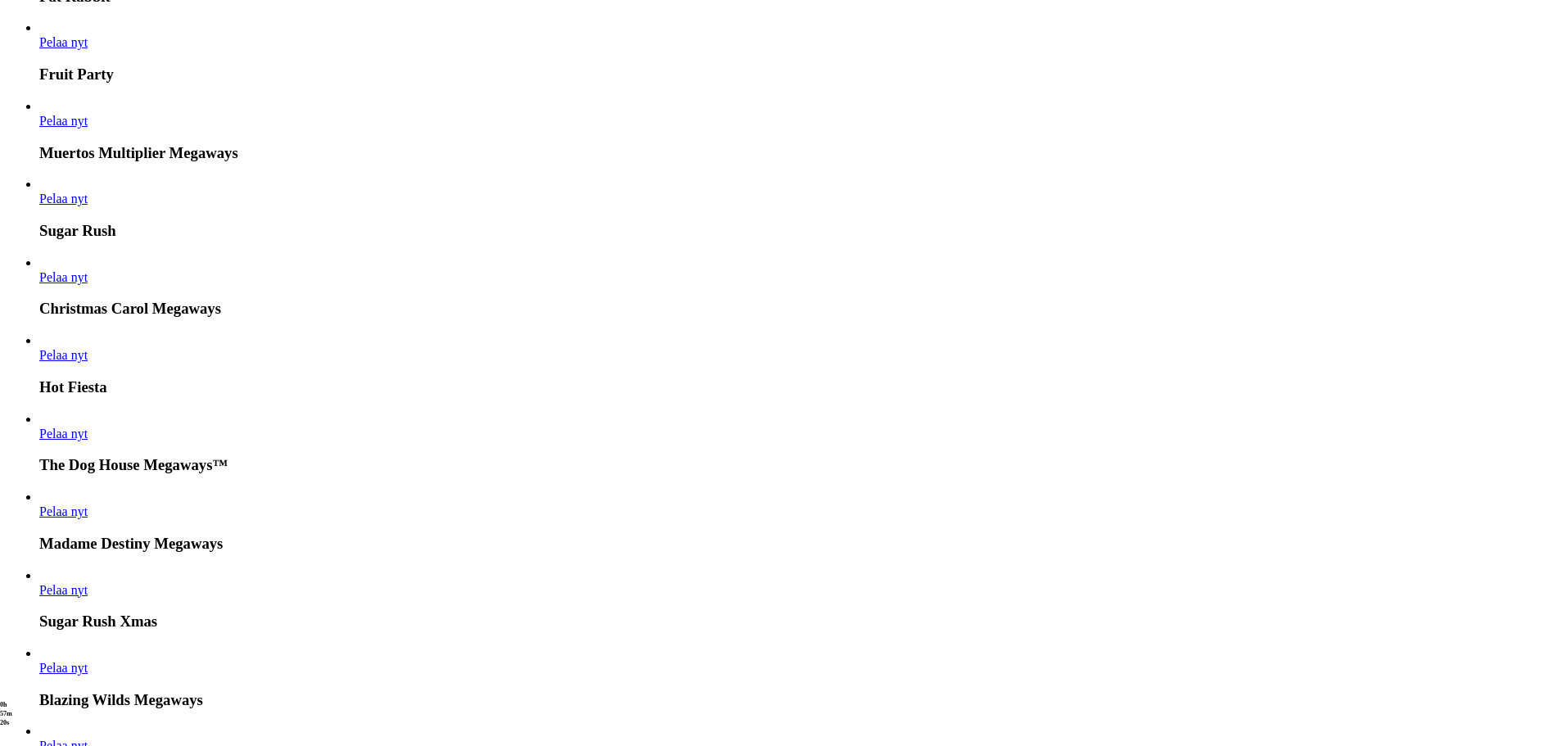 scroll, scrollTop: 1065, scrollLeft: 0, axis: vertical 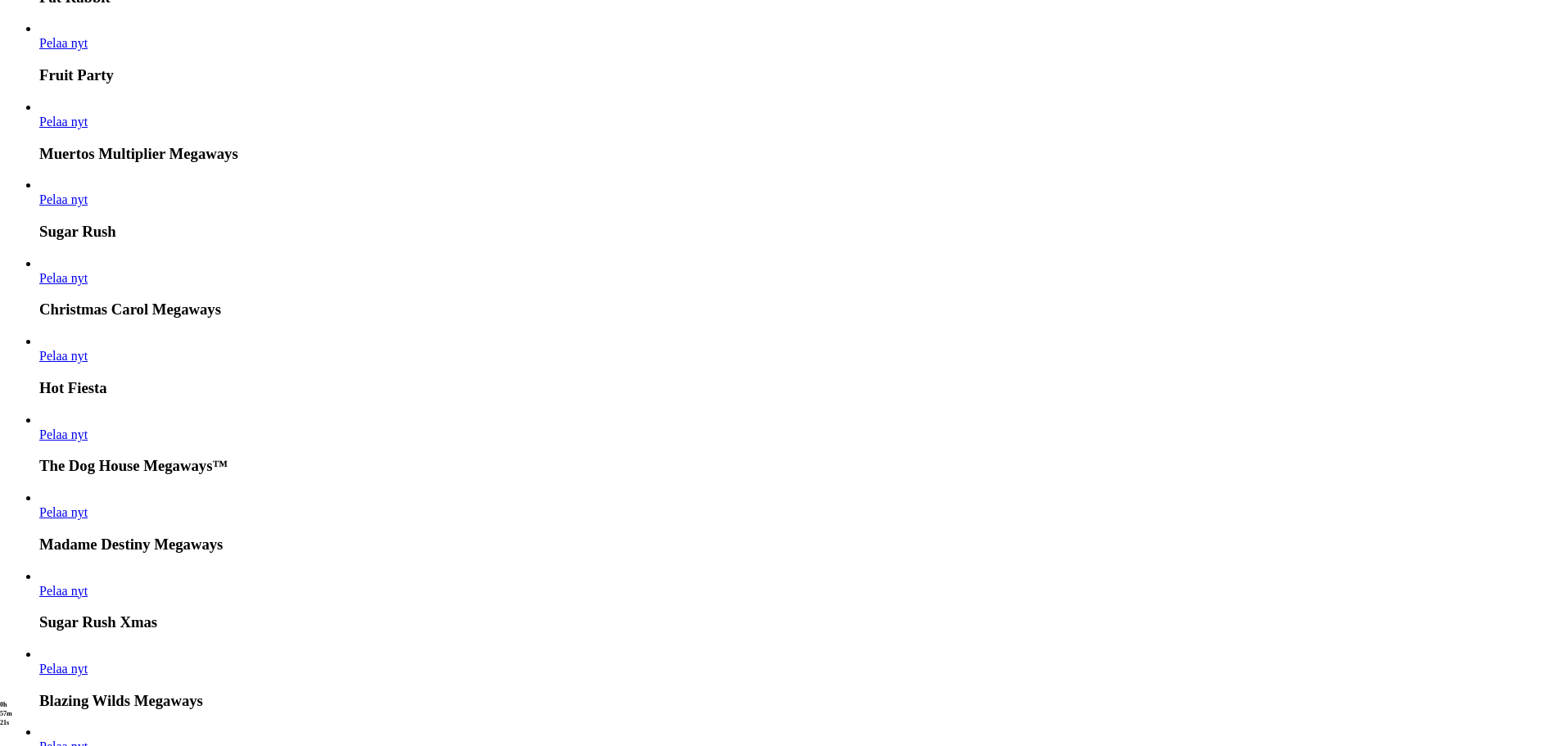 click on "Näytä kaikki" at bounding box center [1541, 16033] 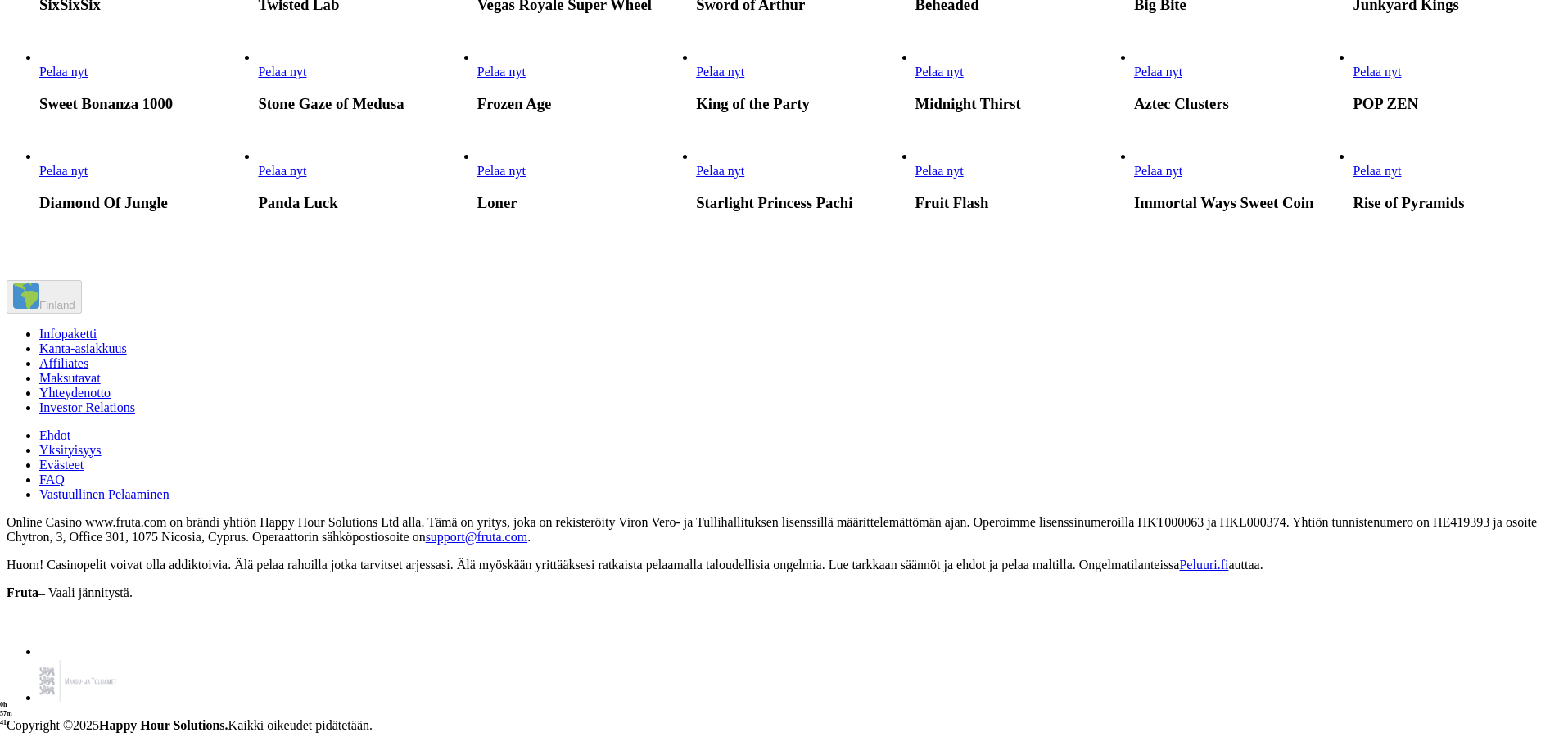 scroll, scrollTop: 1965, scrollLeft: 0, axis: vertical 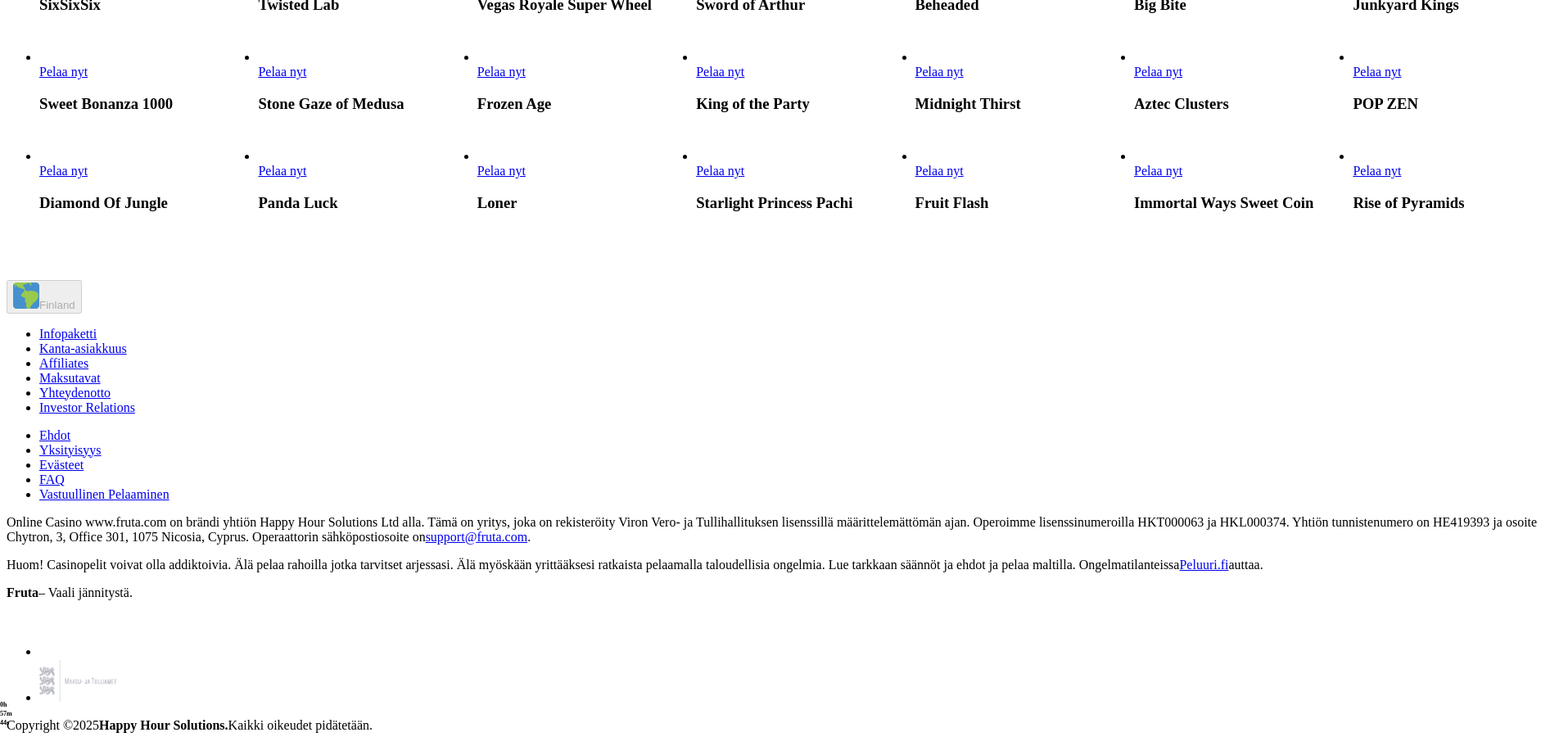 click on "Pelaa nyt" at bounding box center (1376, -28) 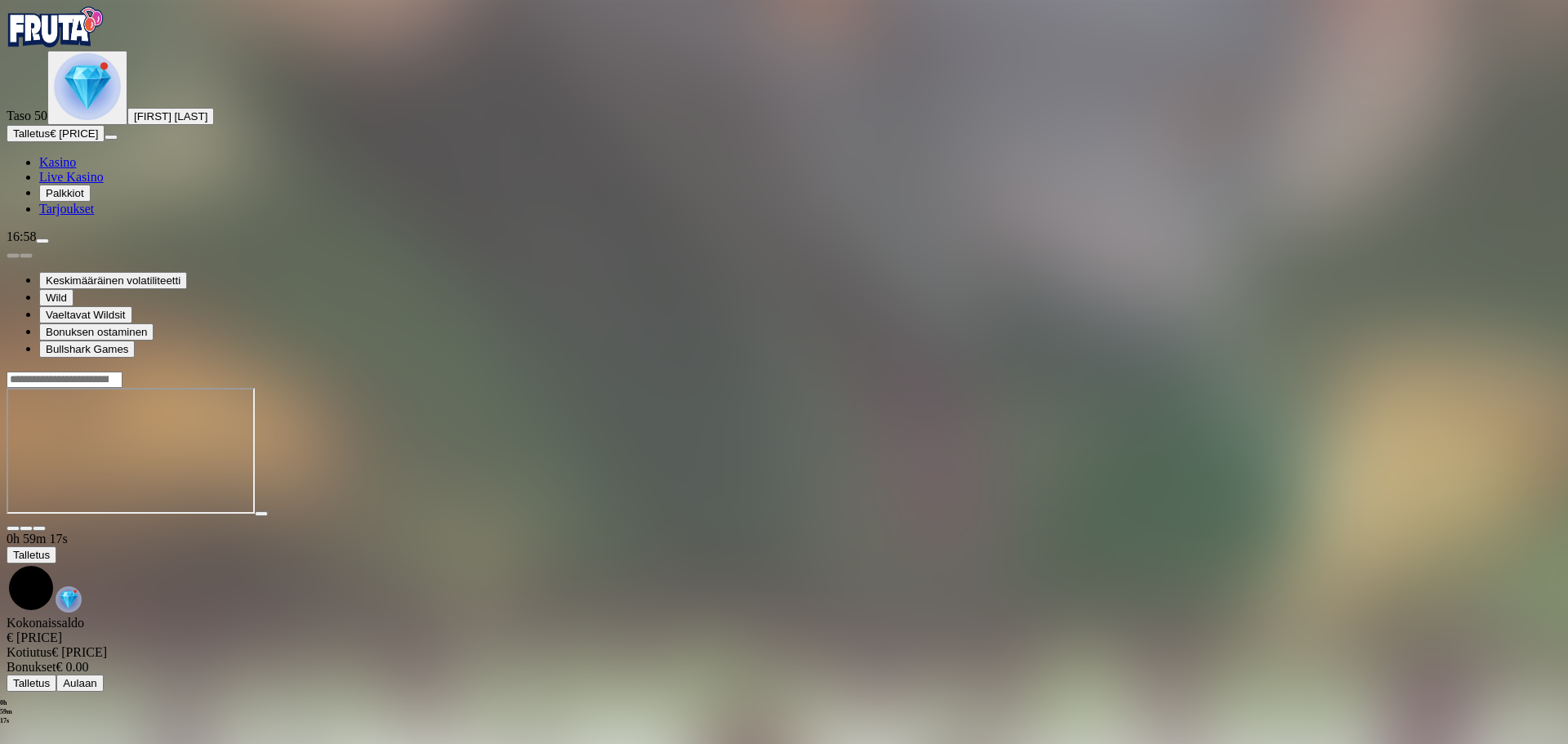 click at bounding box center (56, 27) 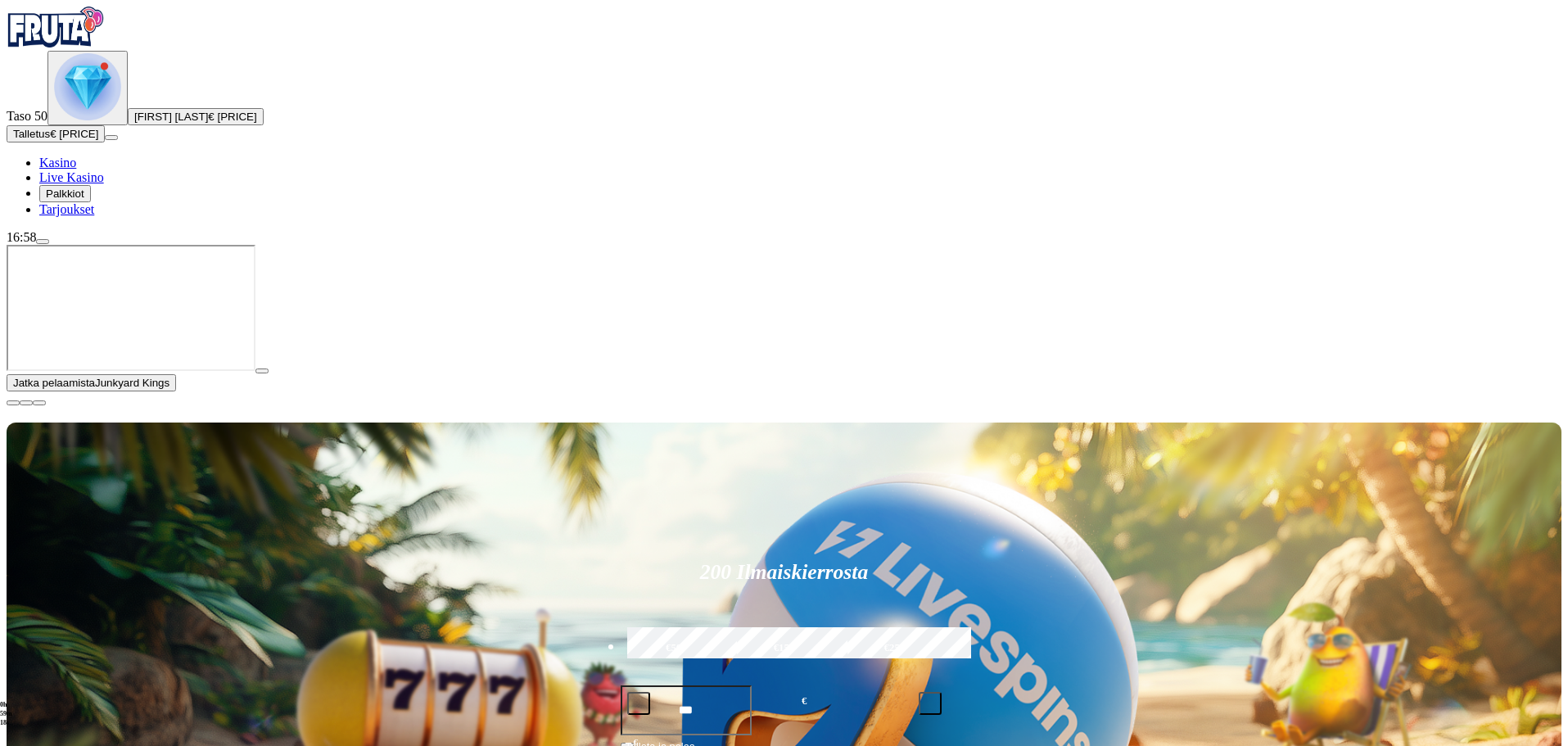 click at bounding box center [43, 242] 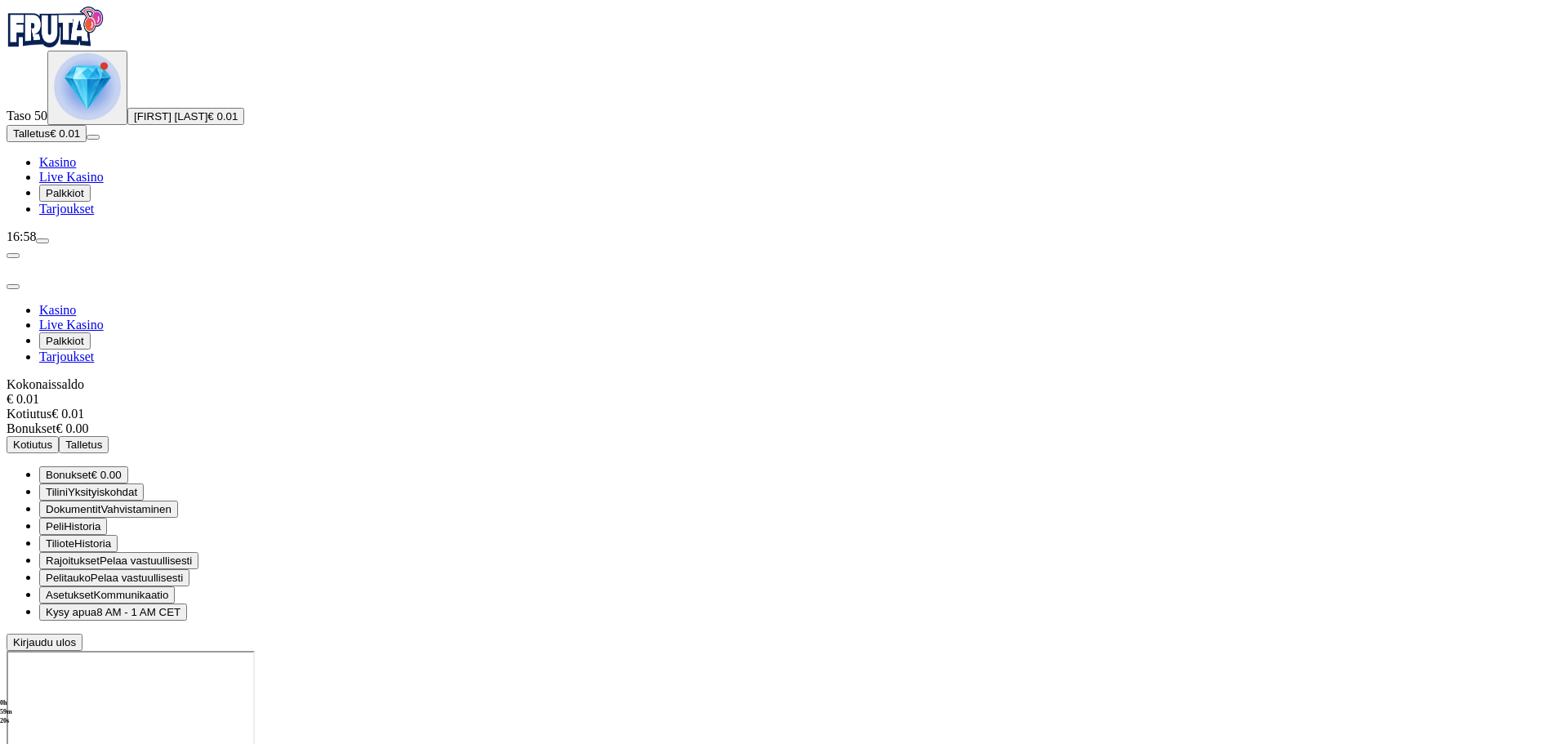 click on "Palkkiot" at bounding box center [65, 193] 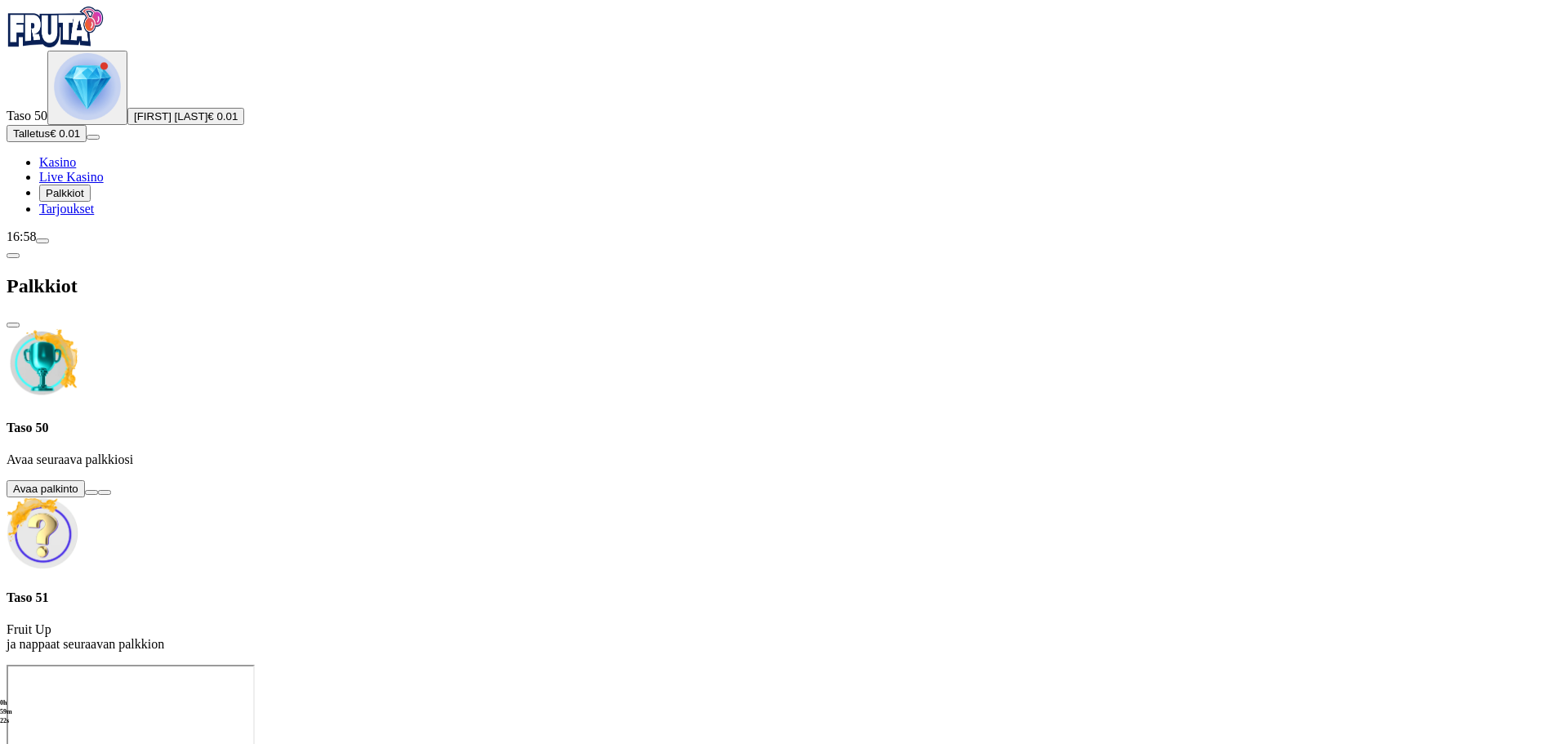 click at bounding box center [91, 492] 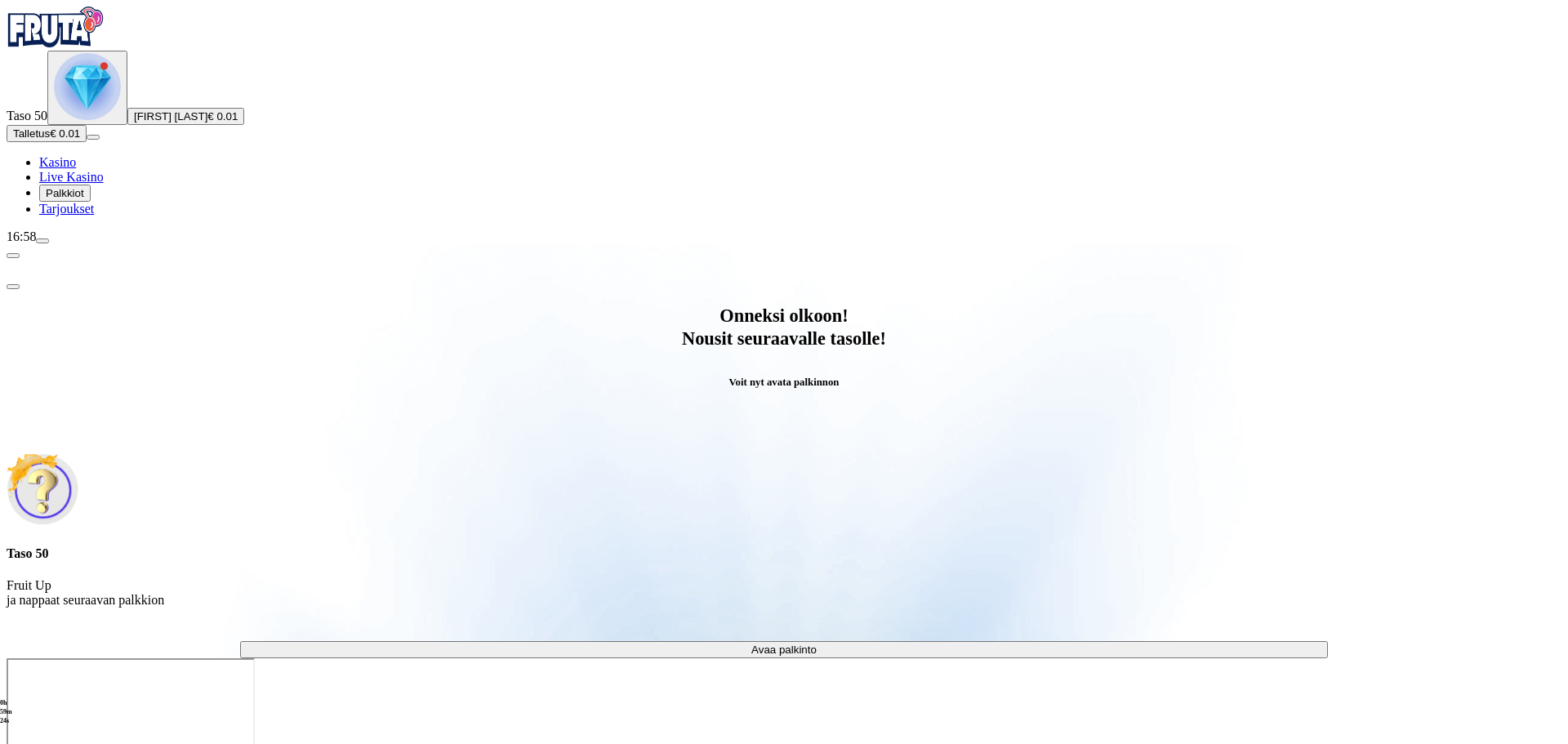 click on "Avaa palkinto" at bounding box center (784, 649) 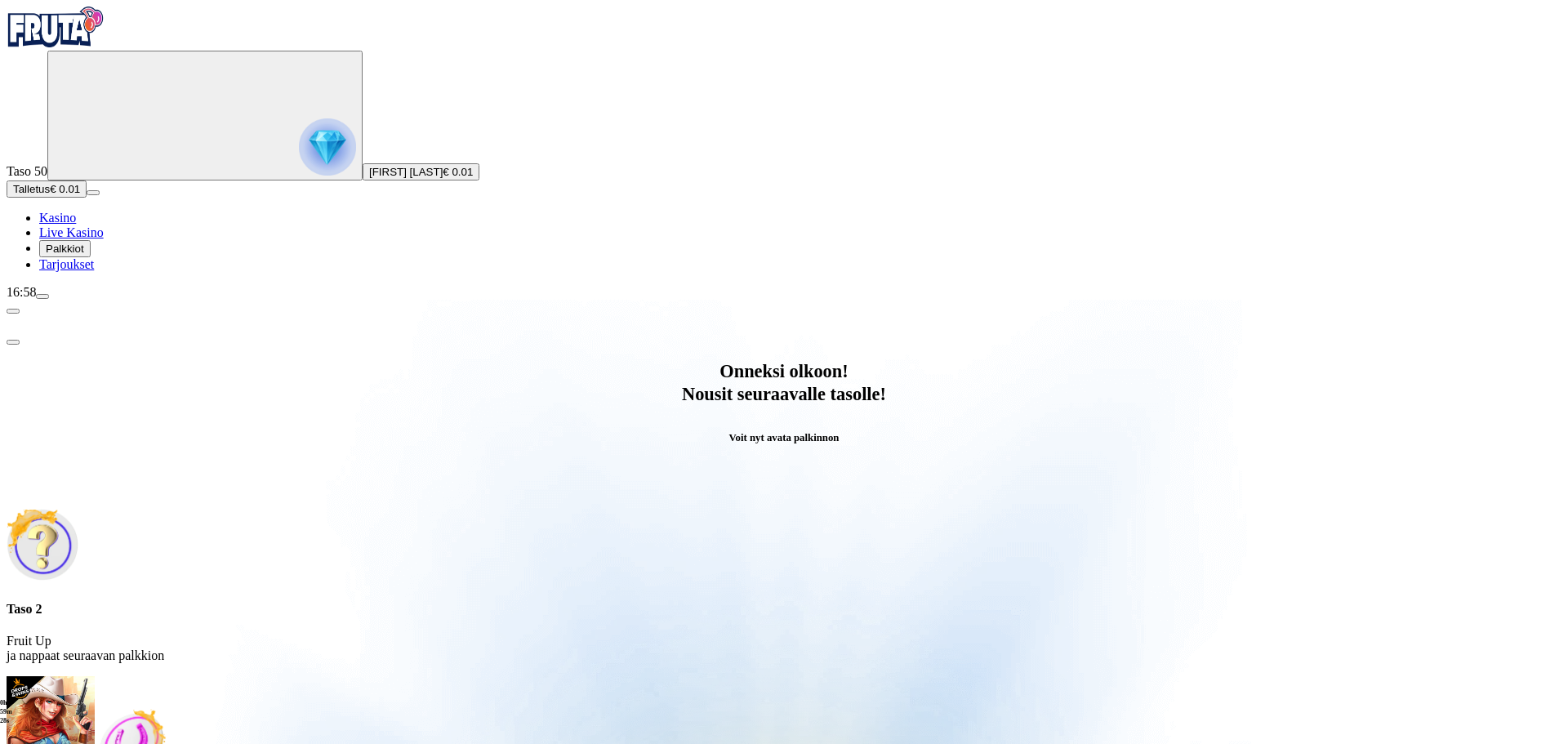 click at bounding box center (72, 871) 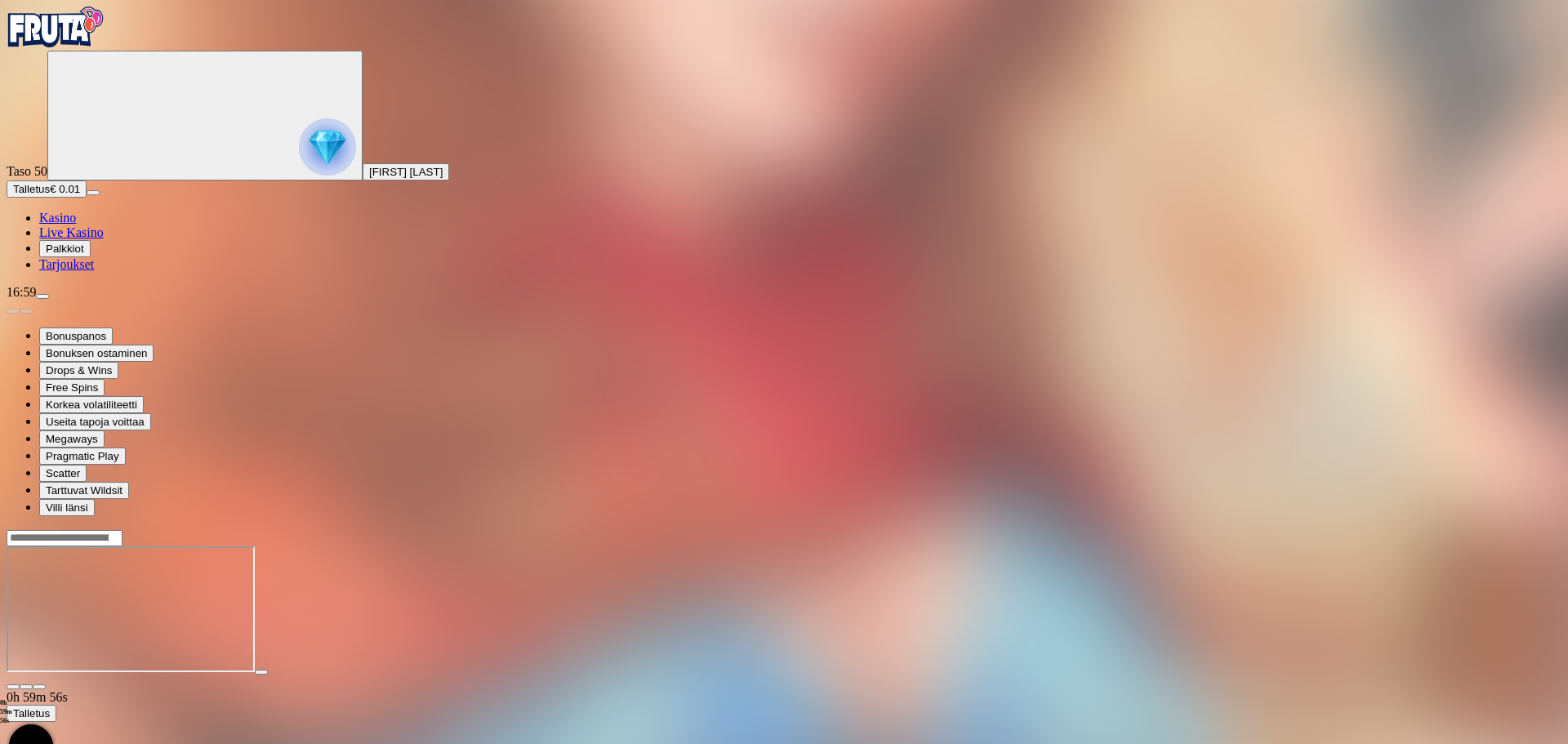 click at bounding box center (56, 27) 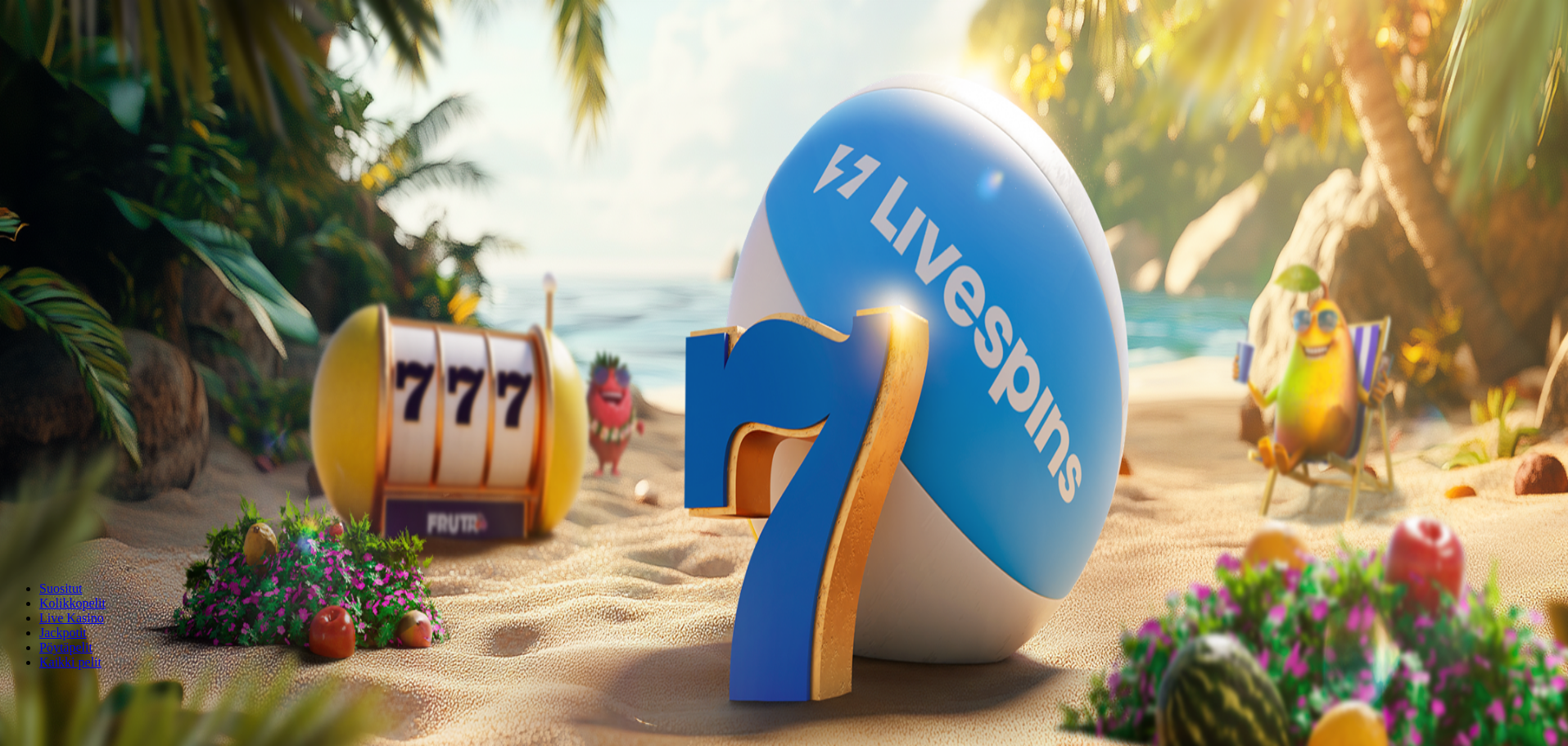 scroll, scrollTop: 0, scrollLeft: 0, axis: both 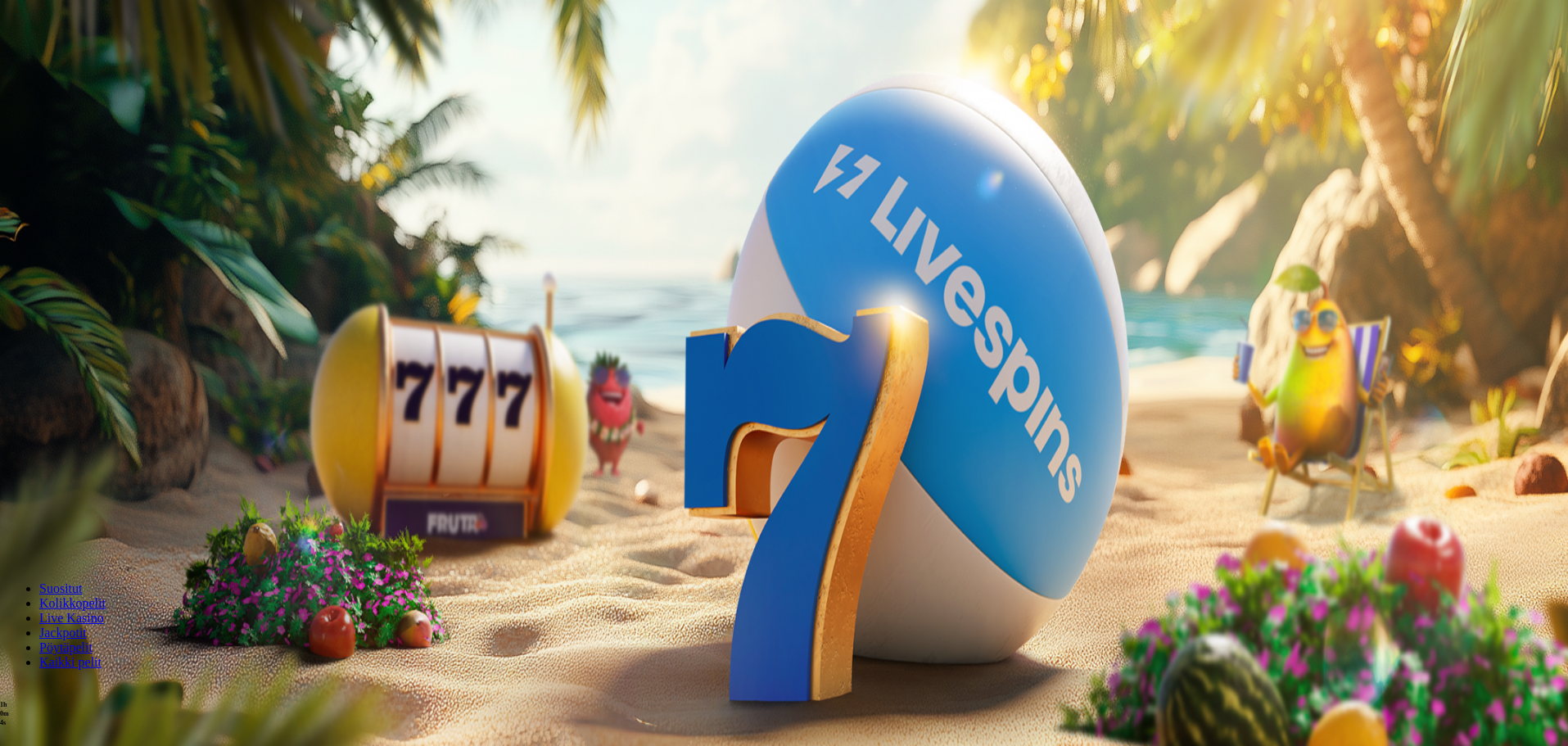 click at bounding box center (43, 297) 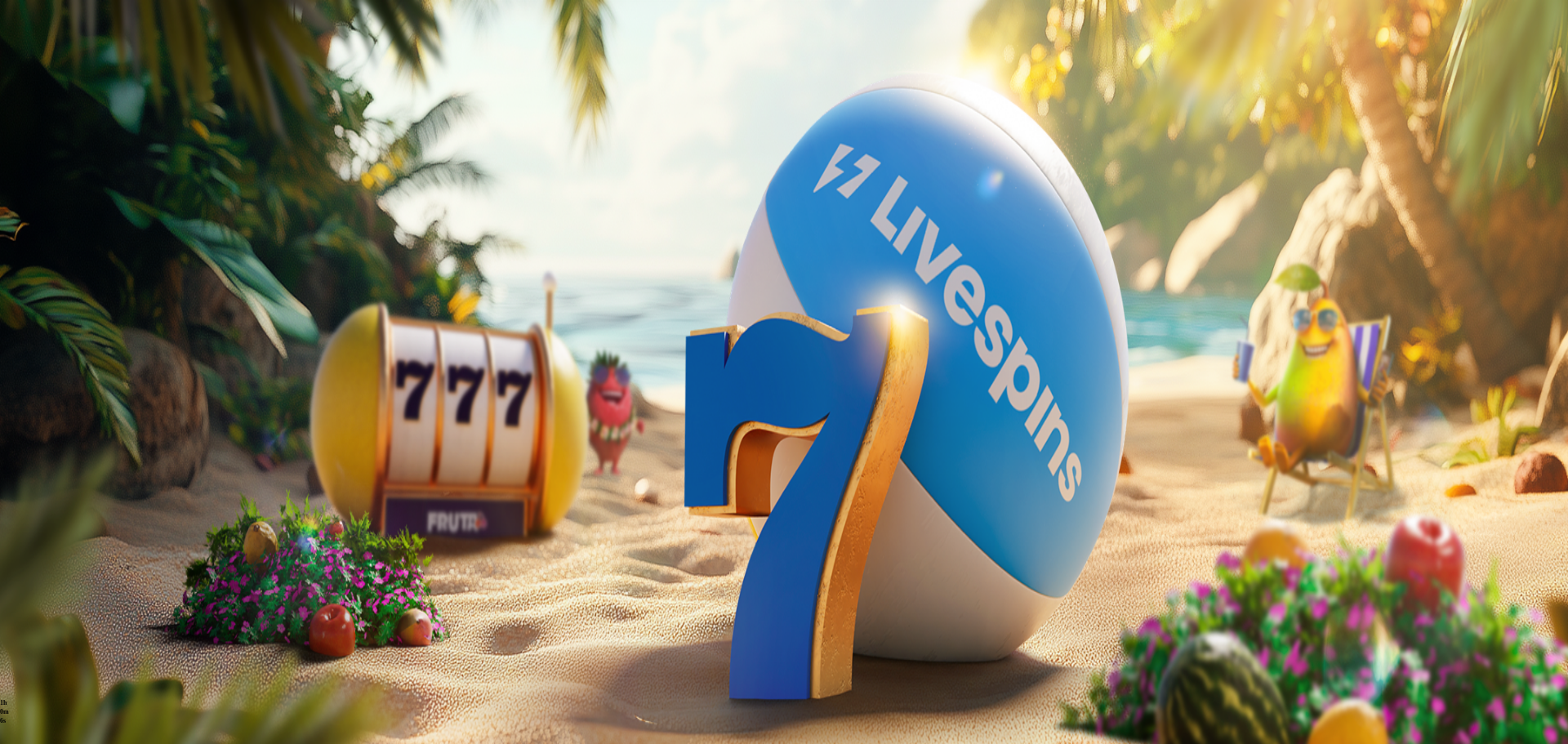 click on "€ 1.52" at bounding box center [106, 530] 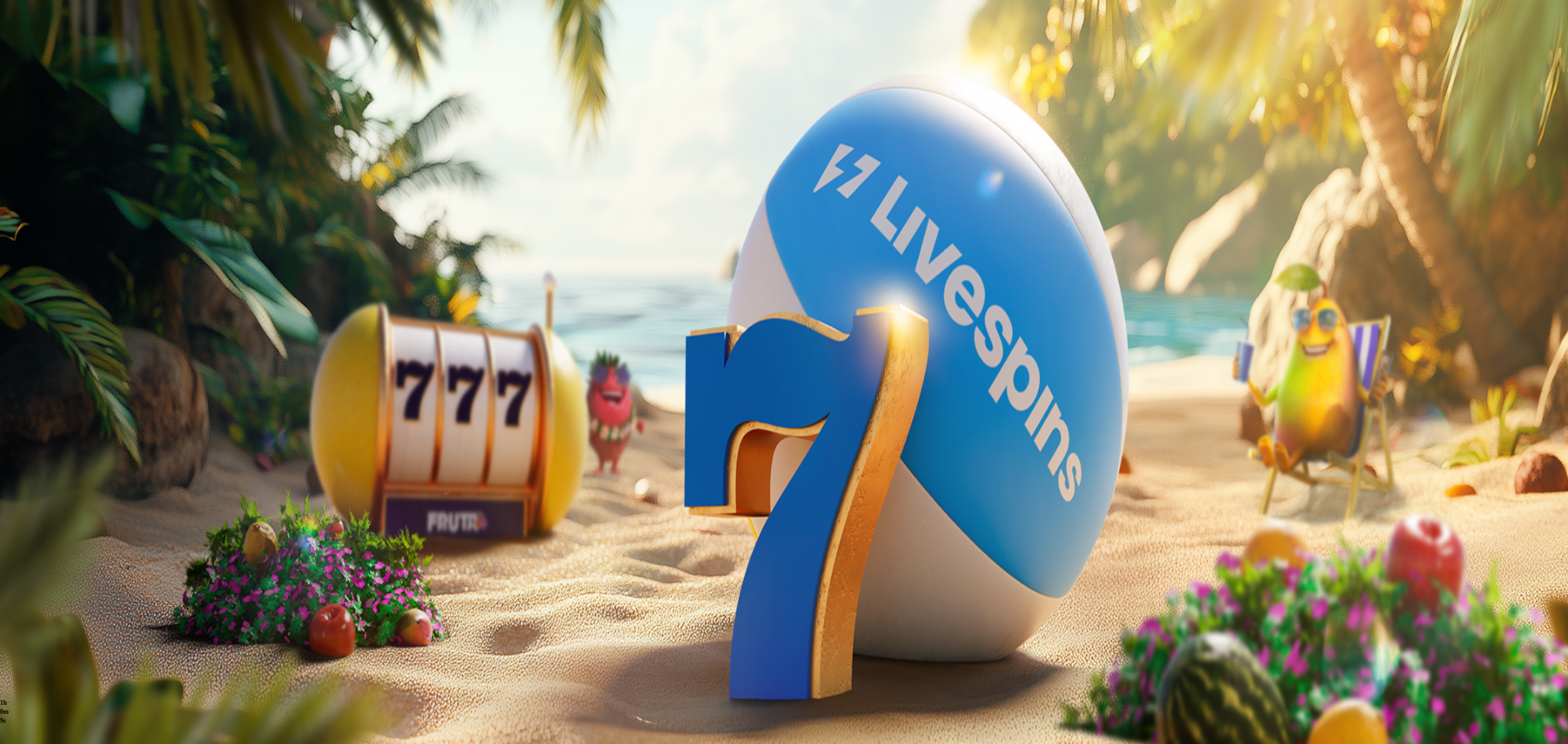 drag, startPoint x: 328, startPoint y: 207, endPoint x: 294, endPoint y: 214, distance: 34.71311 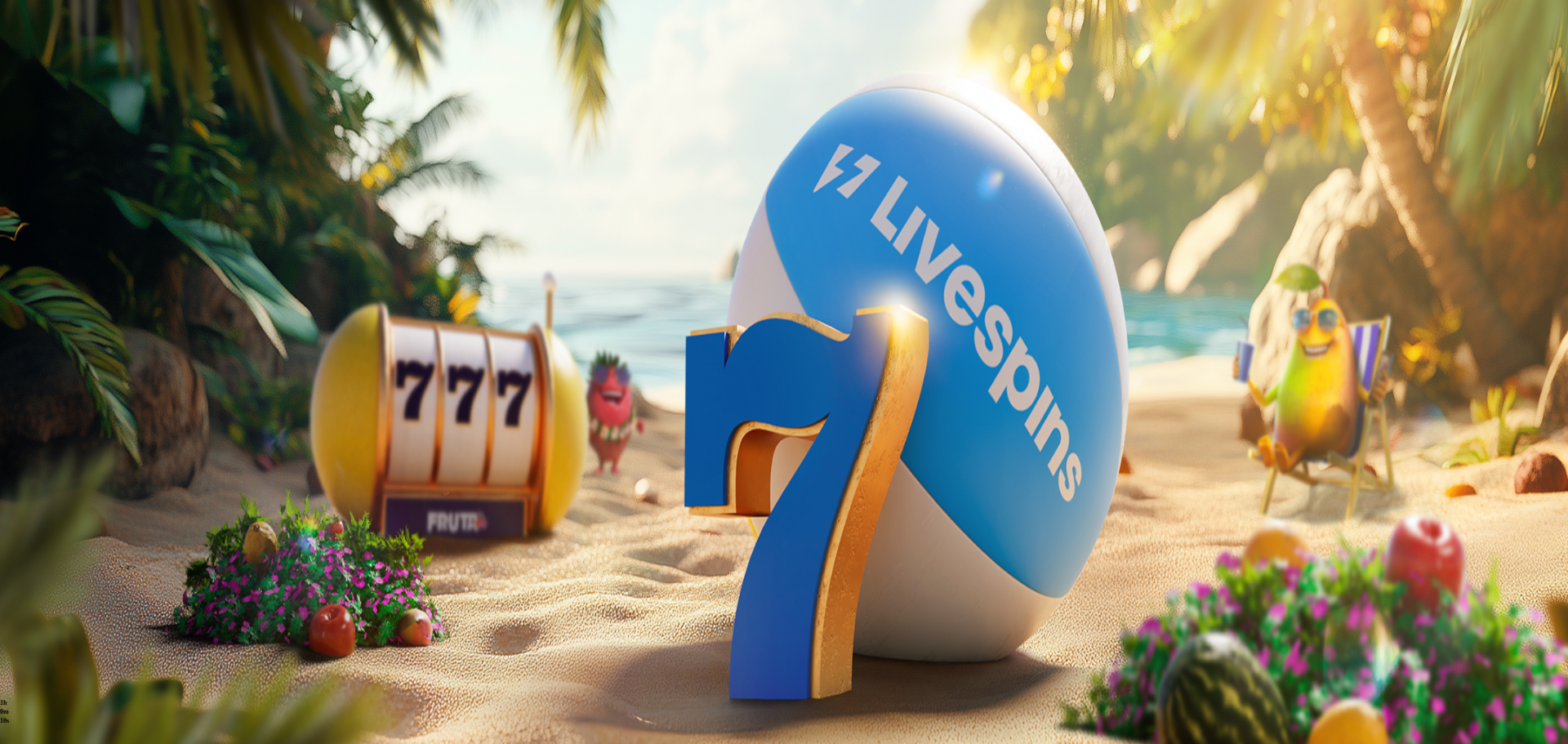 drag, startPoint x: 453, startPoint y: 24, endPoint x: 446, endPoint y: 29, distance: 8.602325 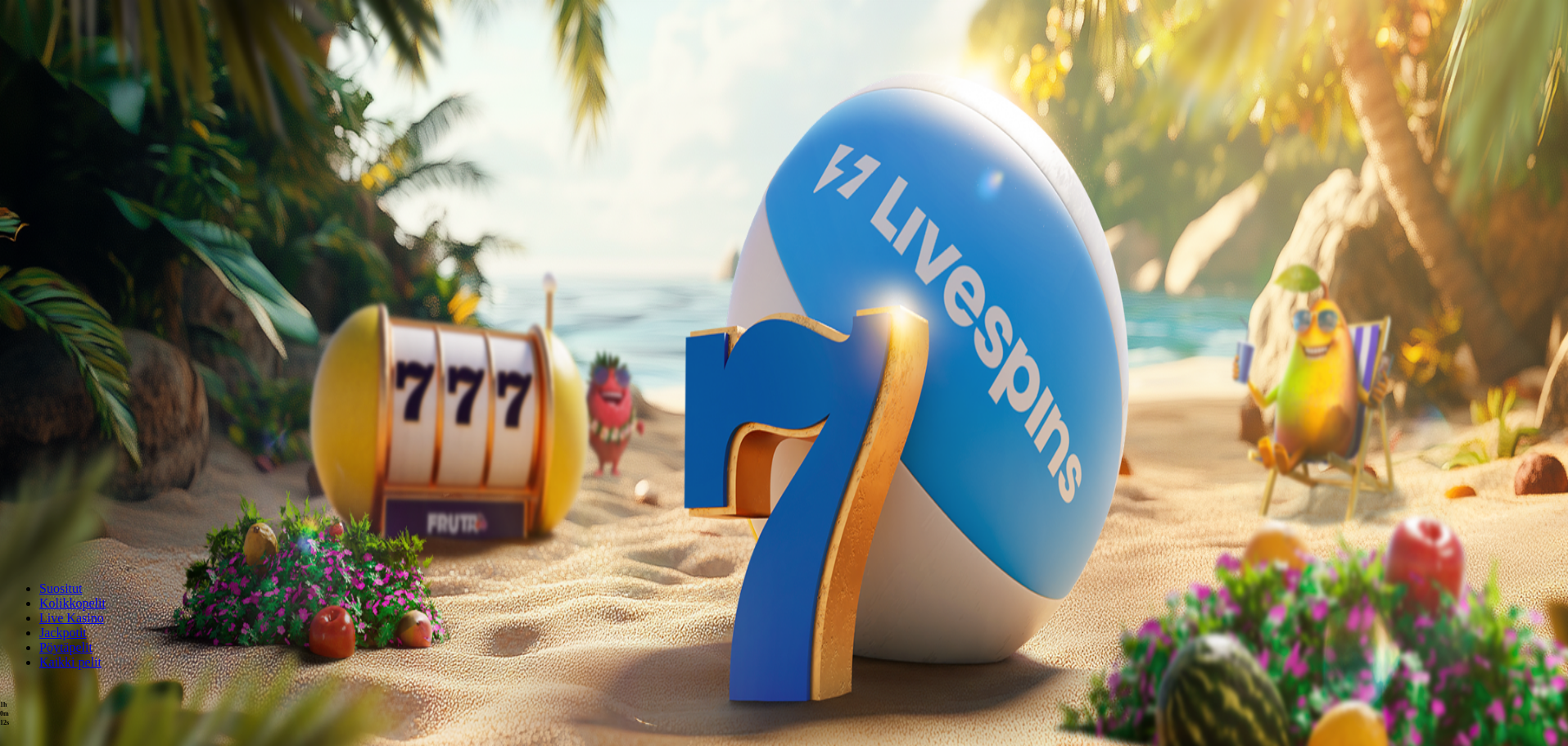 click on "Pelaa nyt" at bounding box center [63, 1345] 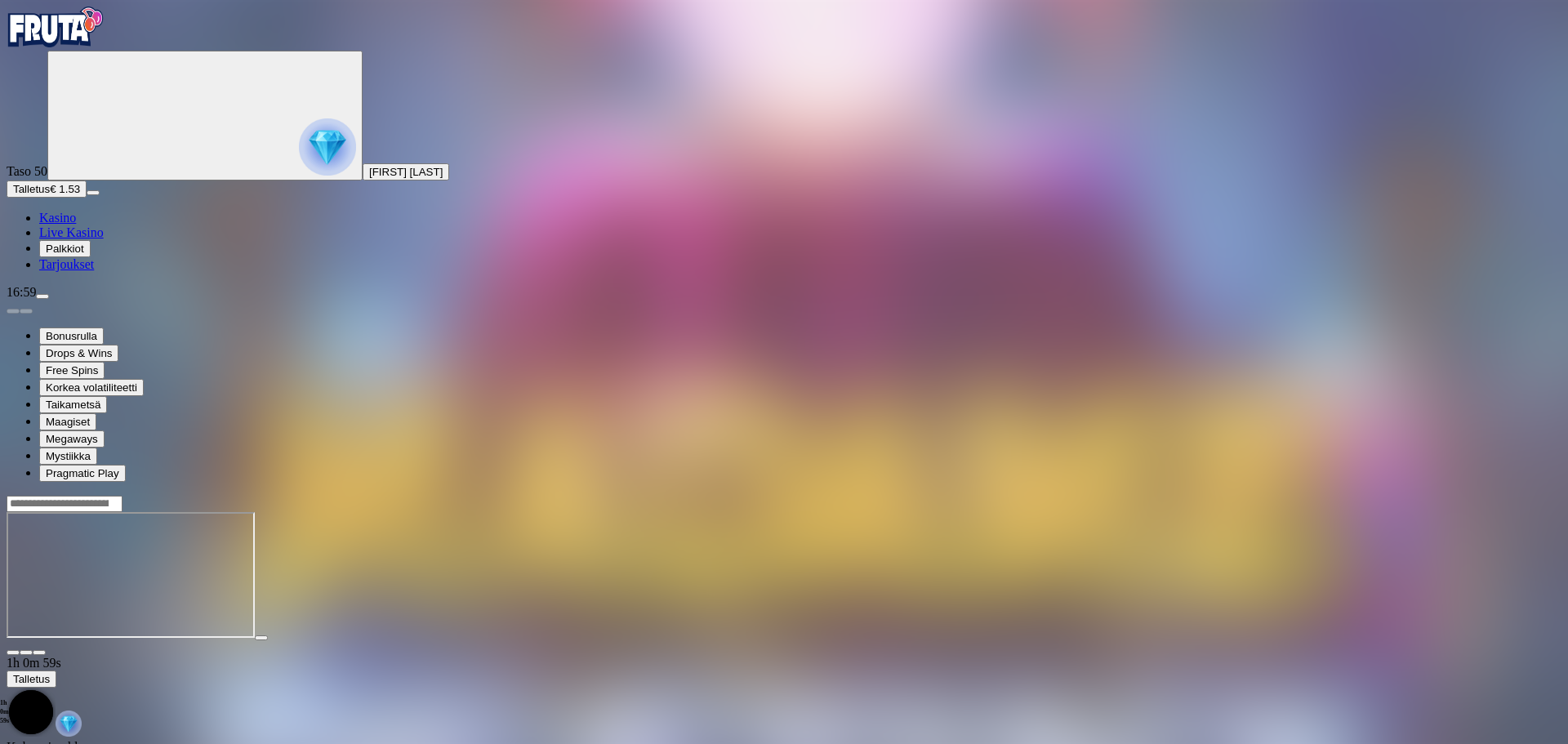 click on "16:59" at bounding box center (784, 292) 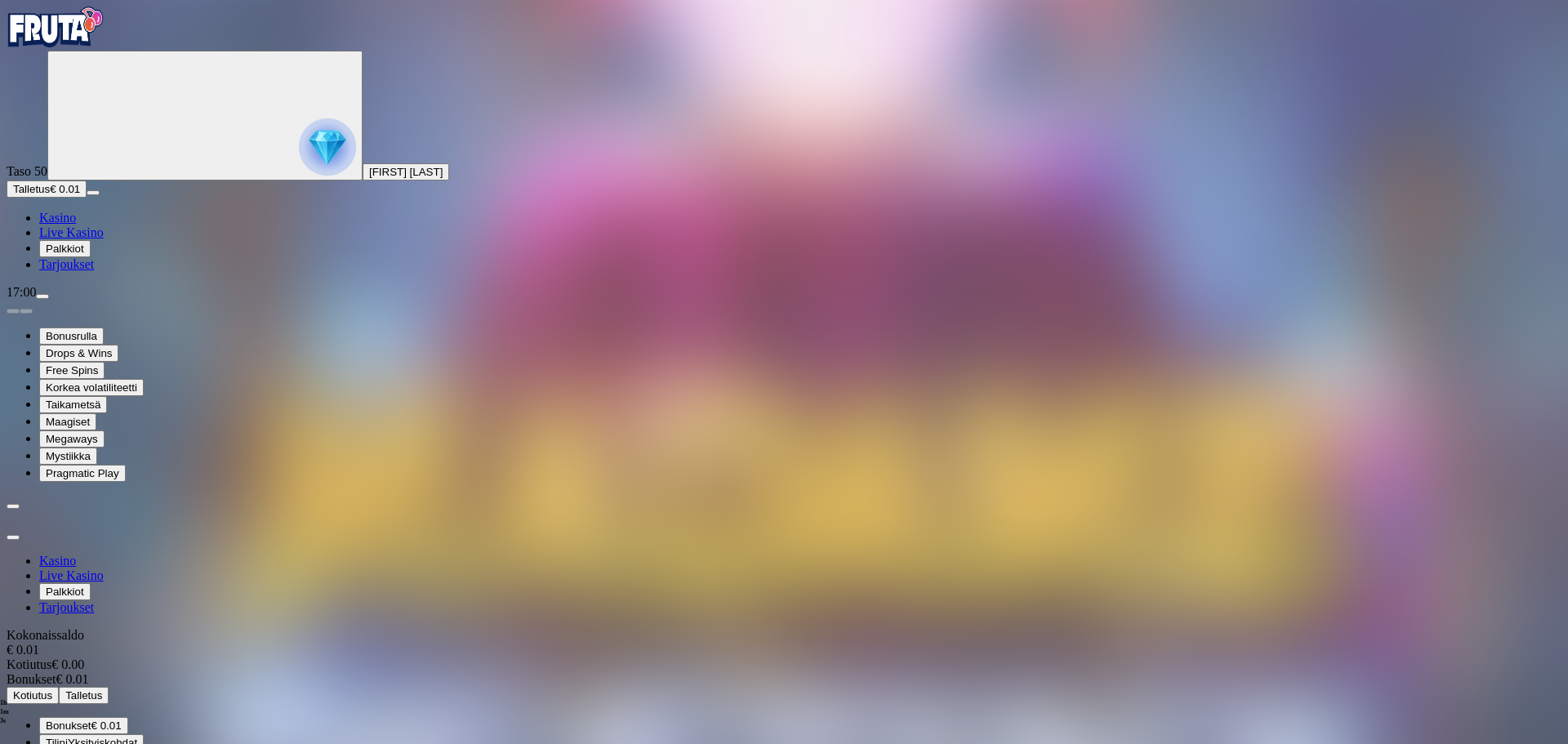 drag, startPoint x: 269, startPoint y: 306, endPoint x: 242, endPoint y: 249, distance: 63.071388 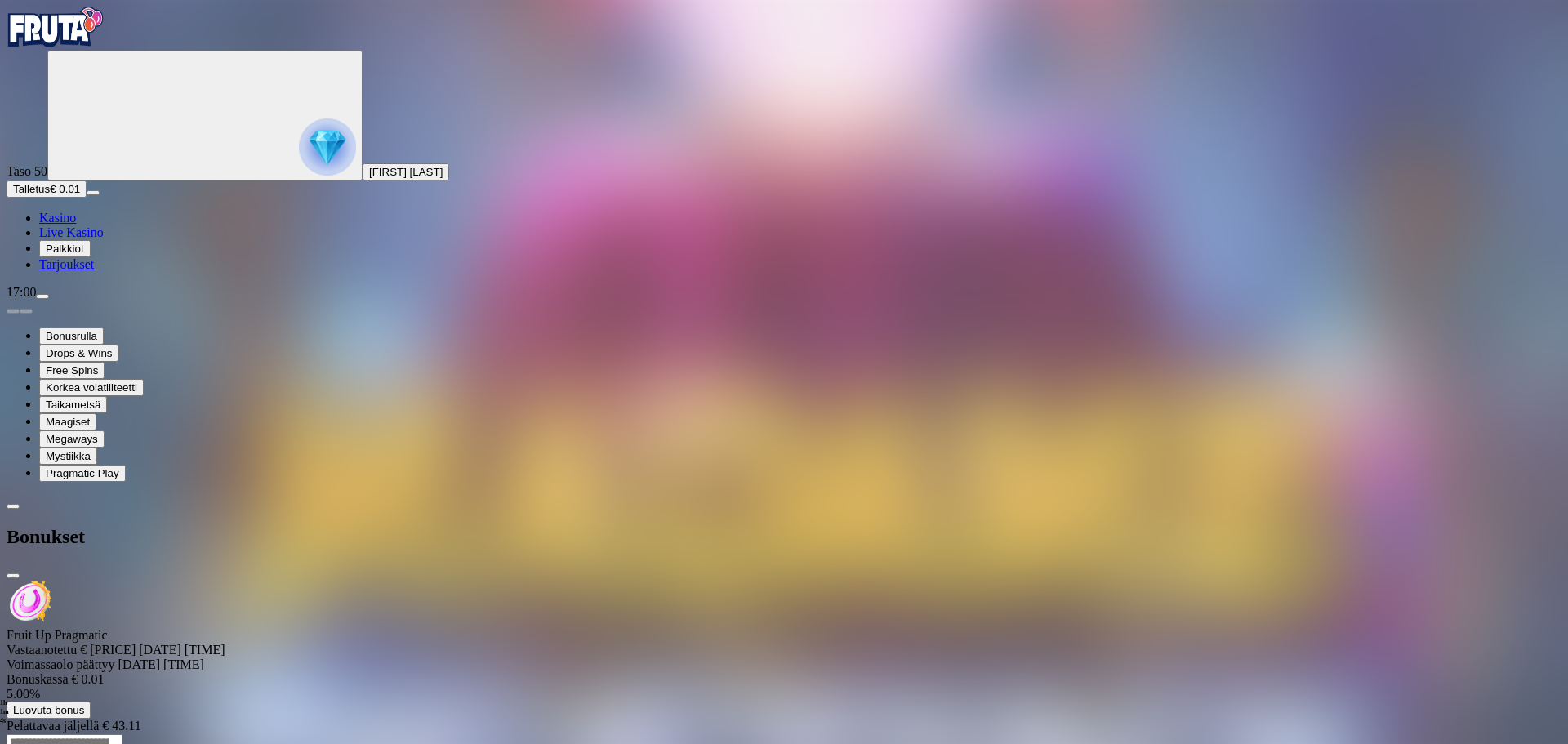 click on "Luovuta bonus" at bounding box center [48, 710] 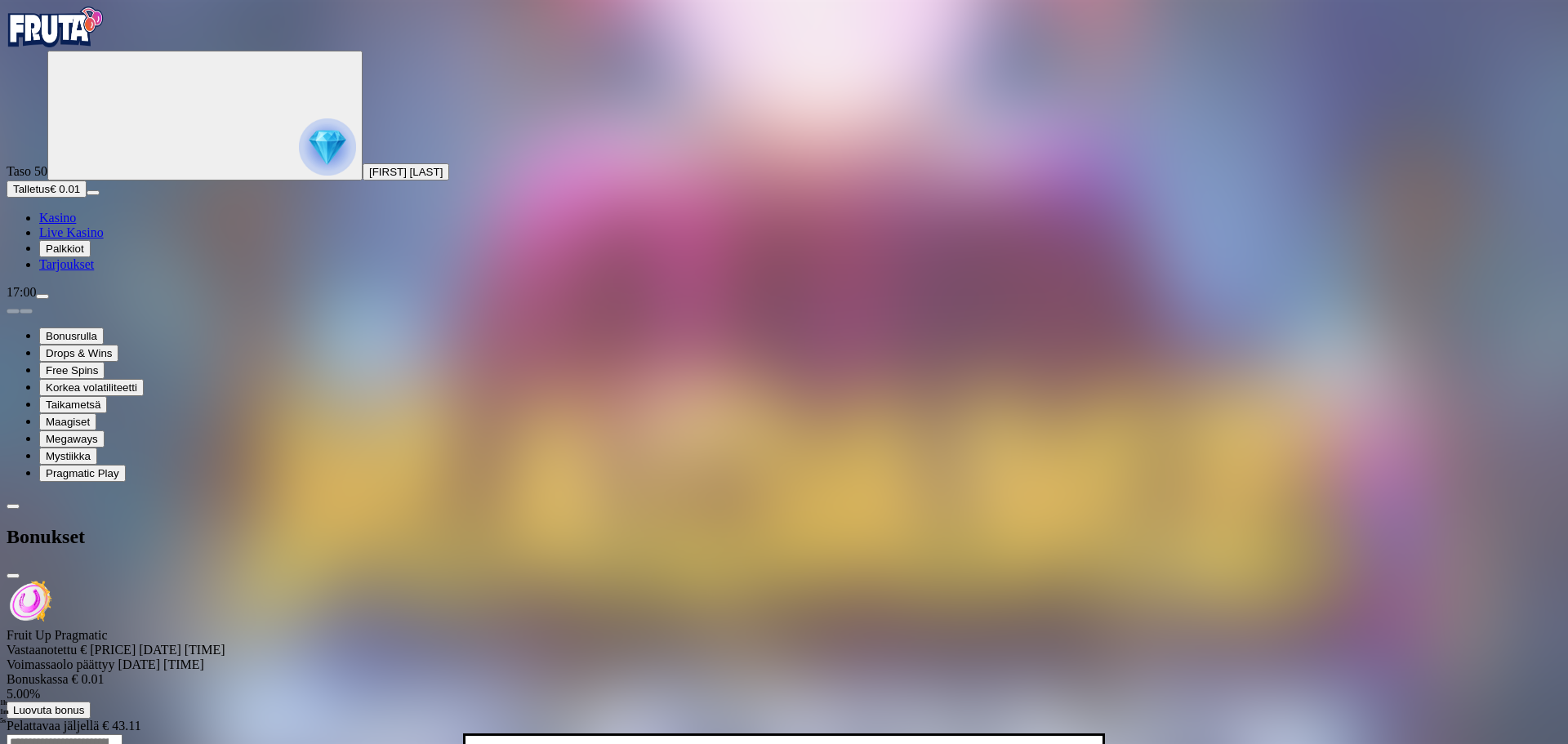 click on "Luovuta bonus" at bounding box center (588, 827) 